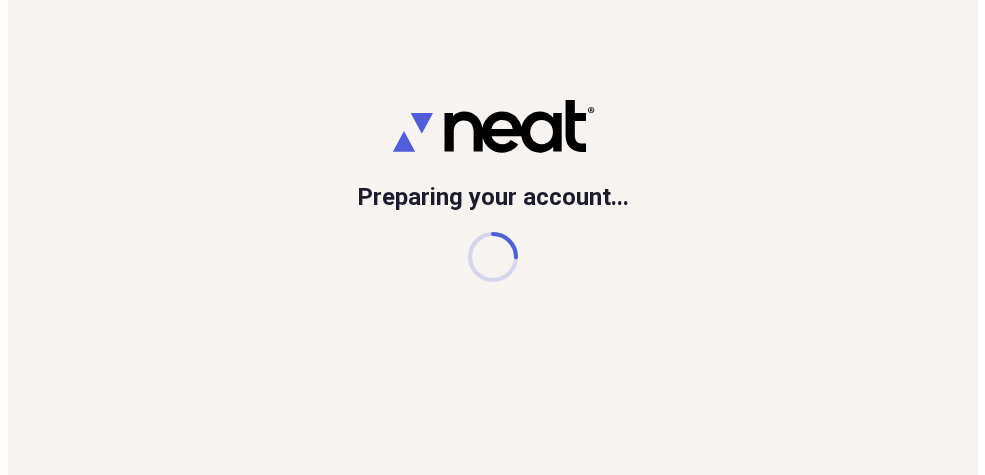 scroll, scrollTop: 0, scrollLeft: 0, axis: both 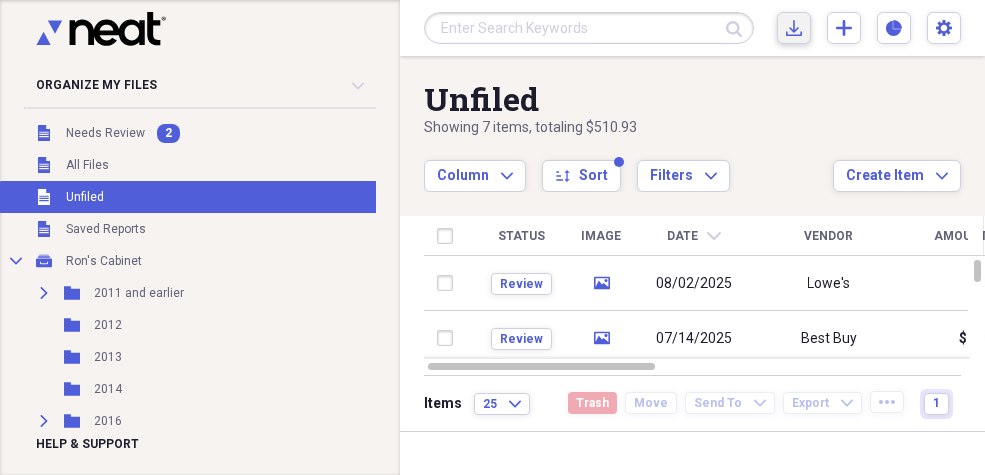 click 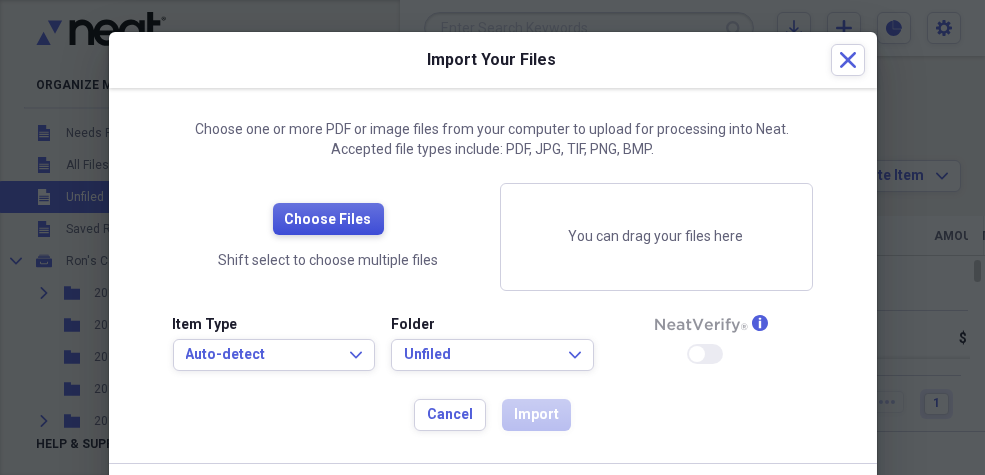 click on "Choose Files" at bounding box center (328, 220) 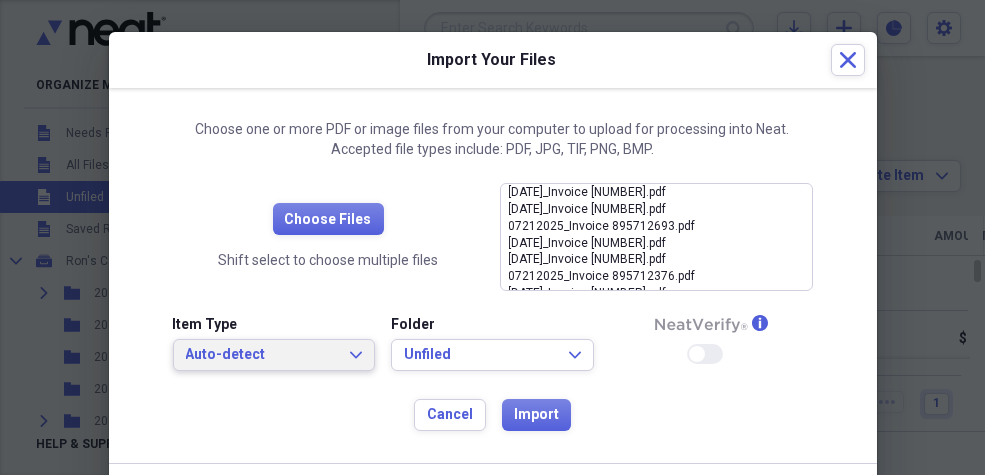 click on "Expand" 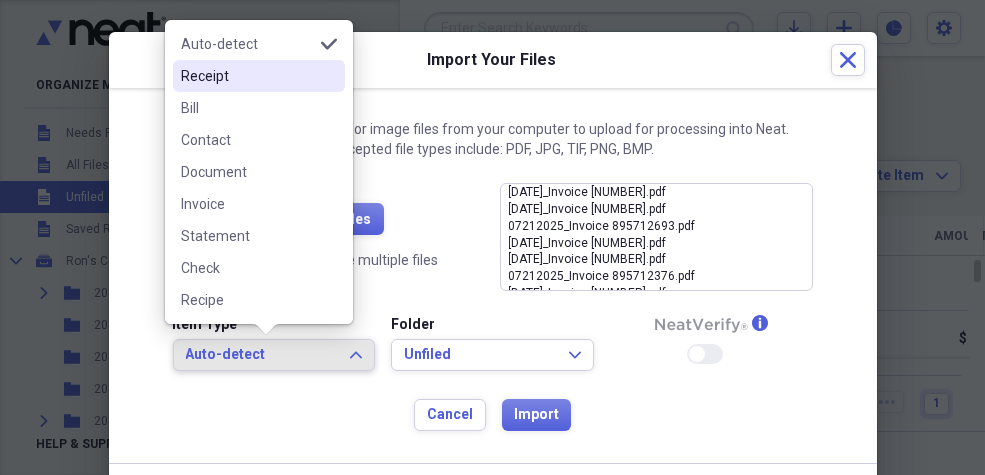 click on "Receipt" at bounding box center (247, 76) 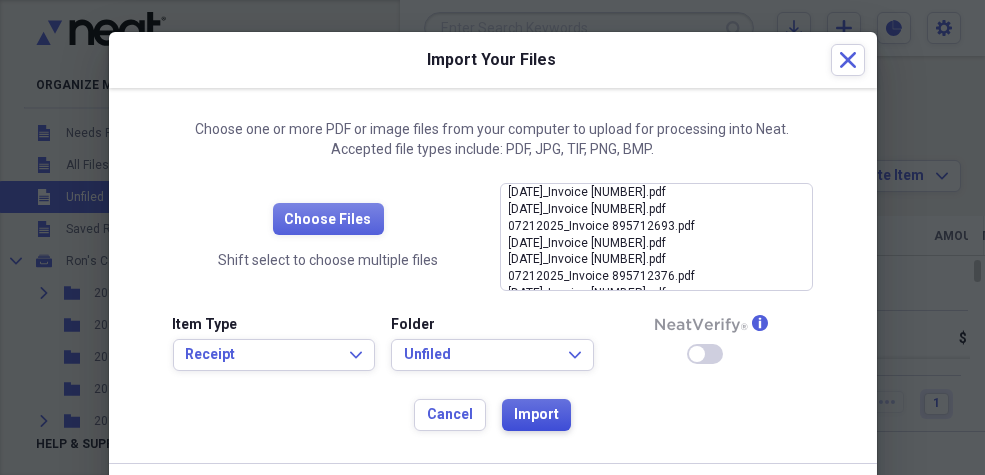 click on "Import" at bounding box center (536, 415) 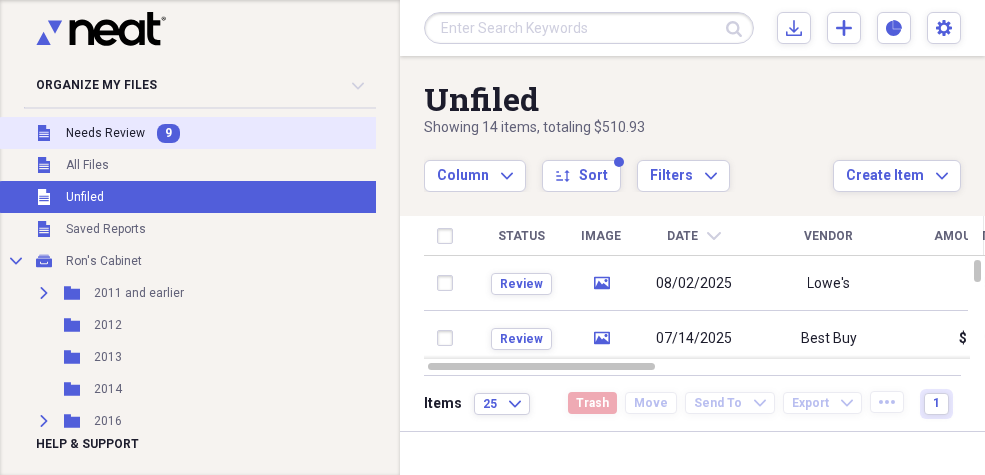 click on "Needs Review" at bounding box center (105, 133) 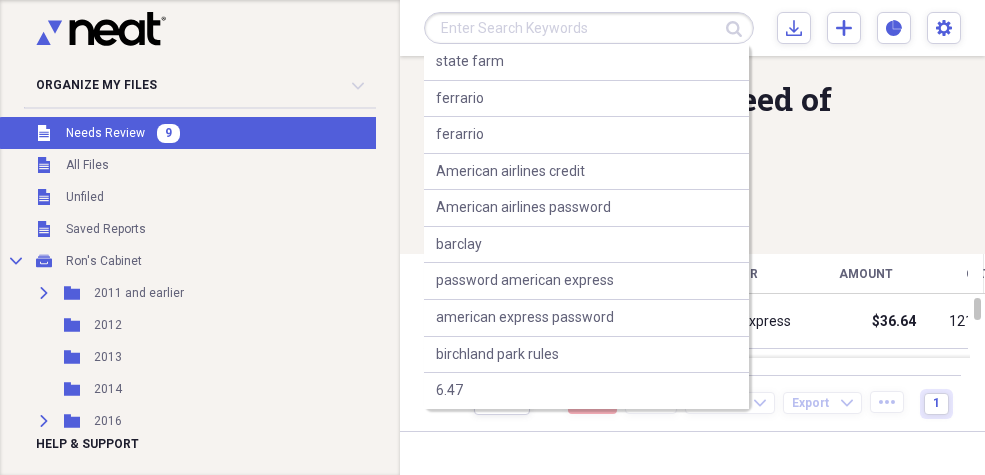click at bounding box center [589, 28] 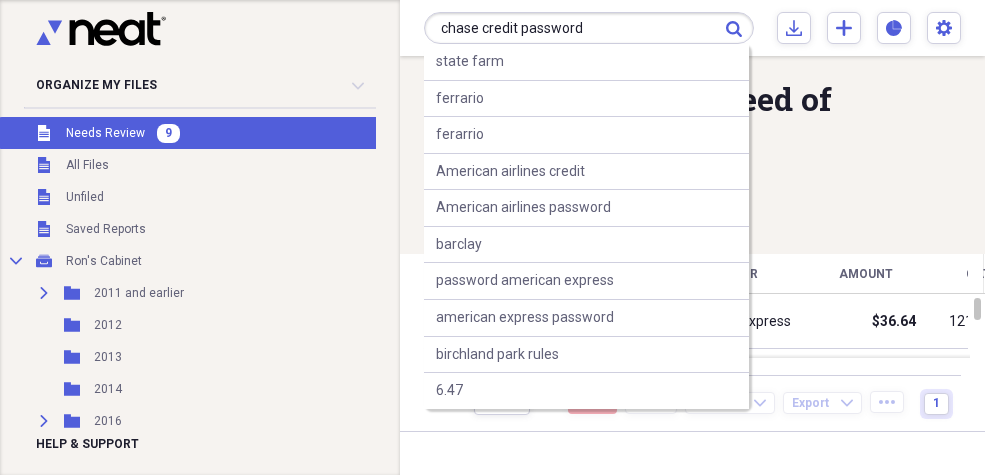 type on "chase credit password" 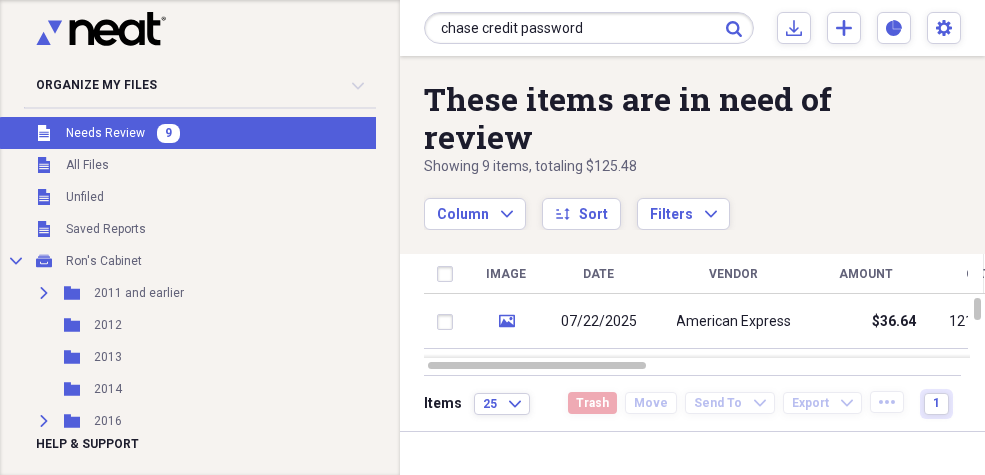 click on "Submit" 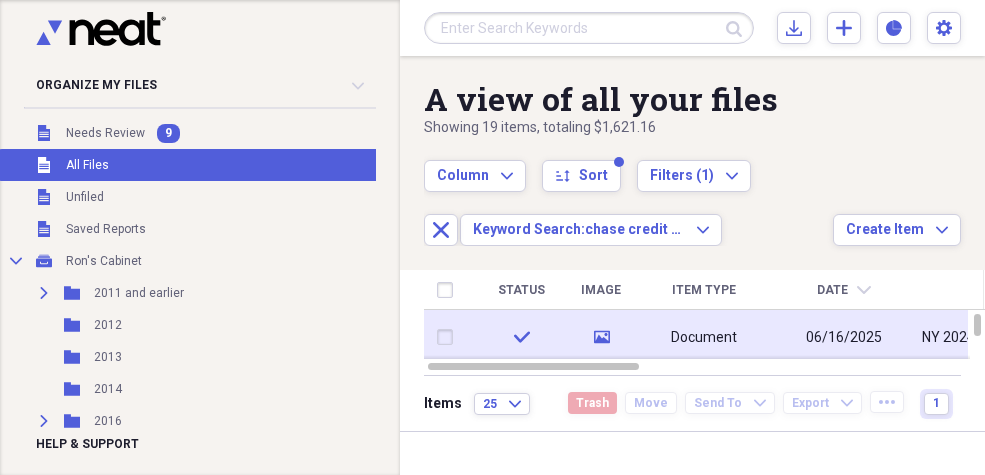 click on "media" 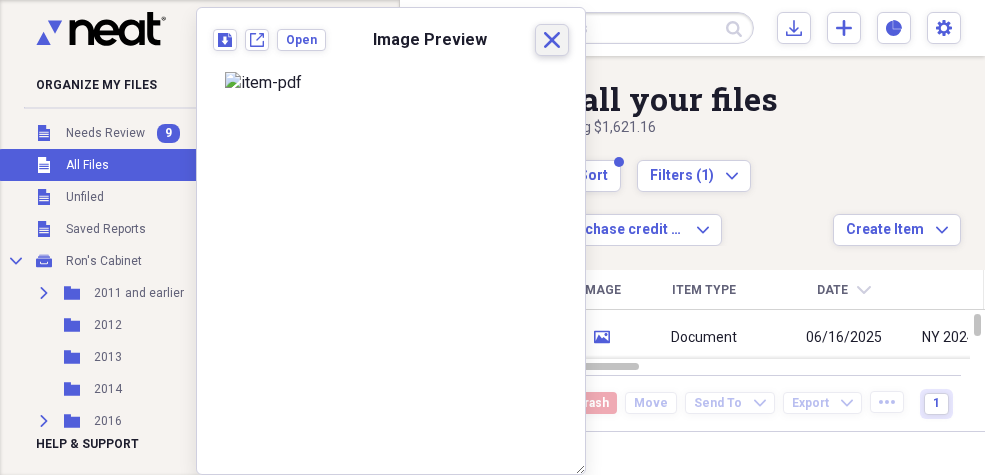 click 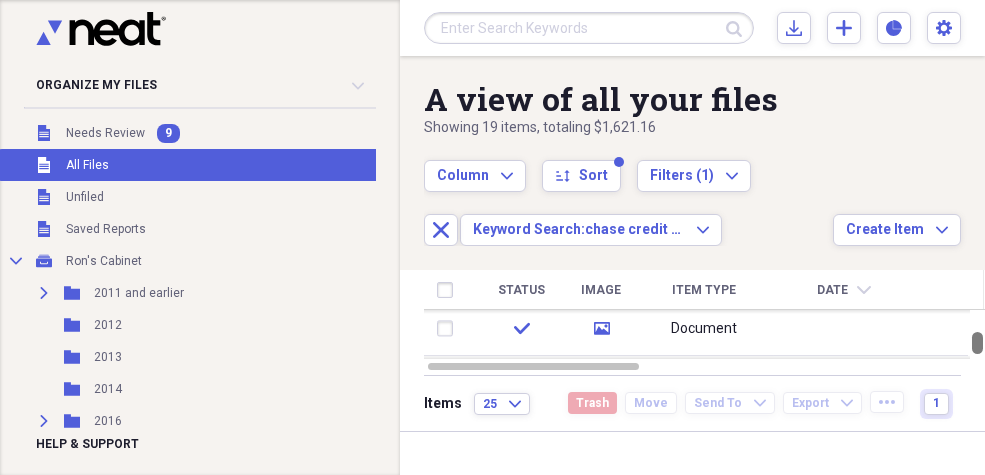 drag, startPoint x: 976, startPoint y: 323, endPoint x: 986, endPoint y: 341, distance: 20.59126 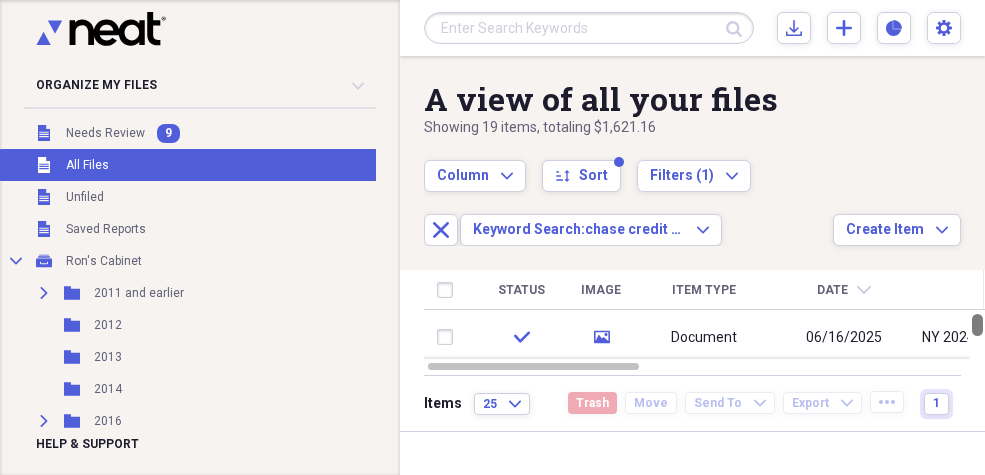 drag, startPoint x: 975, startPoint y: 339, endPoint x: 981, endPoint y: 304, distance: 35.510563 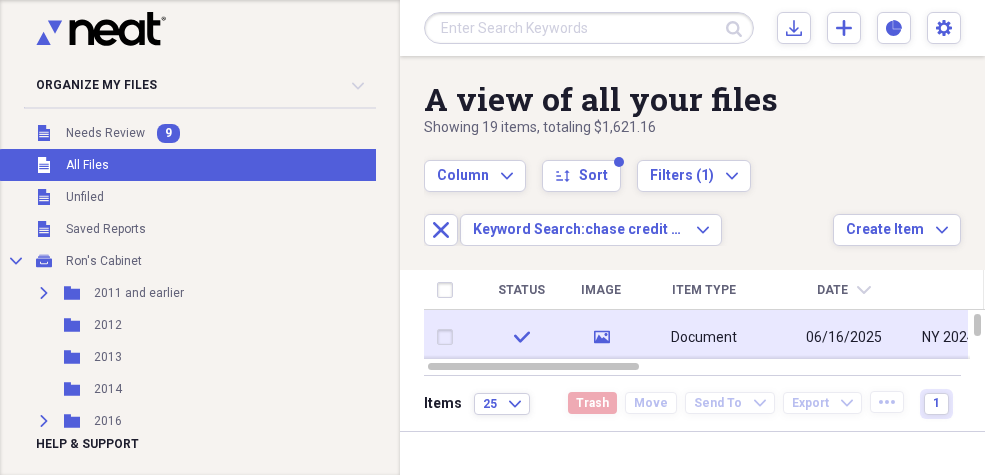 click on "media" 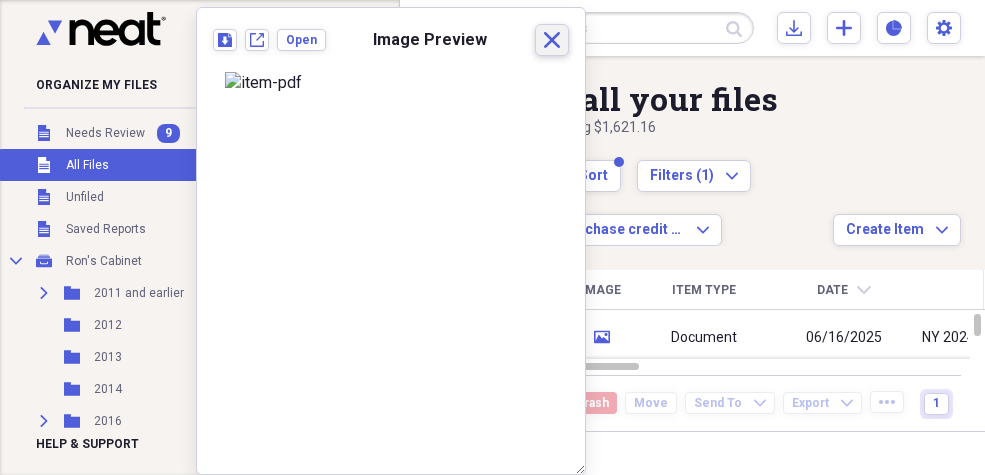 click on "Close" 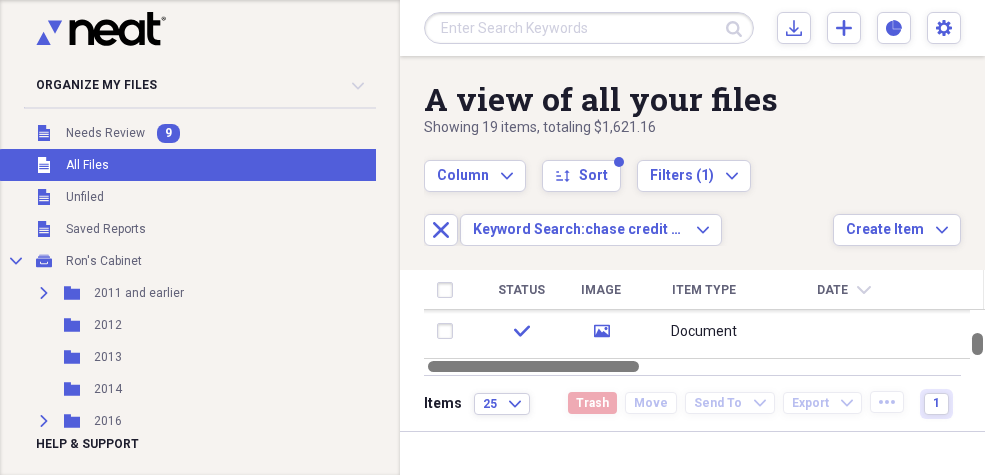 drag, startPoint x: 975, startPoint y: 323, endPoint x: 975, endPoint y: 361, distance: 38 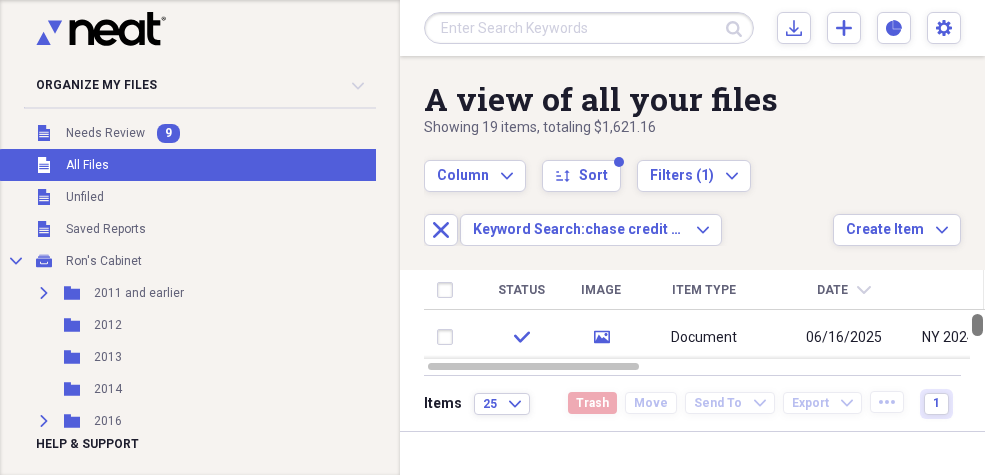 drag, startPoint x: 975, startPoint y: 343, endPoint x: 961, endPoint y: 275, distance: 69.426216 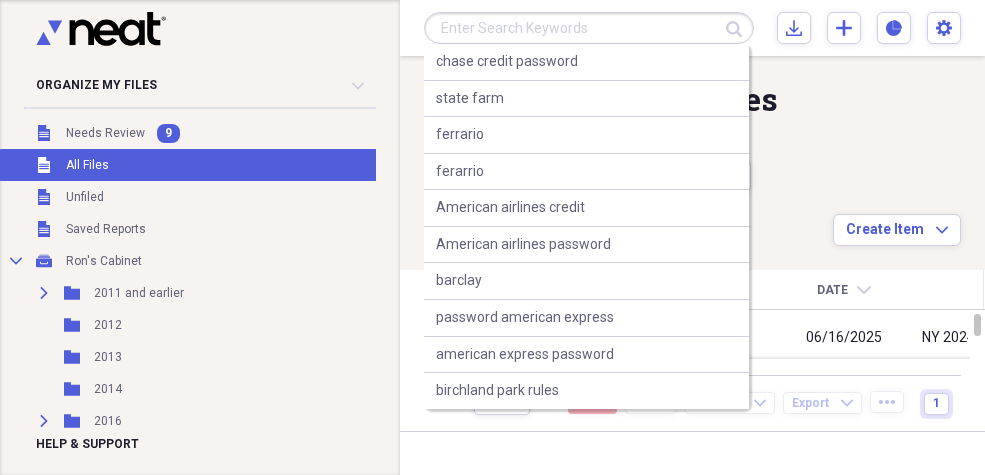 click at bounding box center (589, 28) 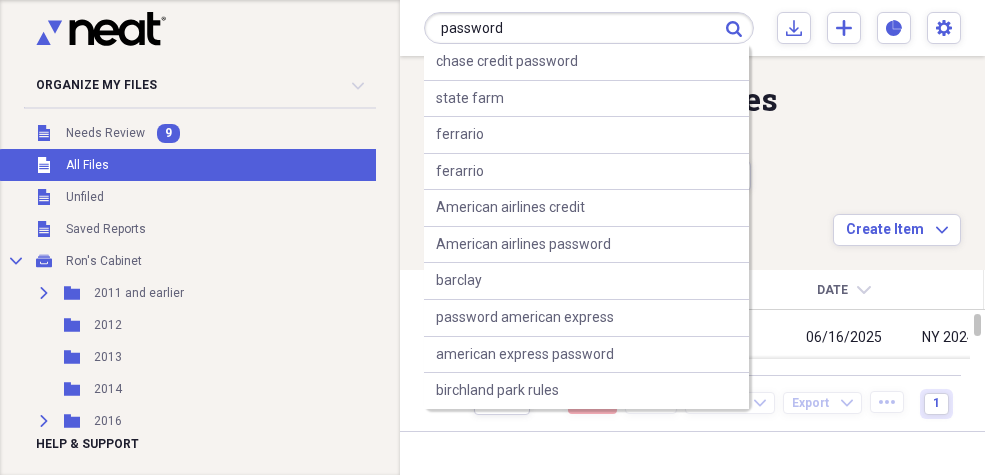 type on "password" 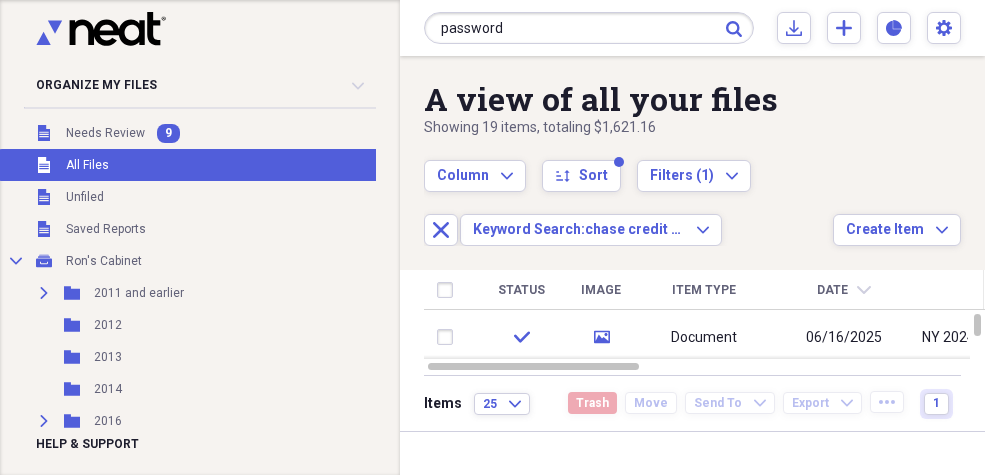 click 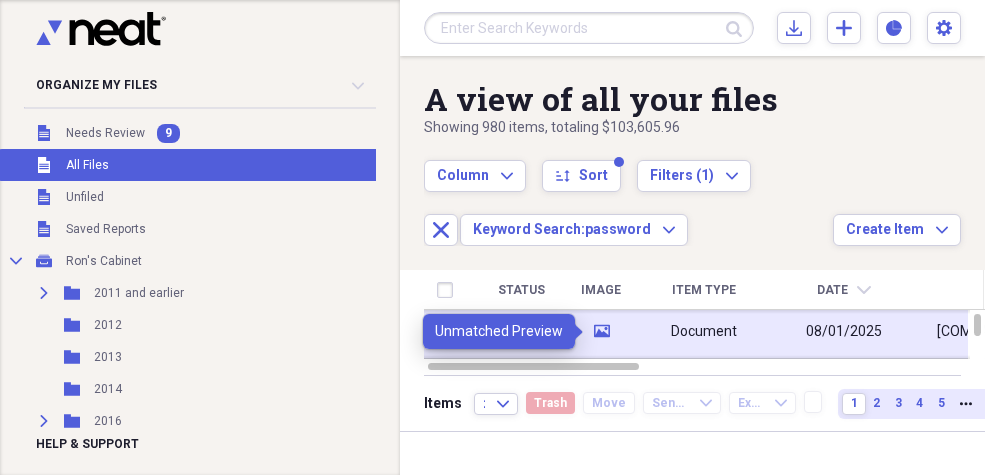 click on "media" 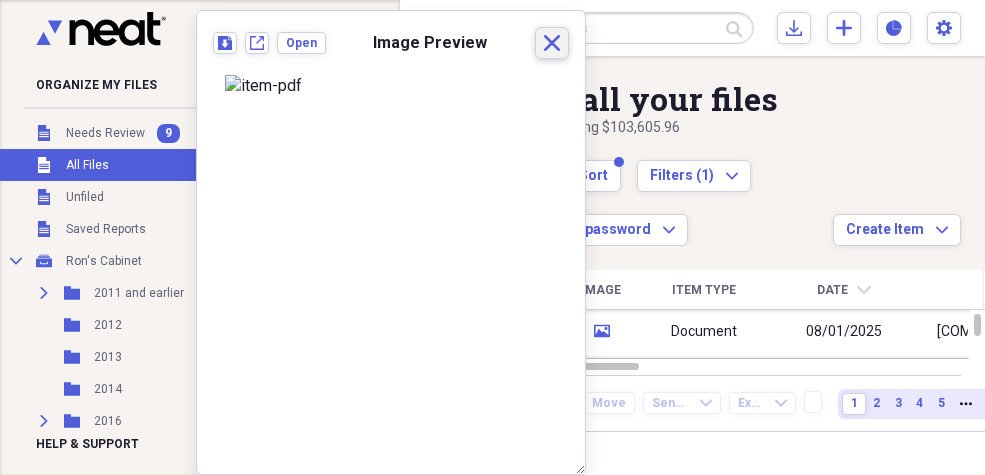 click on "Close" at bounding box center [552, 43] 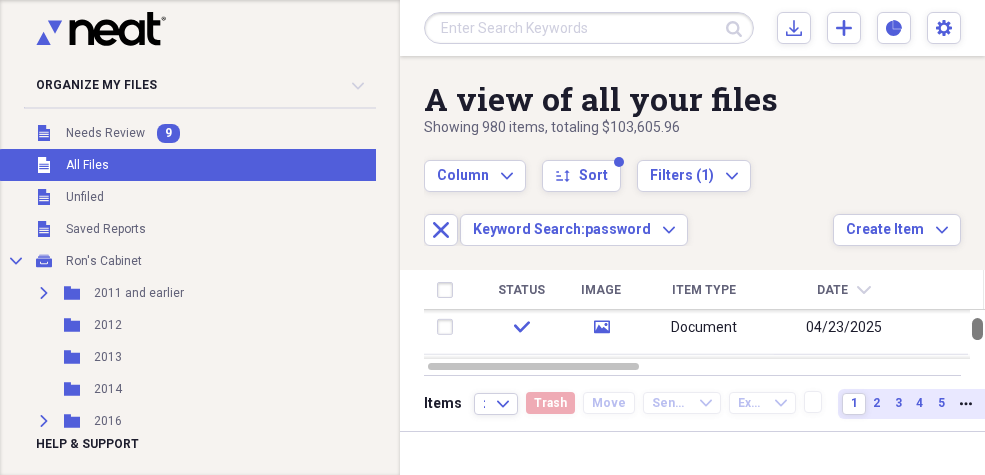 click at bounding box center [977, 329] 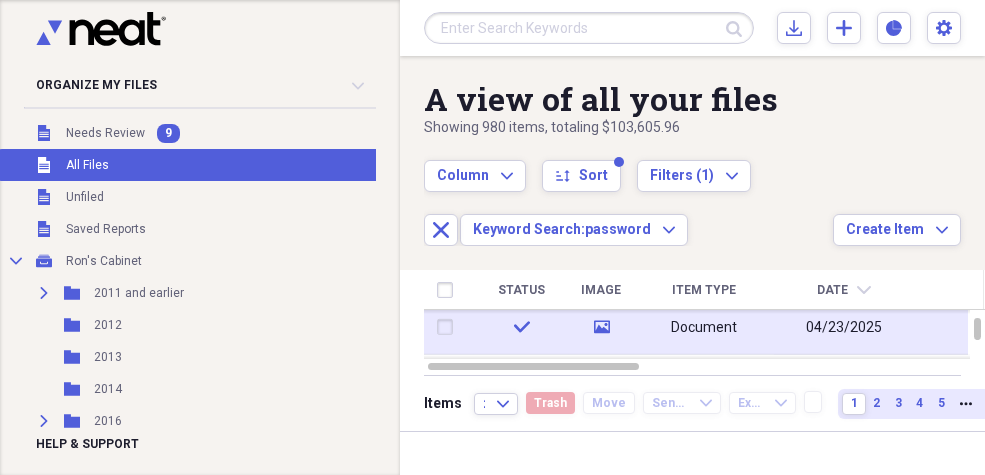 click on "media" 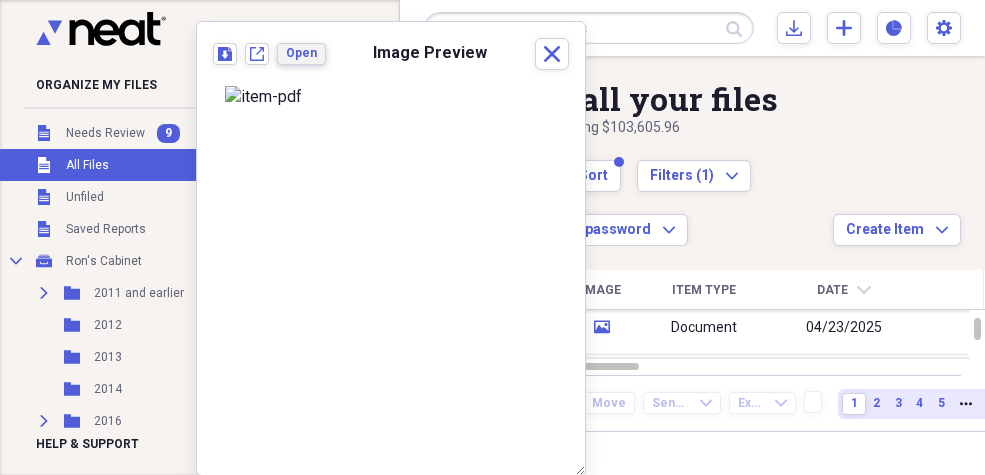 click on "Open" at bounding box center (301, 53) 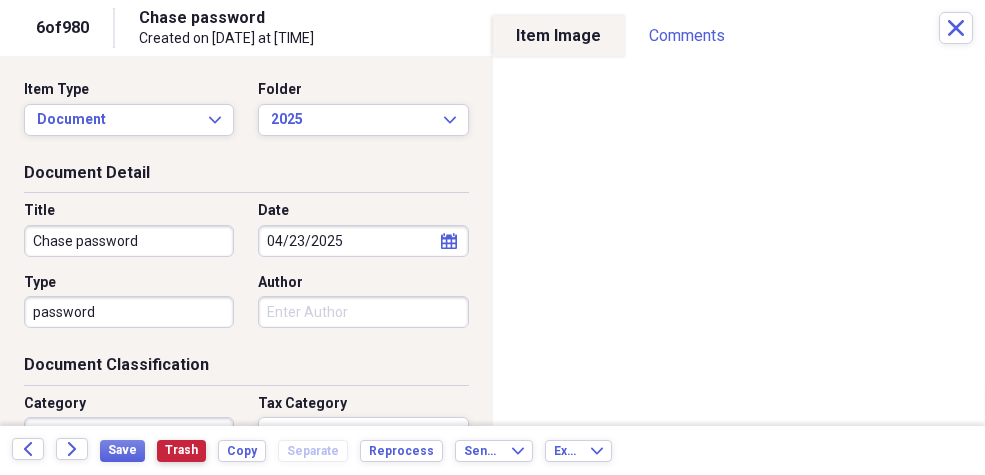 click on "Trash" at bounding box center (181, 450) 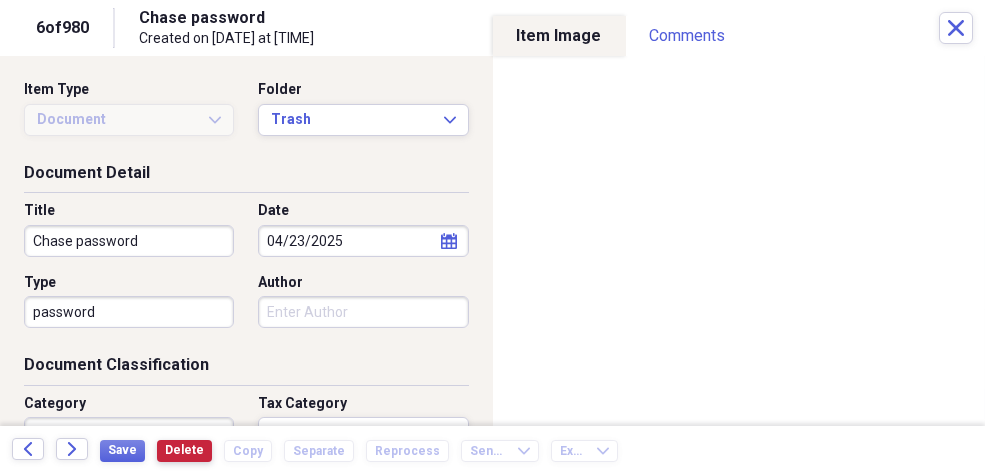 click on "Delete" at bounding box center [184, 450] 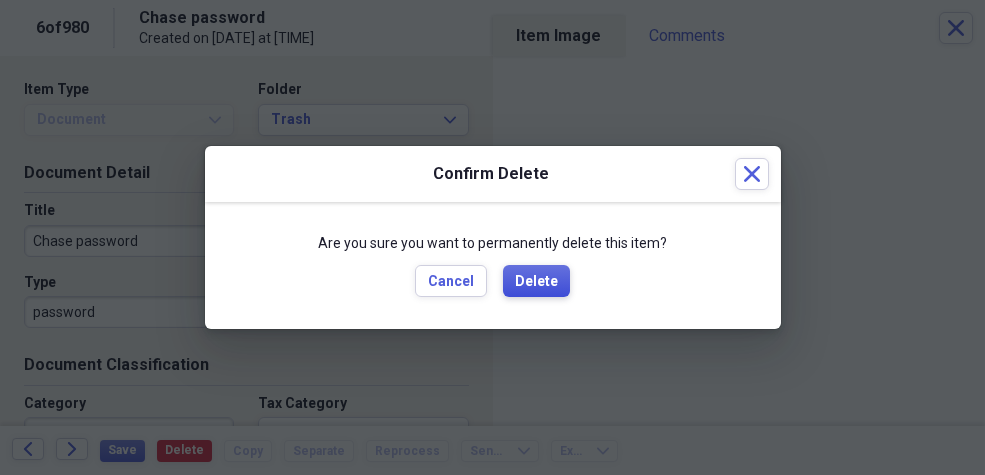 click on "Delete" at bounding box center [536, 282] 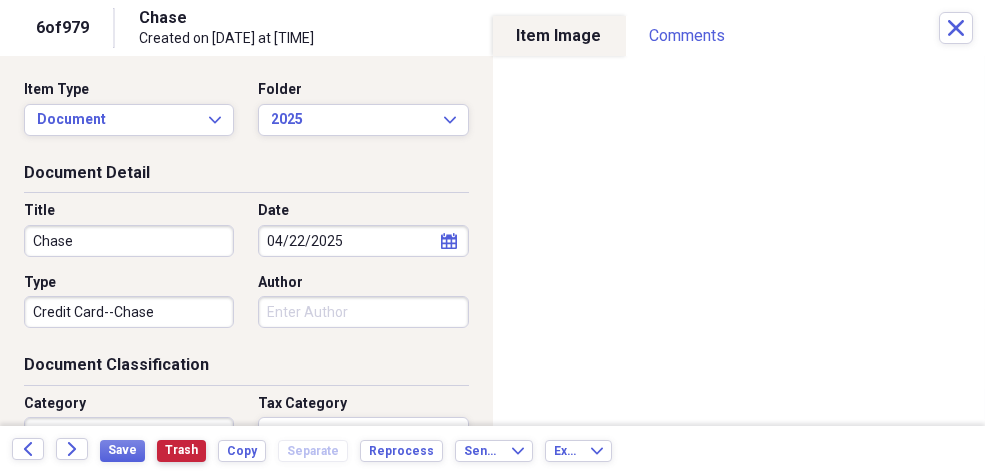 click on "Trash" at bounding box center [181, 450] 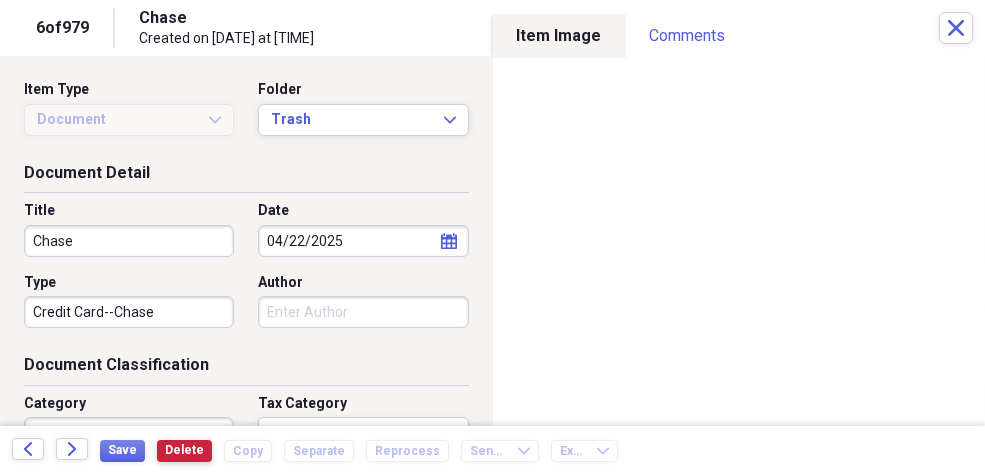 click on "Delete" at bounding box center (184, 450) 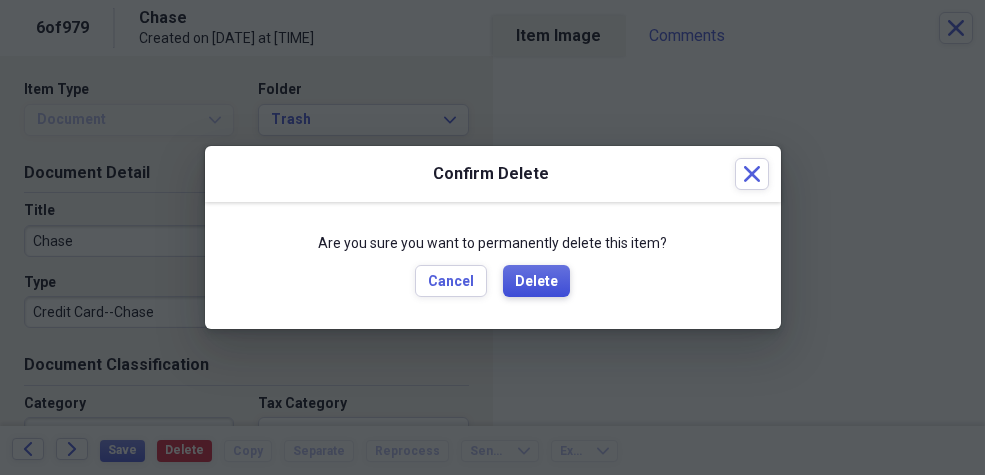 click on "Delete" at bounding box center (536, 282) 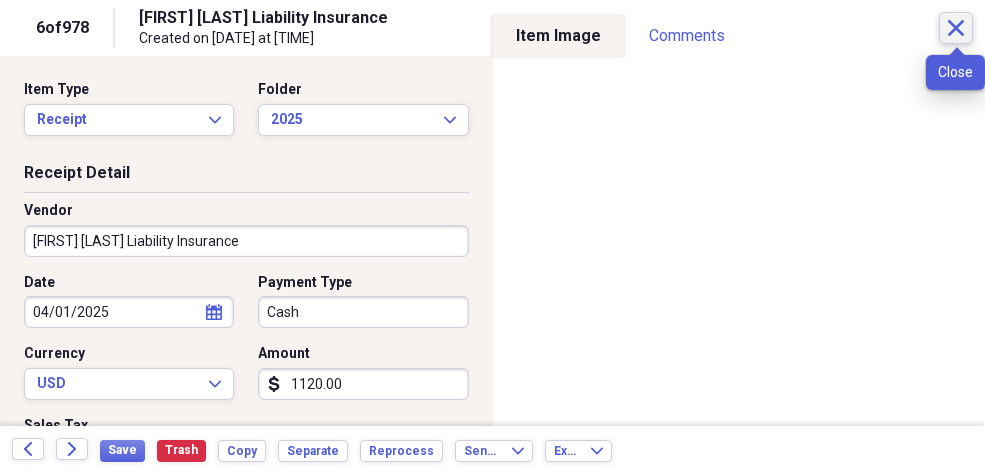 click 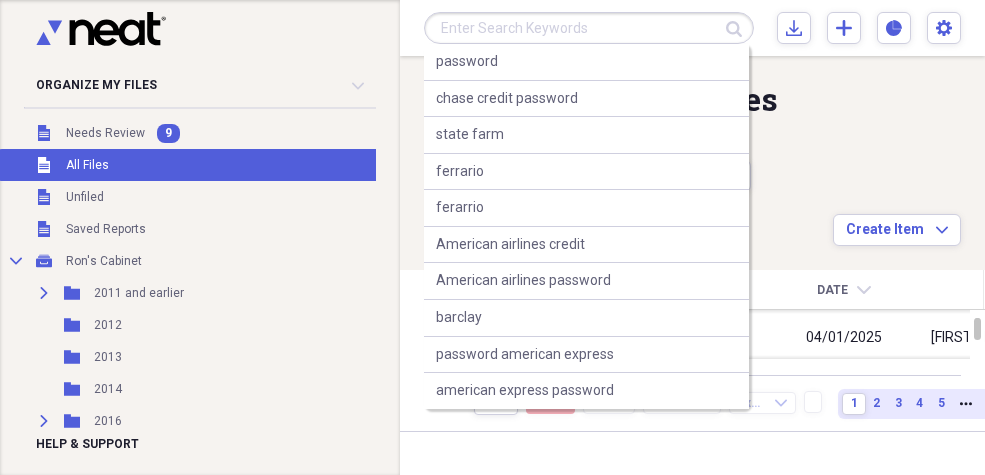 click at bounding box center (589, 28) 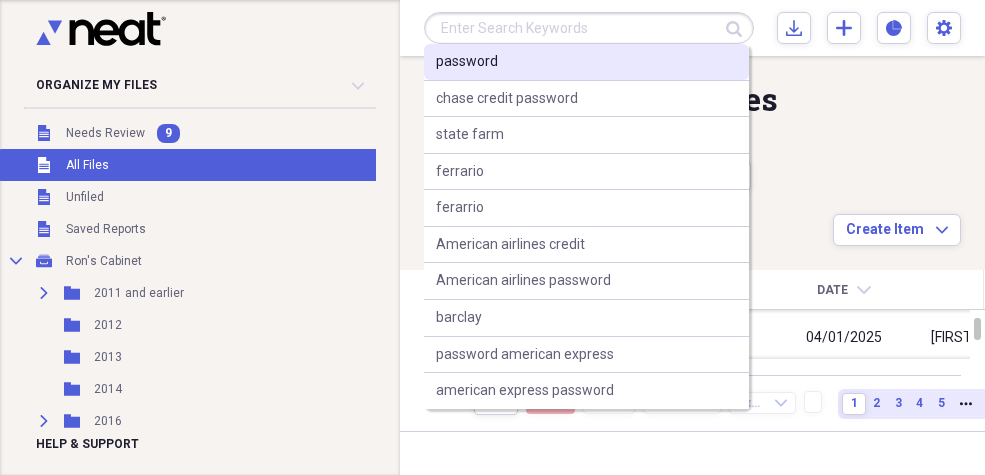 click on "password" at bounding box center [467, 62] 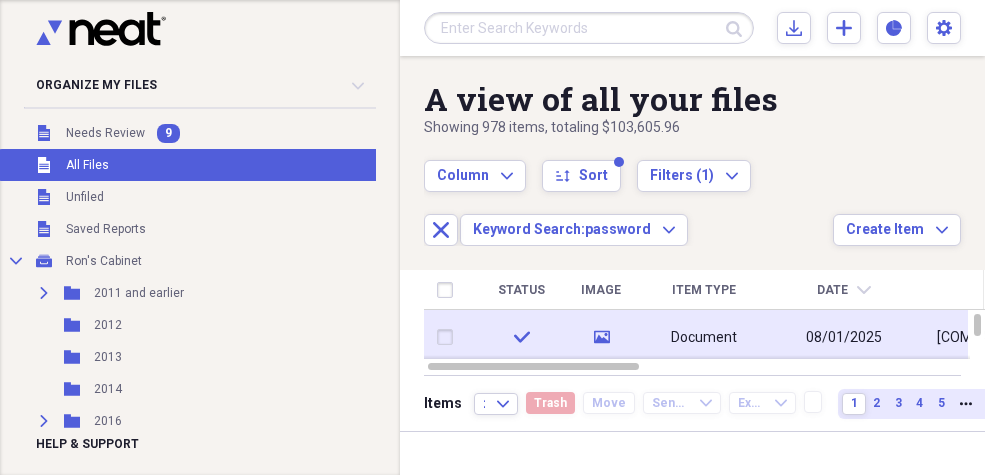 click 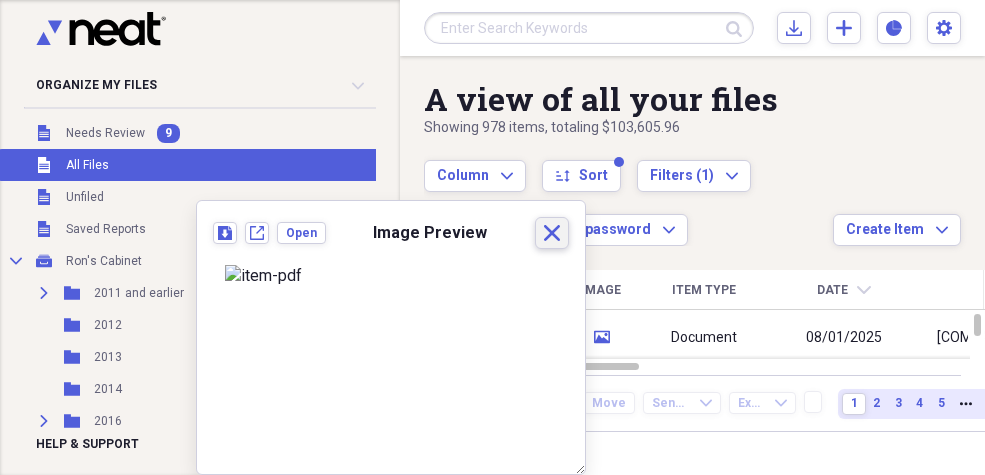 click on "Close" 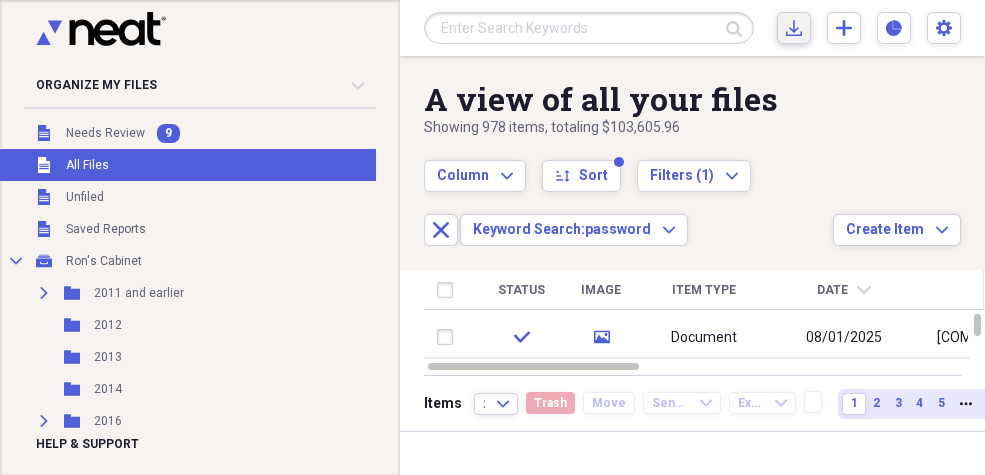 click 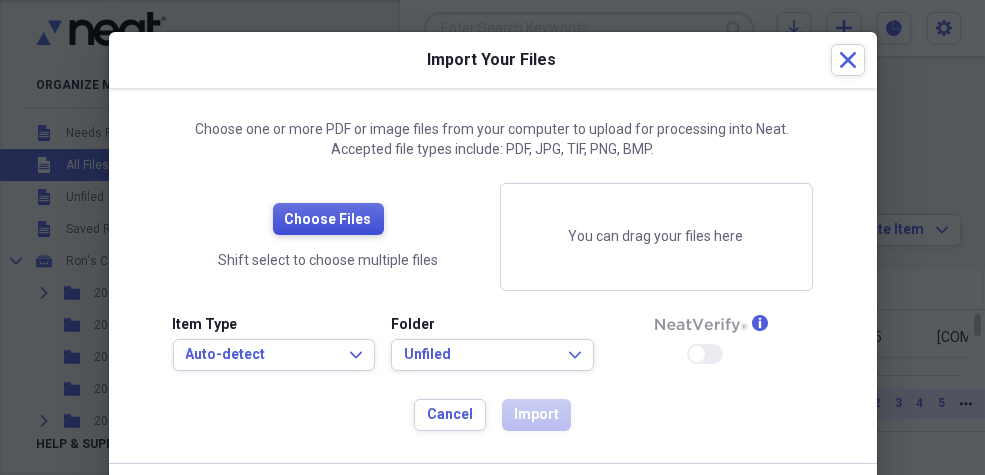 click on "Choose Files" at bounding box center (328, 220) 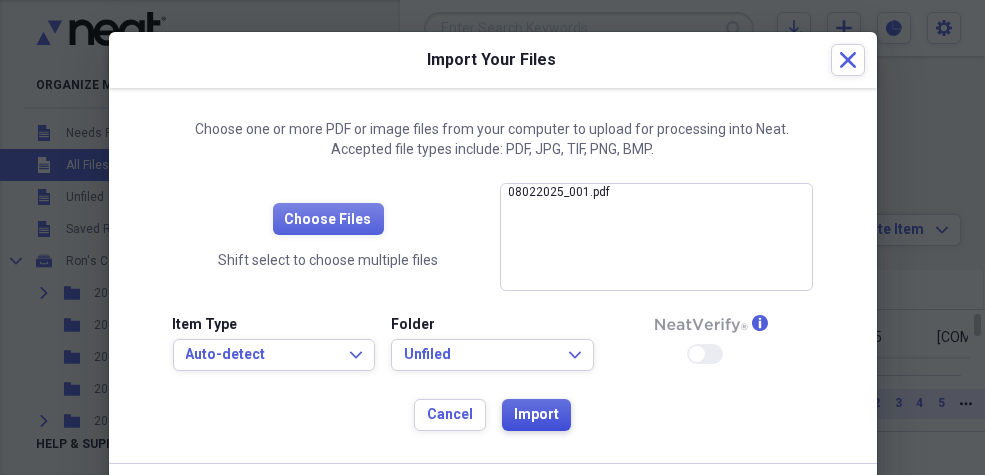 click on "Import" at bounding box center (536, 415) 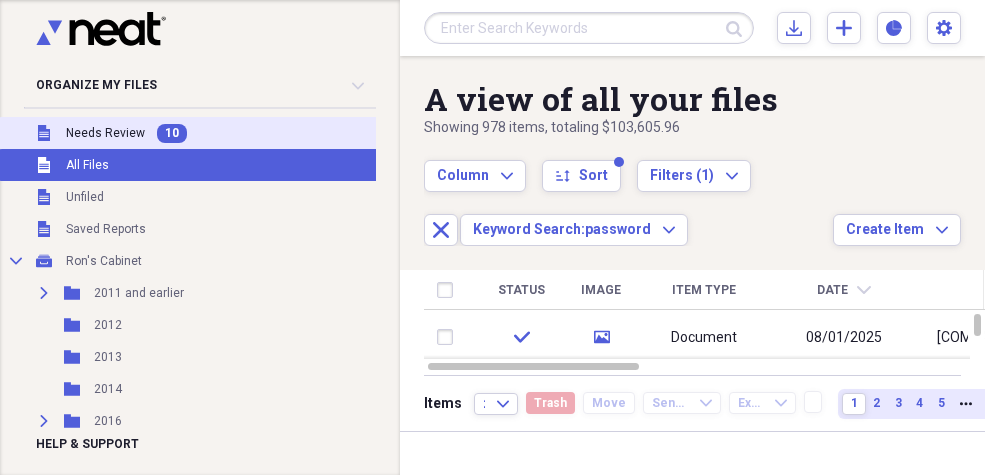 click on "Needs Review" at bounding box center [105, 133] 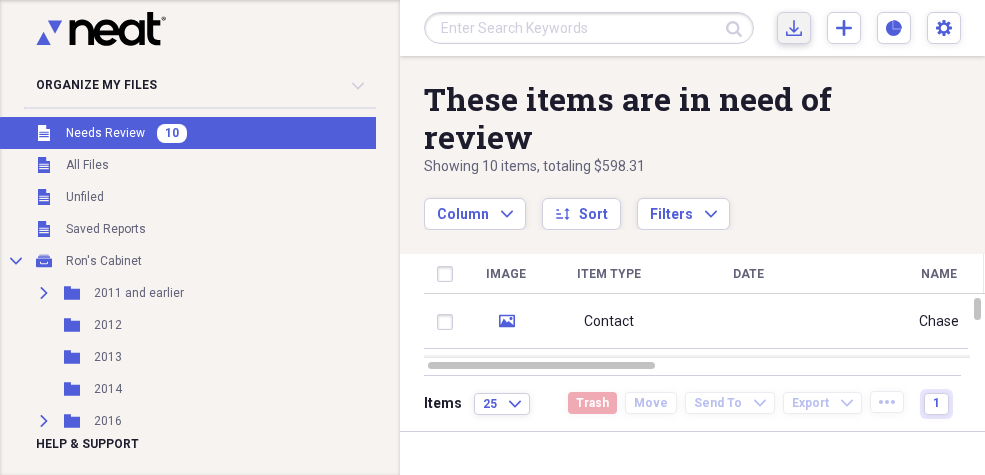 click on "Import" 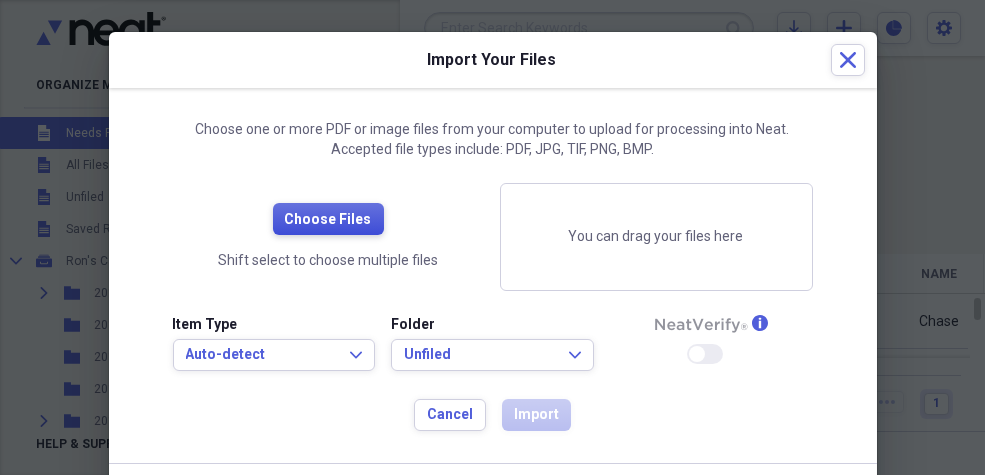 click on "Choose Files" at bounding box center [328, 220] 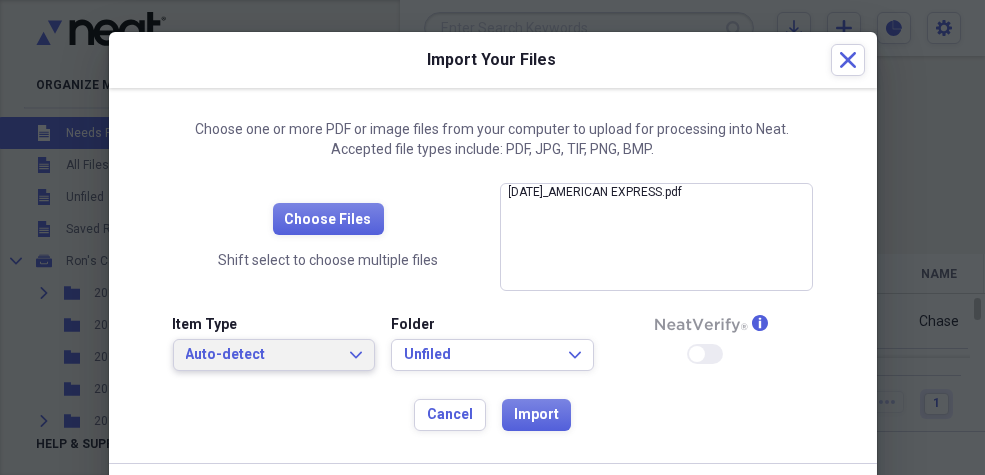 click on "Expand" 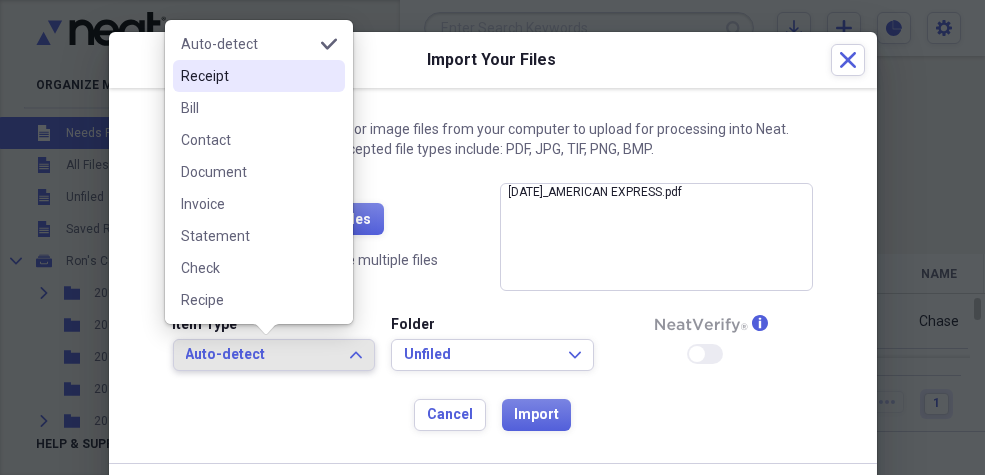 click on "Receipt" at bounding box center [247, 76] 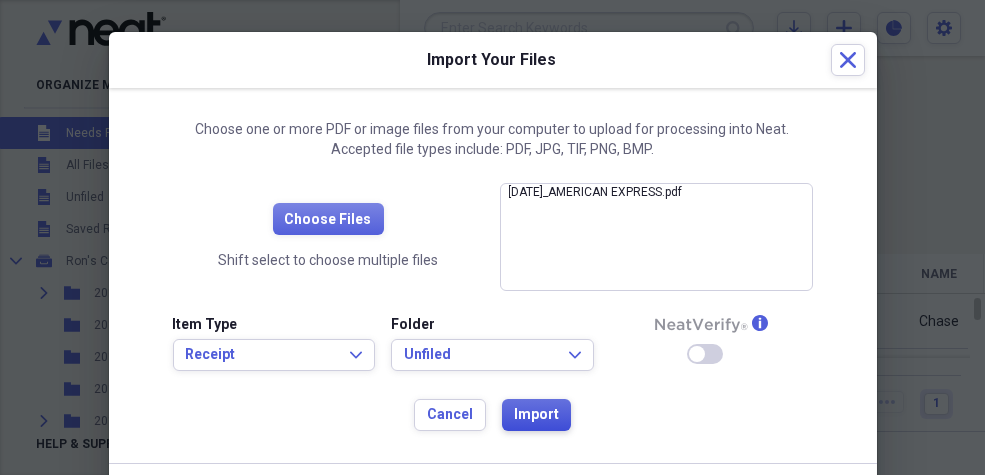 click on "Import" at bounding box center (536, 415) 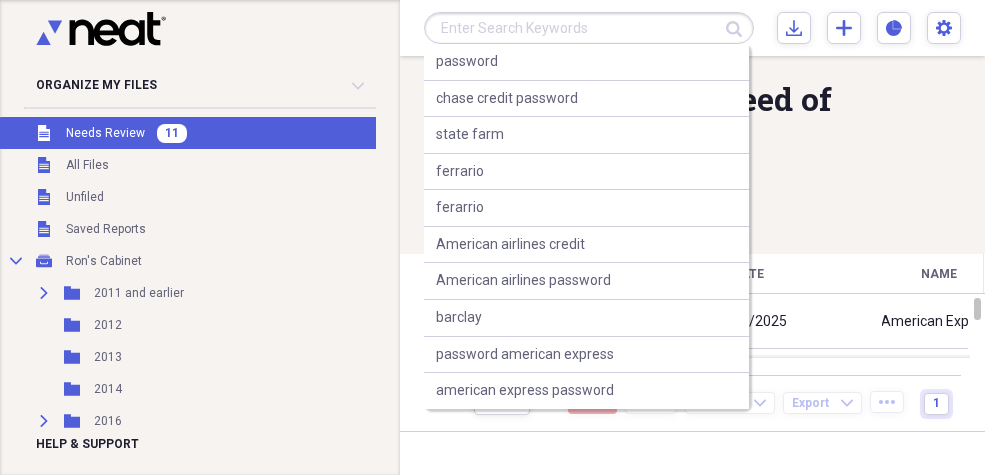 click at bounding box center (589, 28) 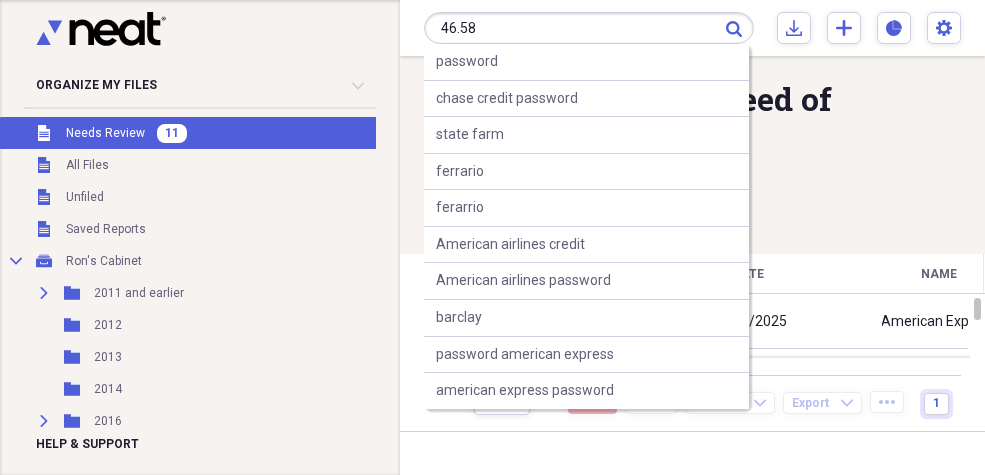 type on "46.58" 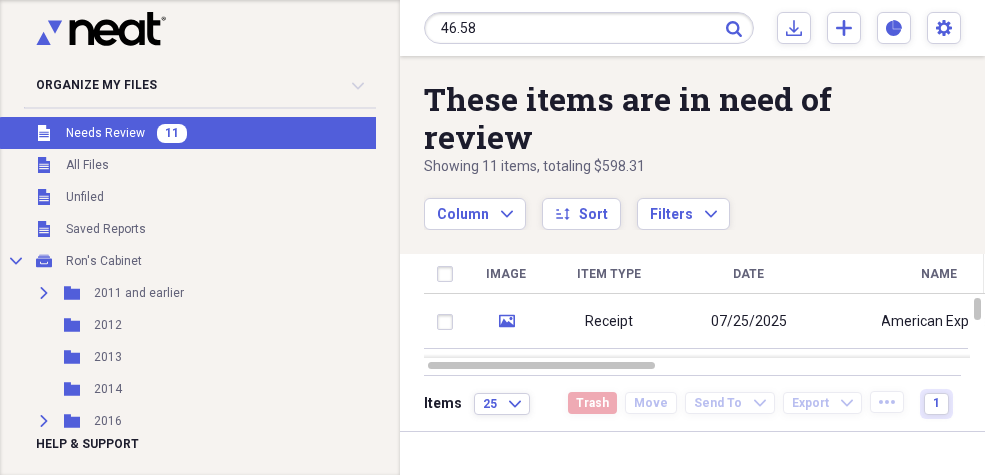 click on "Submit" 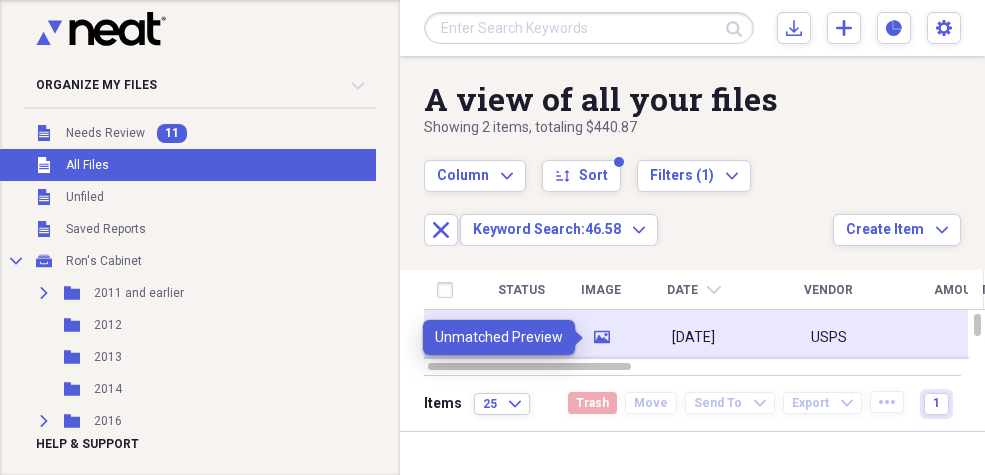 click on "media" 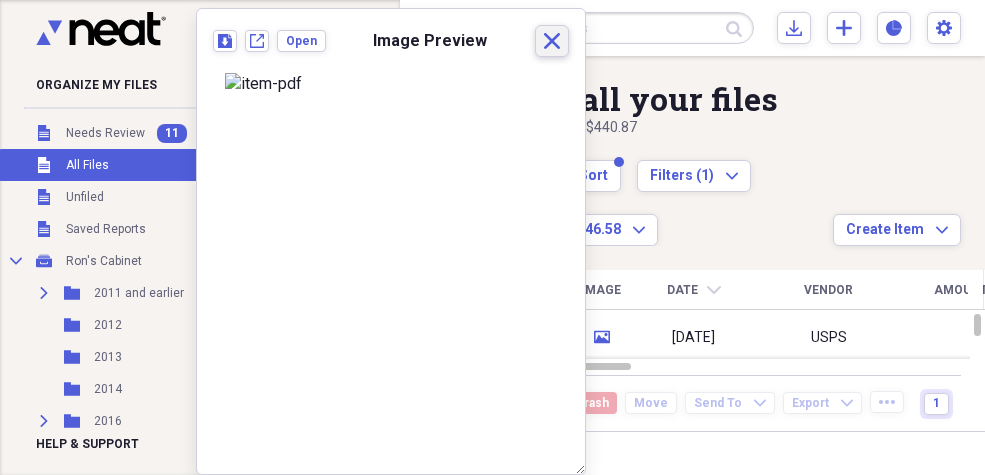 click 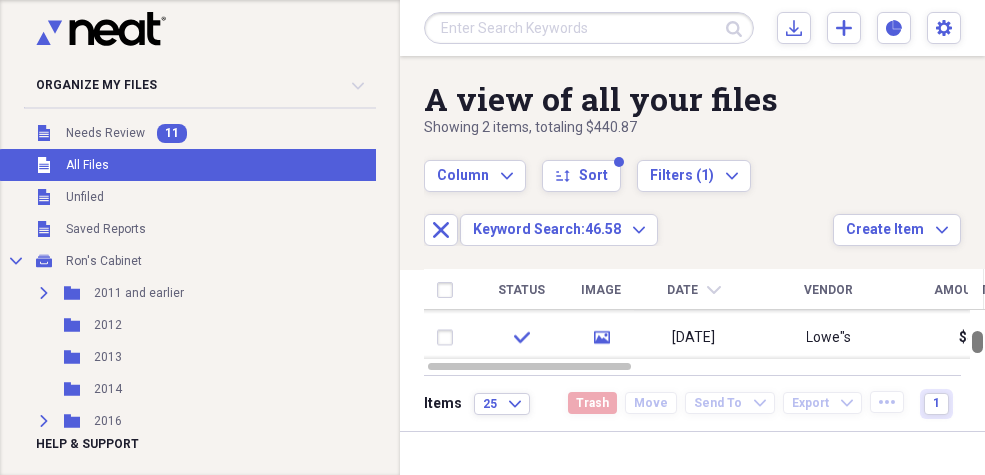 drag, startPoint x: 972, startPoint y: 314, endPoint x: 971, endPoint y: 331, distance: 17.029387 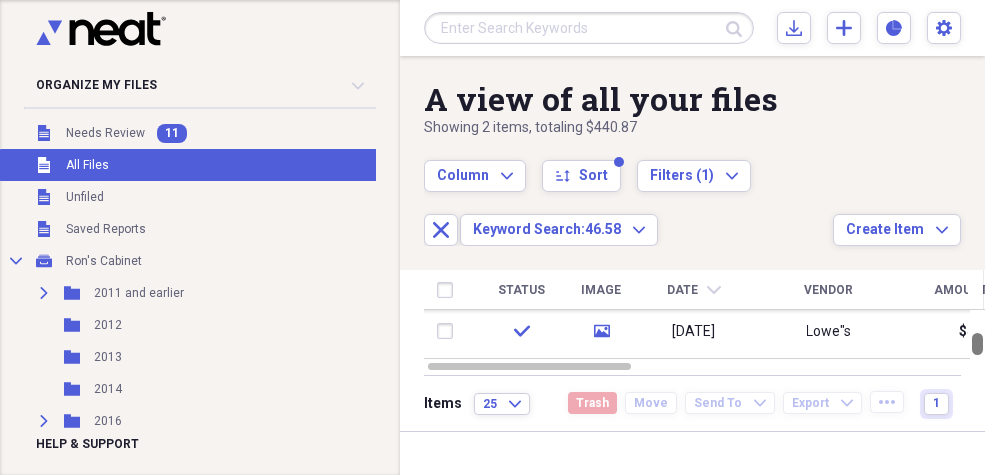 drag, startPoint x: 982, startPoint y: 338, endPoint x: 986, endPoint y: 354, distance: 16.492422 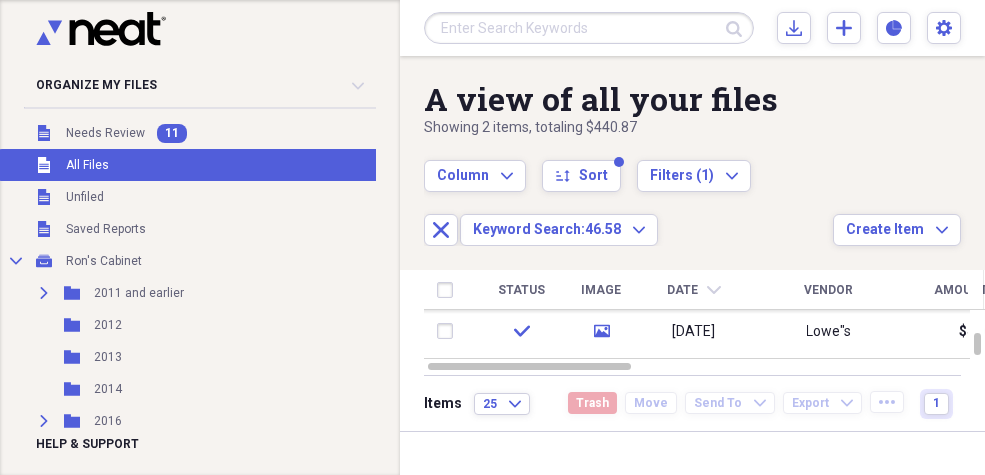 click at bounding box center (589, 28) 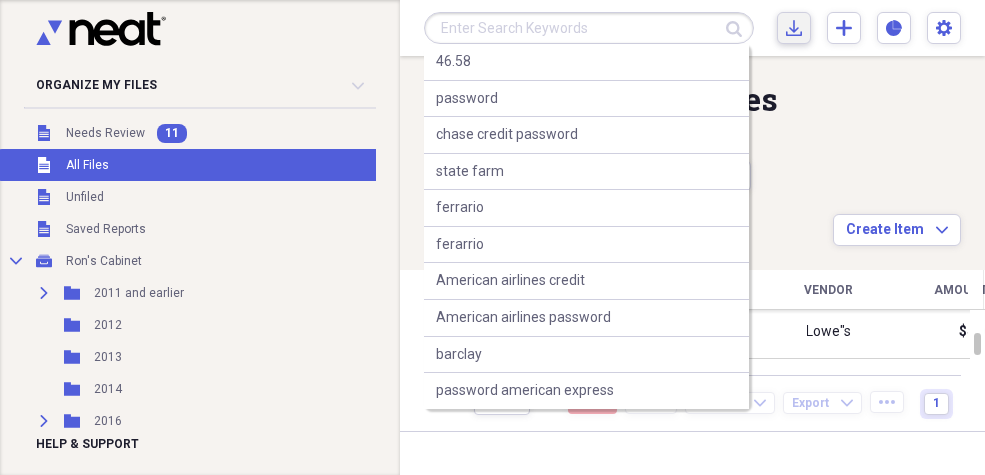 click 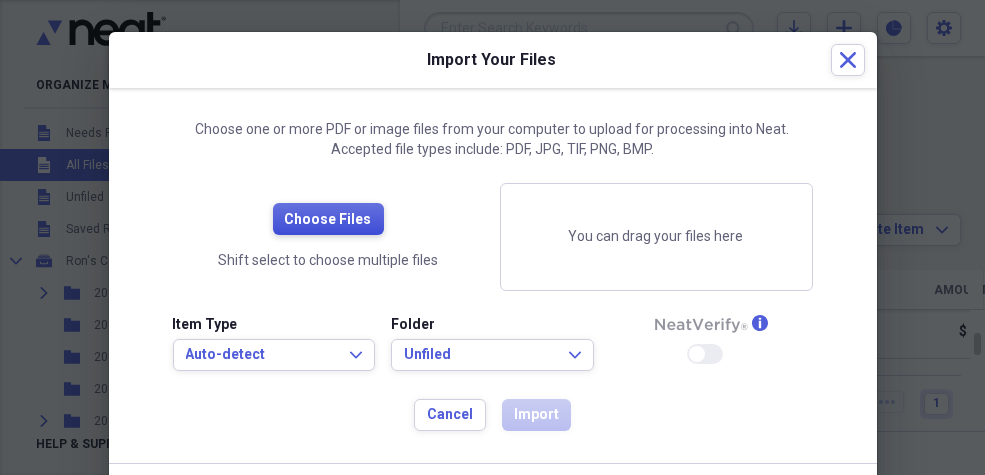 click on "Choose Files" at bounding box center [328, 220] 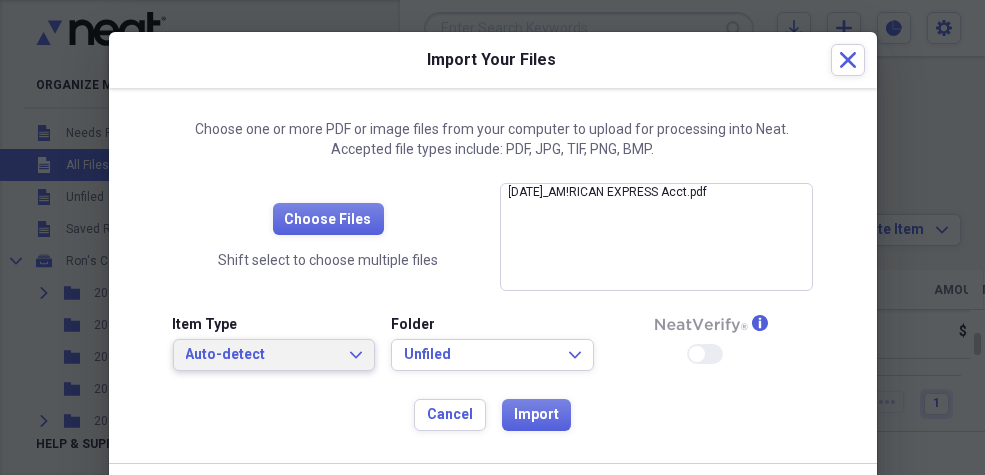 click on "Expand" 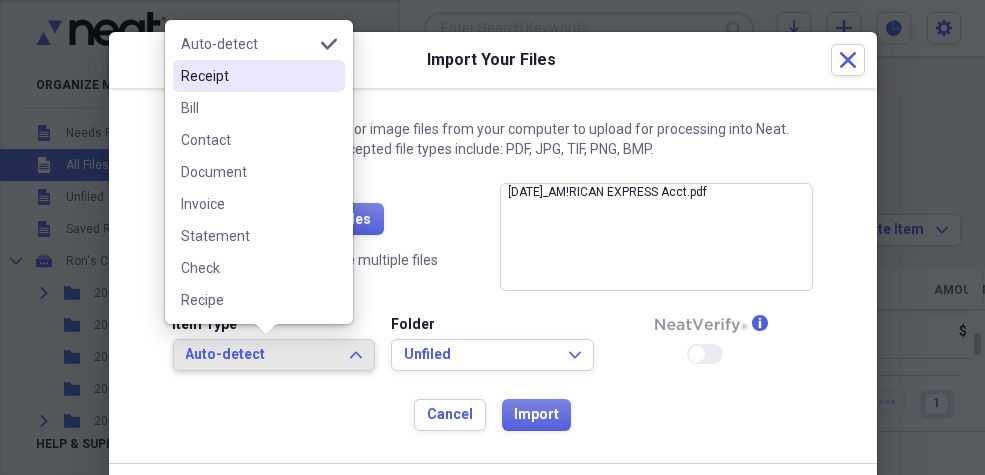 click on "Receipt" at bounding box center [247, 76] 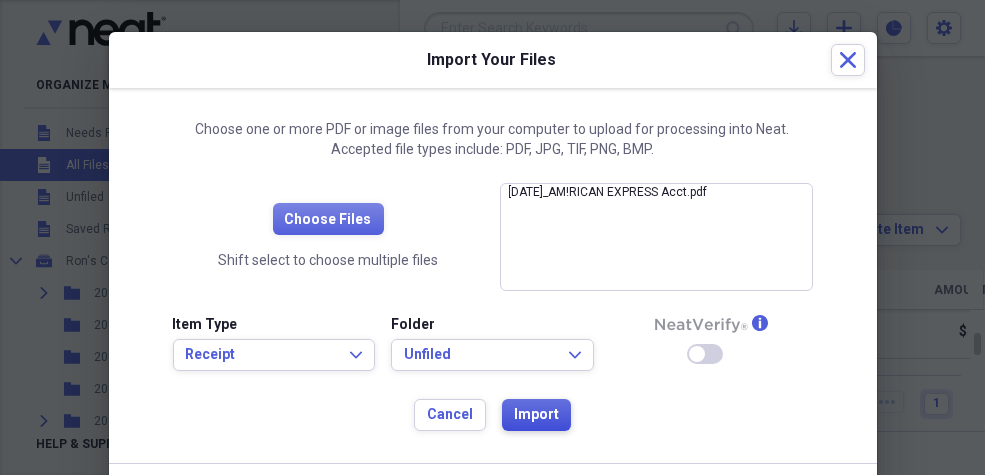 click on "Import" at bounding box center (536, 415) 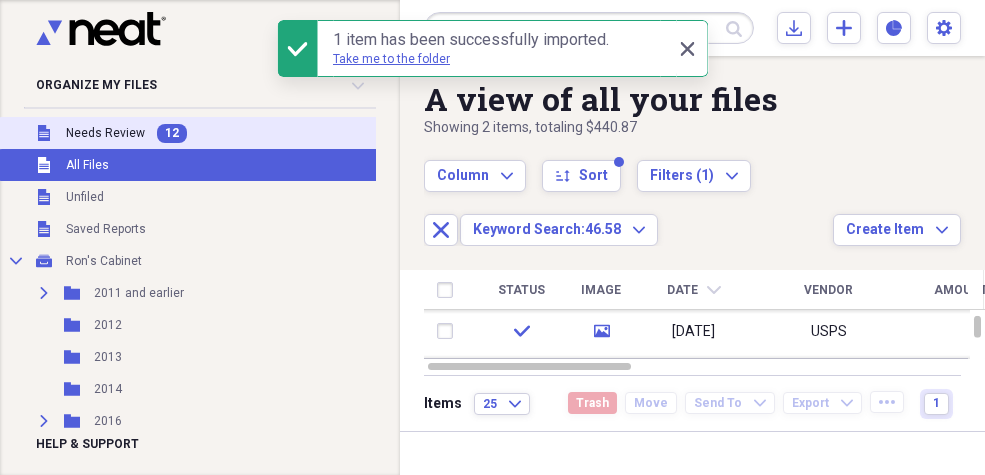 click on "Needs Review" at bounding box center (105, 133) 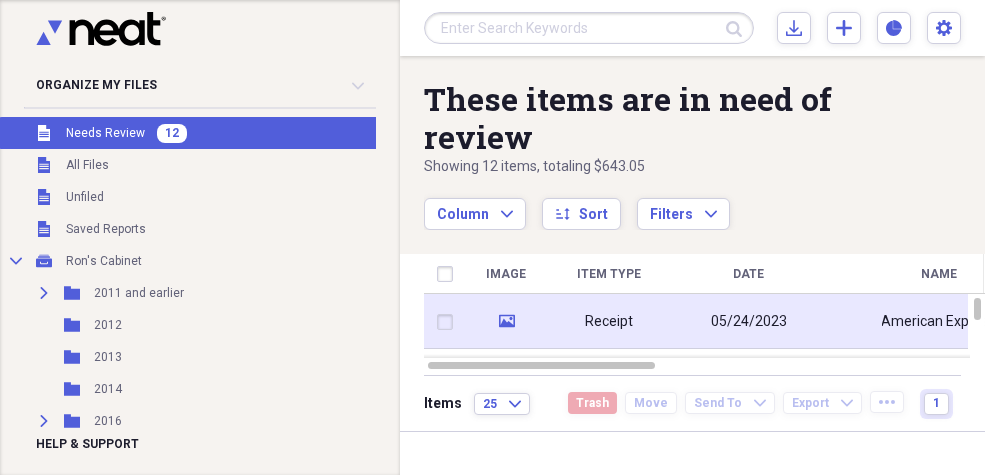 click at bounding box center [449, 322] 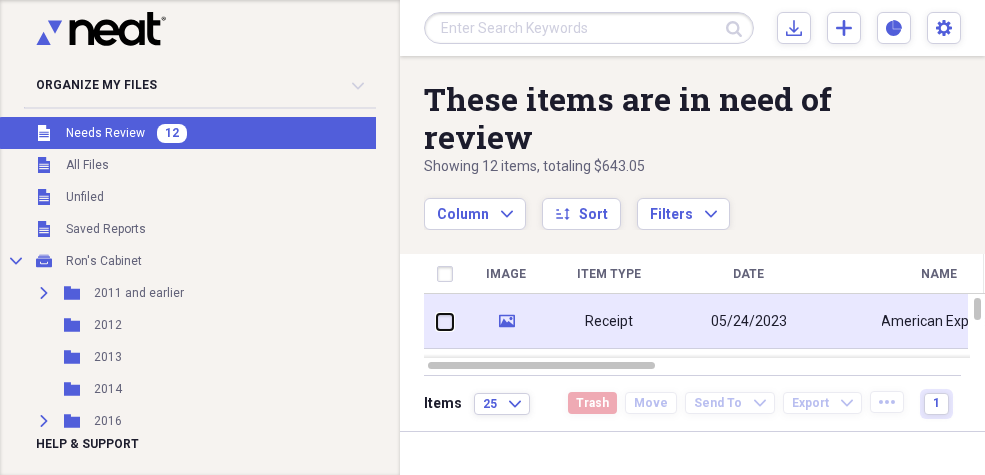 click at bounding box center [437, 321] 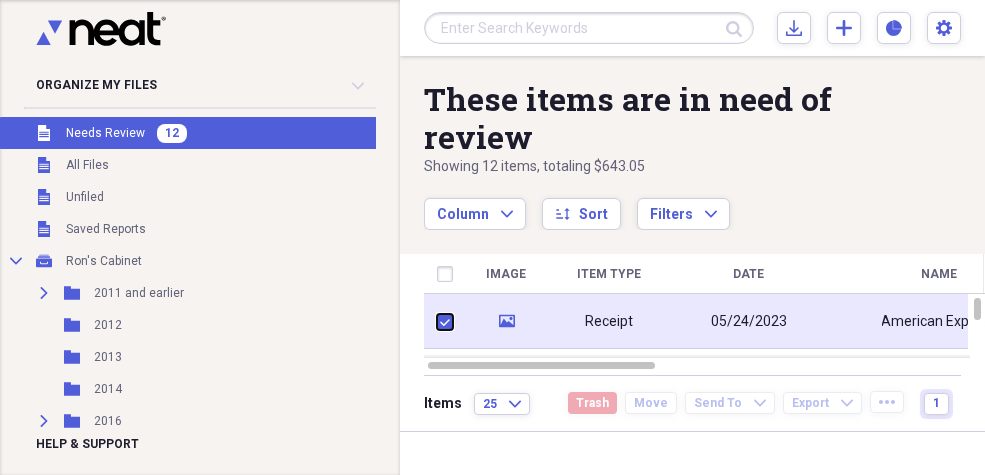 checkbox on "true" 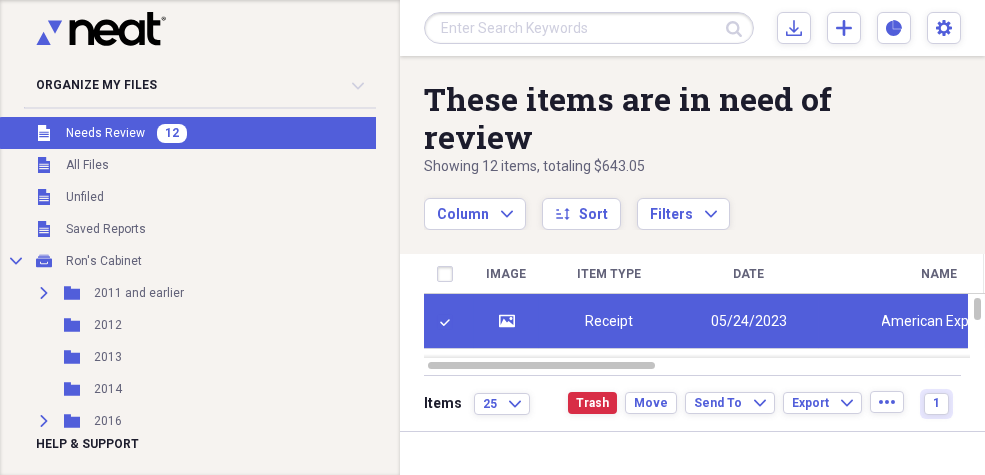click on "media" 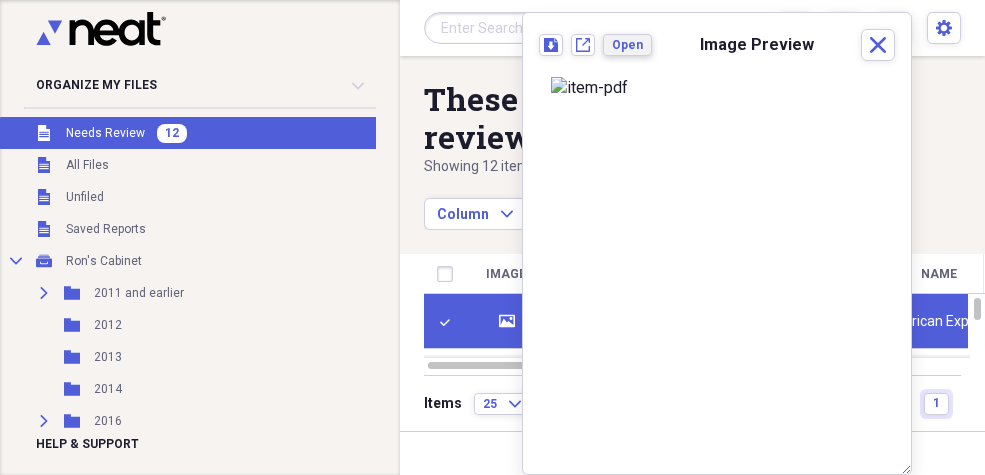 click on "Open" at bounding box center [627, 45] 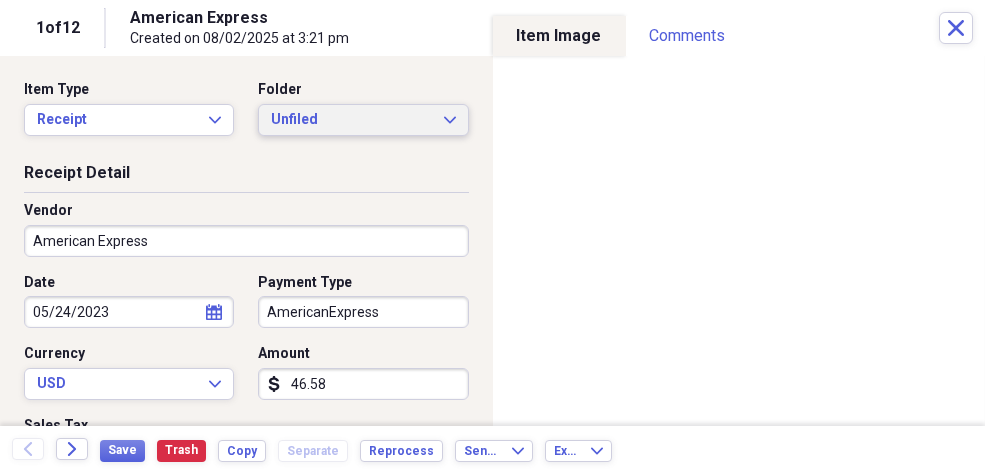 click on "Expand" 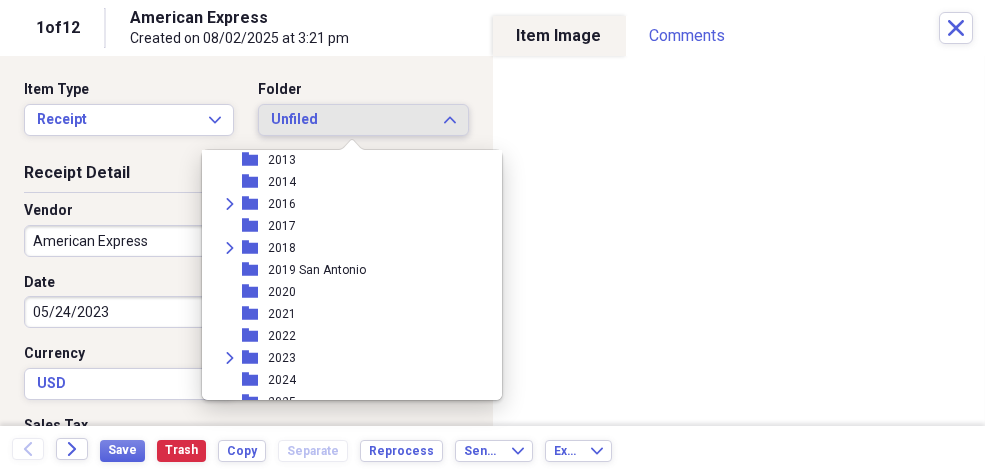 scroll, scrollTop: 180, scrollLeft: 0, axis: vertical 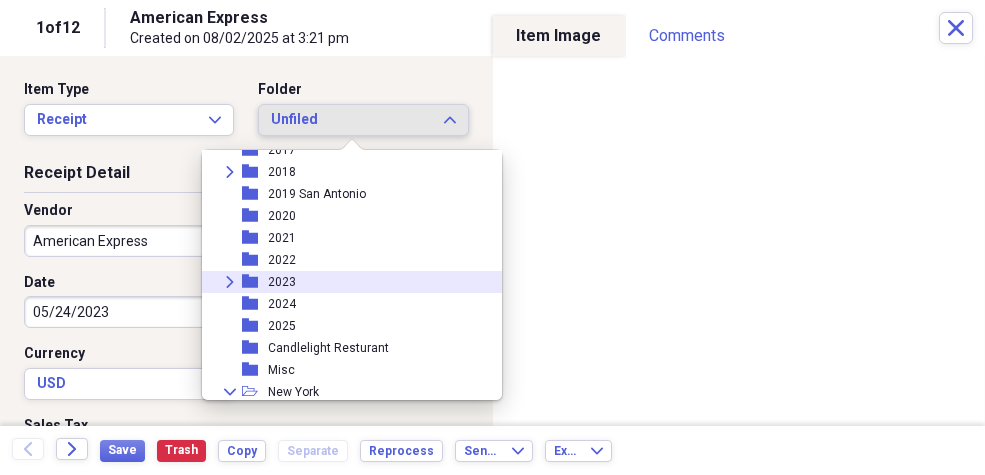 click on "2023" at bounding box center [282, 282] 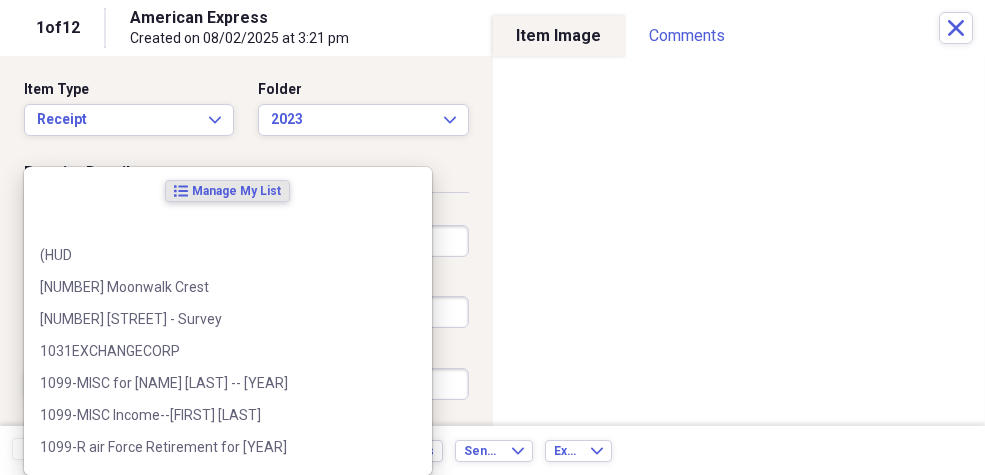 click on "Organize My Files 11 Collapse Unfiled Needs Review 11 Unfiled All Files Unfiled Unfiled Unfiled Saved Reports Collapse My Cabinet Ron's Cabinet Add Folder Expand Folder 2011 and earlier Add Folder Folder 2012 Add Folder Folder 2013 Add Folder Folder 2014 Add Folder Expand Folder 2016 Add Folder Folder 2017 Add Folder Expand Folder 2018 Add Folder Folder 2019 San Antonio Add Folder Folder 2020 Add Folder Folder 2021 Add Folder Folder 2022 Add Folder Expand Folder 2023 Add Folder Folder 2024 Add Folder Folder 2025 Add Folder Folder Candlelight Resturant Add Folder Folder Misc Add Folder Collapse Open Folder New York Add Folder Folder 2017 Add Folder Folder 2018 Add Folder Folder 2019 Add Folder Folder 2020 Add Folder Folder 2021 Add Folder Folder 2022 Add Folder Folder 2023 Add Folder Folder 2024 Add Folder Folder 2025 Add Folder Folder Checks Add Folder Collapse Open Folder Mom Add Folder Folder Property Tax Records Add Folder Folder Rushing Creek Add Folder Collapse Open Folder San Antonio Property Add Folder" at bounding box center [492, 237] 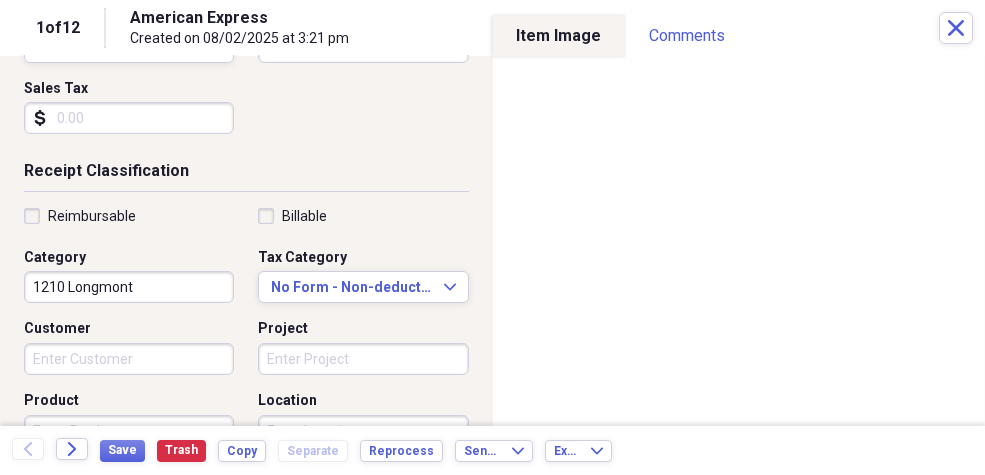 scroll, scrollTop: 346, scrollLeft: 0, axis: vertical 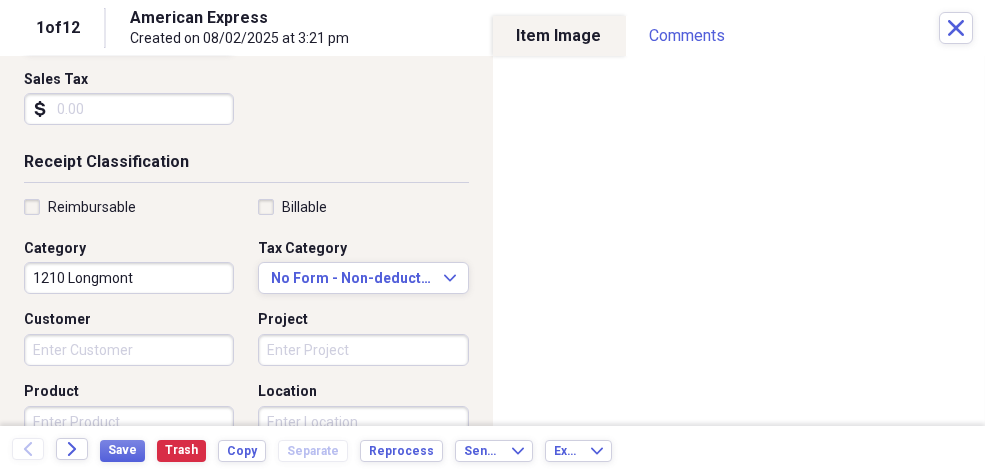 type on "Petroleum Wholesale" 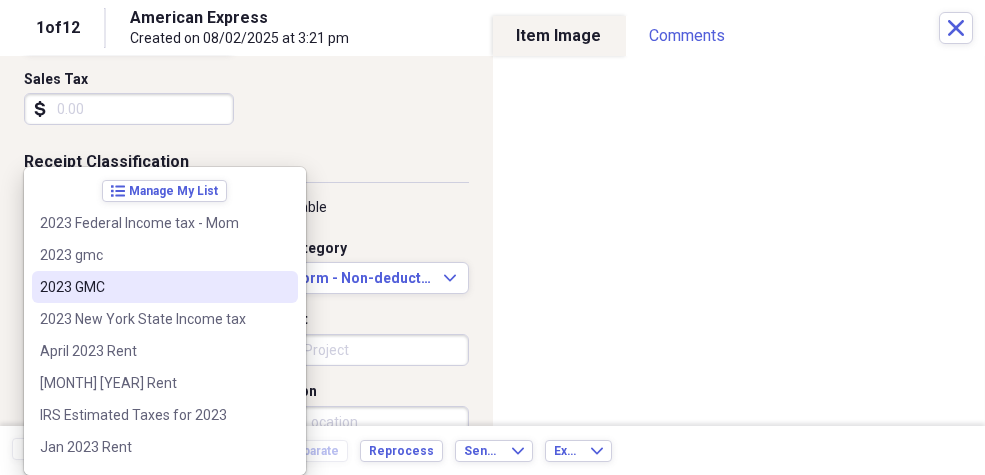 click on "2023 GMC" at bounding box center [153, 287] 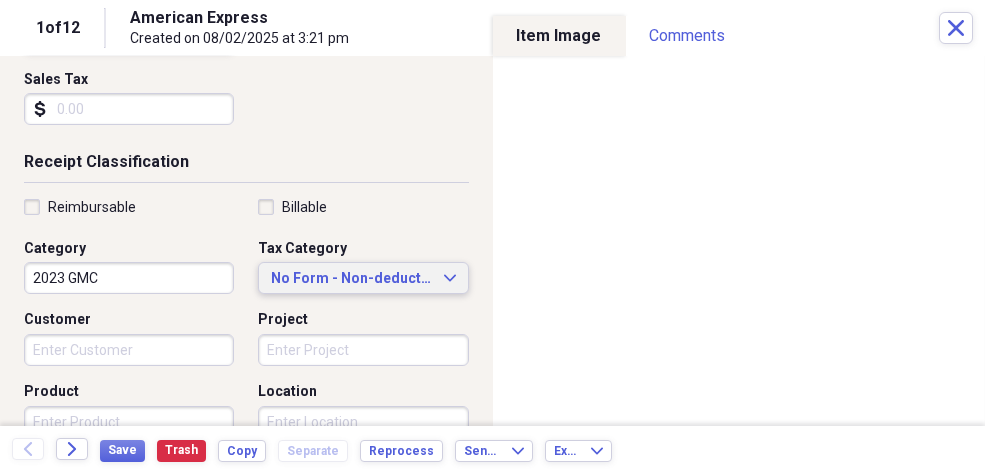 click on "Expand" 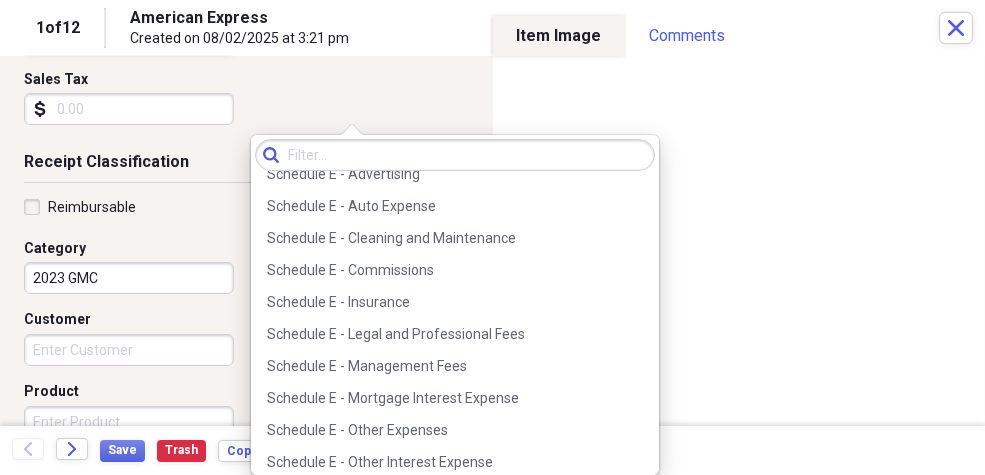 scroll, scrollTop: 4606, scrollLeft: 0, axis: vertical 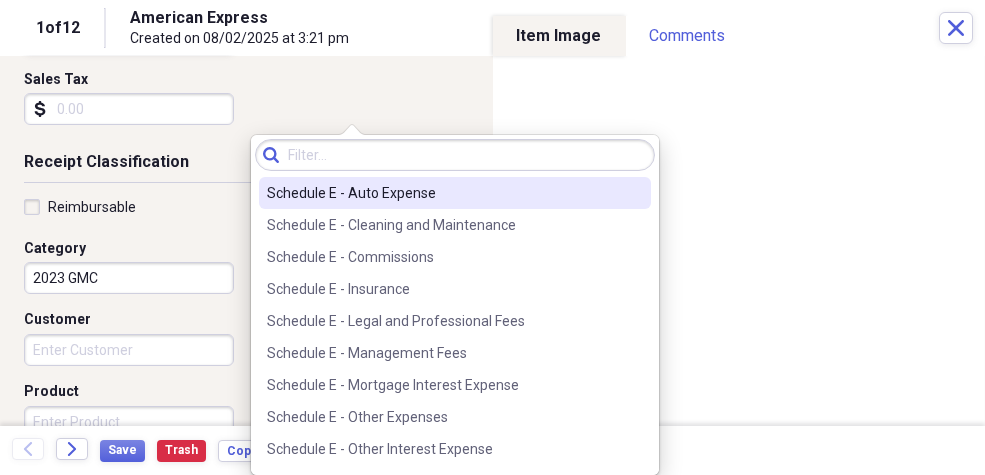 click on "Schedule E - Auto Expense" at bounding box center [443, 193] 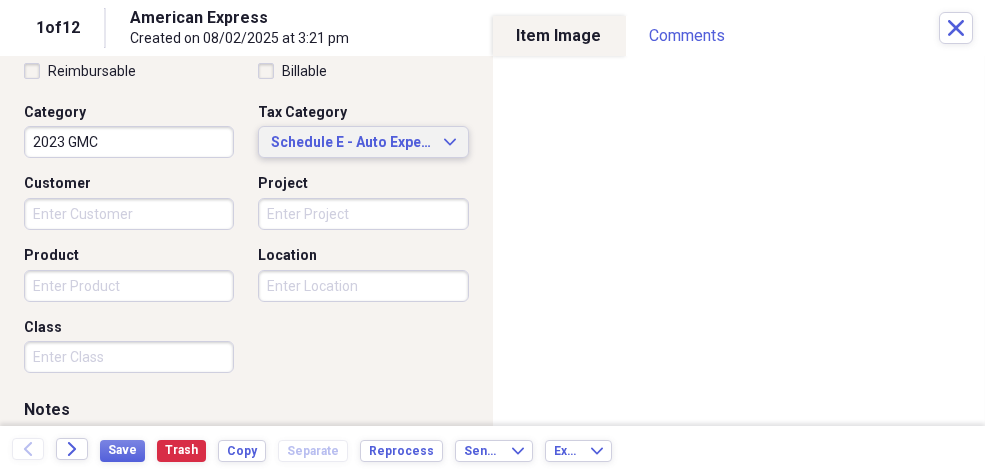 scroll, scrollTop: 497, scrollLeft: 0, axis: vertical 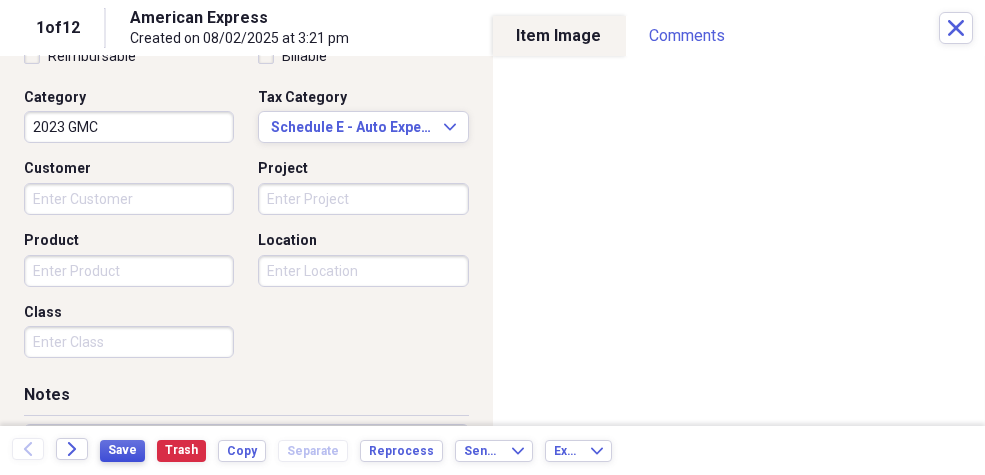 click on "Save" at bounding box center (122, 450) 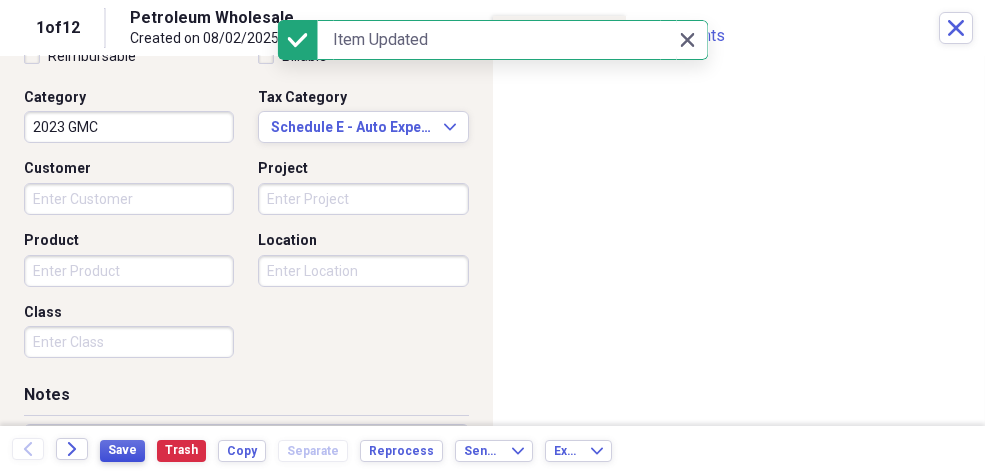 click on "Save" at bounding box center (122, 450) 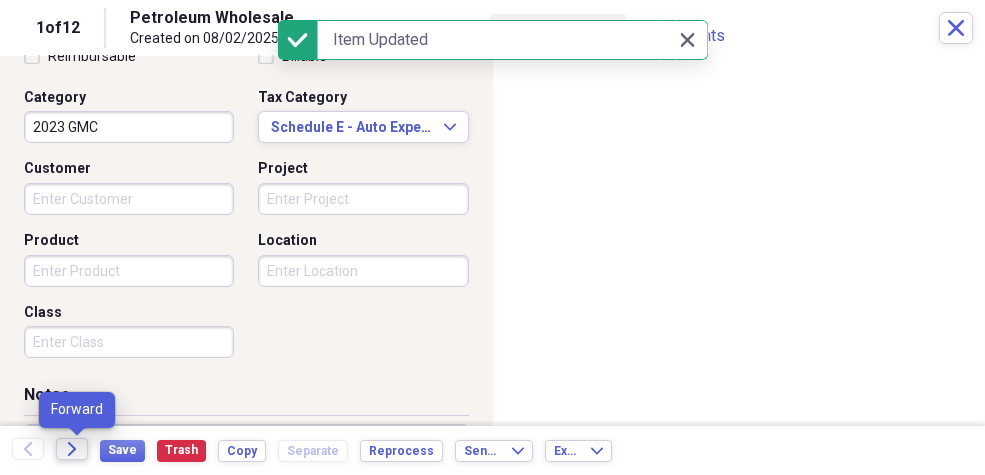 click on "Forward" 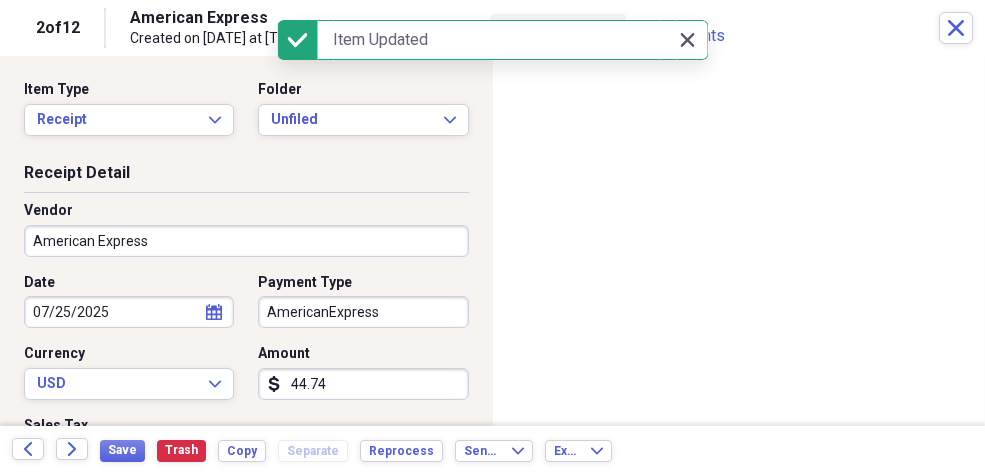 click on "Close" 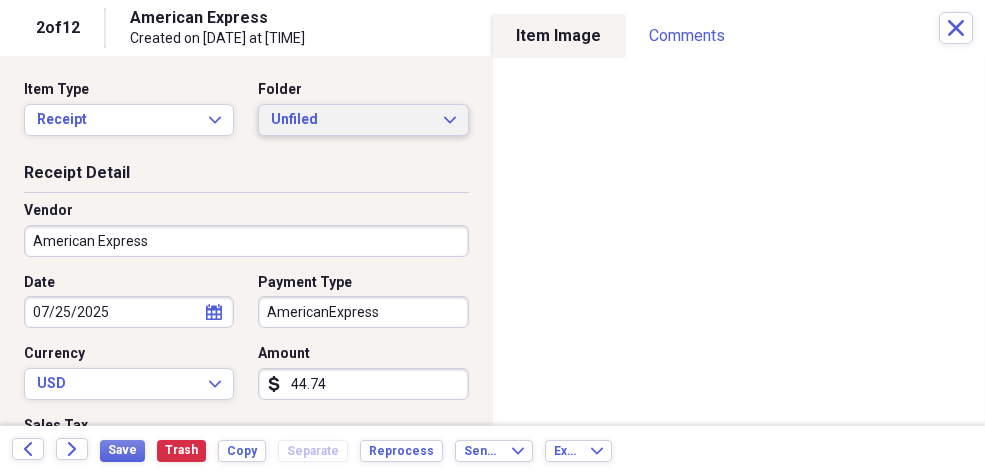 click on "Expand" 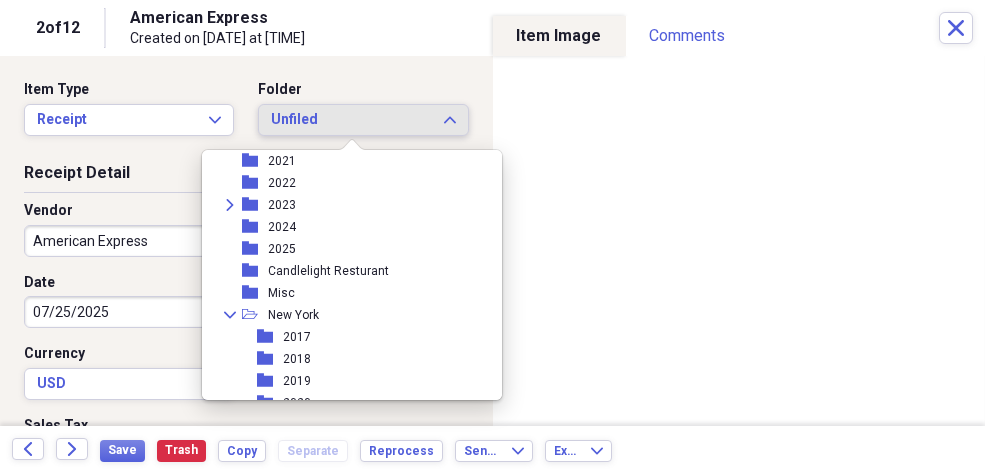 scroll, scrollTop: 245, scrollLeft: 0, axis: vertical 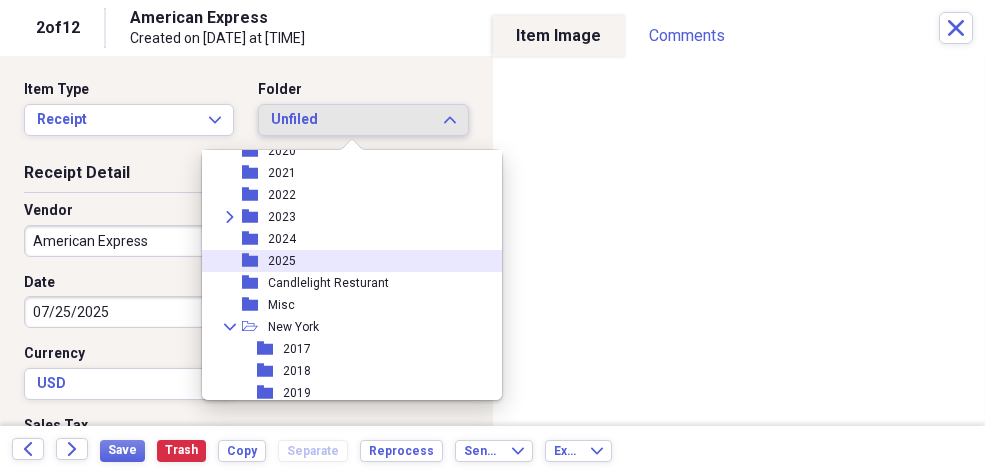 click on "2025" at bounding box center [282, 261] 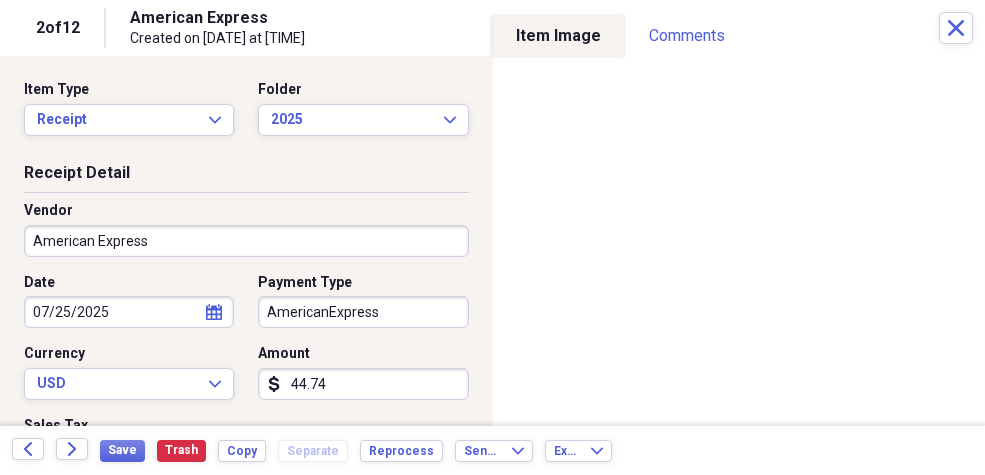 click on "Organize My Files 10 Collapse Unfiled Needs Review 10 Unfiled All Files Unfiled Unfiled Unfiled Saved Reports Collapse My Cabinet [PERSON]'s Cabinet Add Folder Expand Folder 2011 and earlier Add Folder Folder 2012 Add Folder Folder 2013 Add Folder Folder 2014 Add Folder Expand Folder 2016 Add Folder Folder 2017 Add Folder Expand Folder 2018 Add Folder Folder 2019 [CITY] Add Folder Folder 2020 Add Folder Folder 2021 Add Folder Folder 2022 Add Folder Expand Folder 2023 Add Folder Folder 2024 Add Folder Folder 2025 Add Folder Folder Candlelight Resturant Add Folder Folder Misc Add Folder Collapse Open Folder [CITY] Add Folder Folder 2017 Add Folder Folder 2018 Add Folder Folder 2019 Add Folder Folder 2020 Add Folder Folder 2021 Add Folder Folder 2022 Add Folder Folder 2023 Add Folder Folder 2024 Add Folder Folder 2025 Add Folder Folder Checks Add Folder Collapse Open Folder Mom Add Folder Folder Property Tax Records Add Folder Folder Rushing Creek Add Folder Collapse Open Folder [CITY] Property Add Folder" at bounding box center (492, 237) 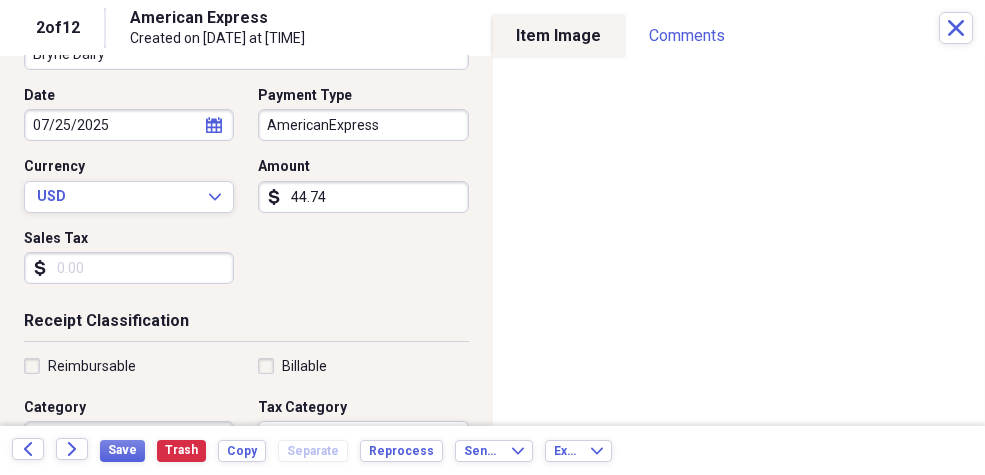 scroll, scrollTop: 191, scrollLeft: 0, axis: vertical 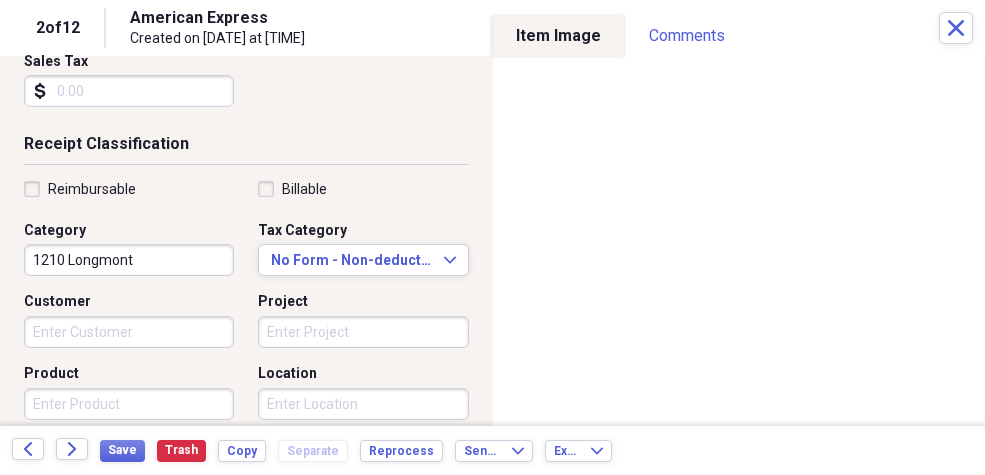 type on "Bryne Dairy" 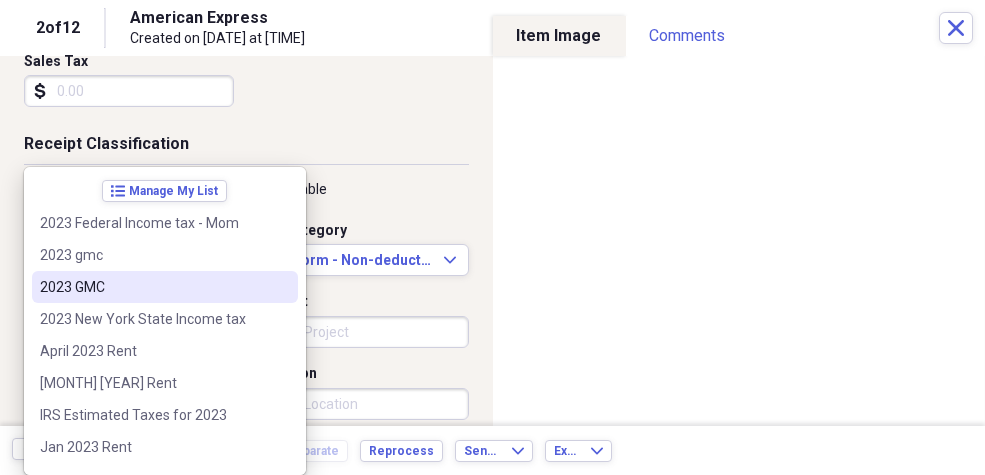 click on "2023 GMC" at bounding box center [153, 287] 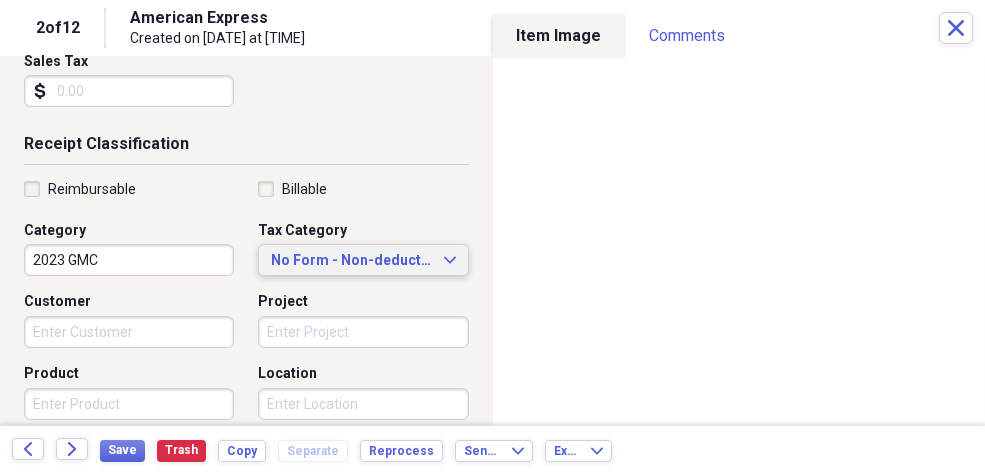 click on "Expand" 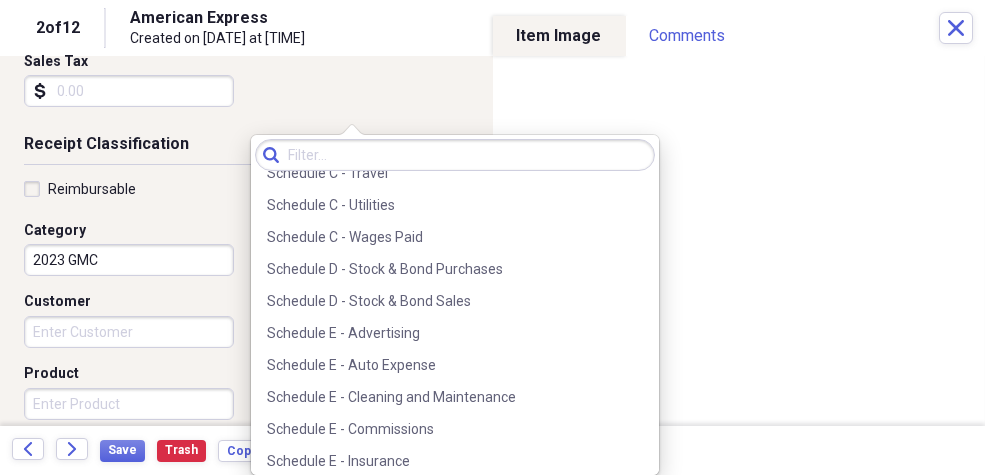 scroll, scrollTop: 4553, scrollLeft: 0, axis: vertical 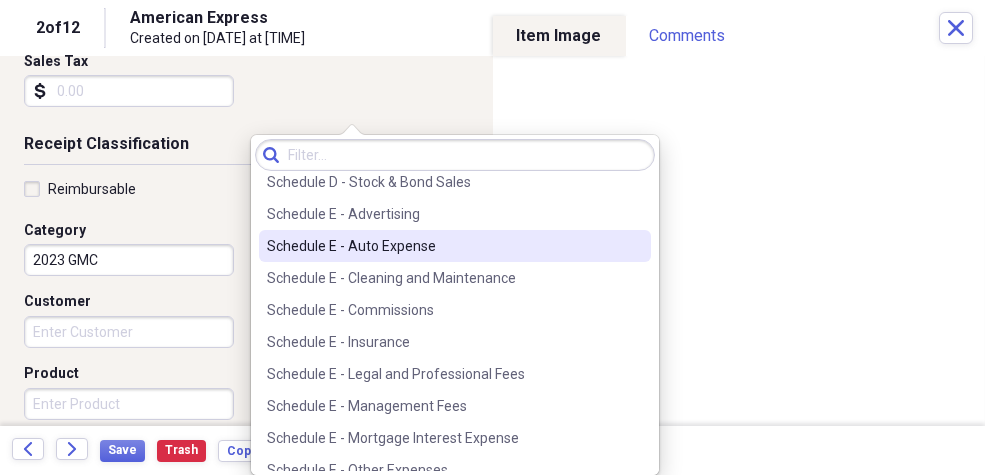 click on "Schedule E - Auto Expense" at bounding box center [443, 246] 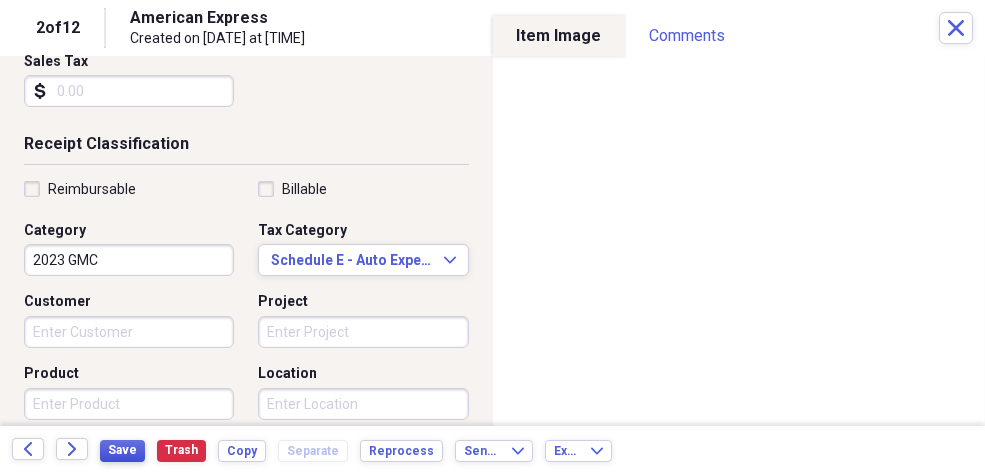 click on "Save" at bounding box center [122, 450] 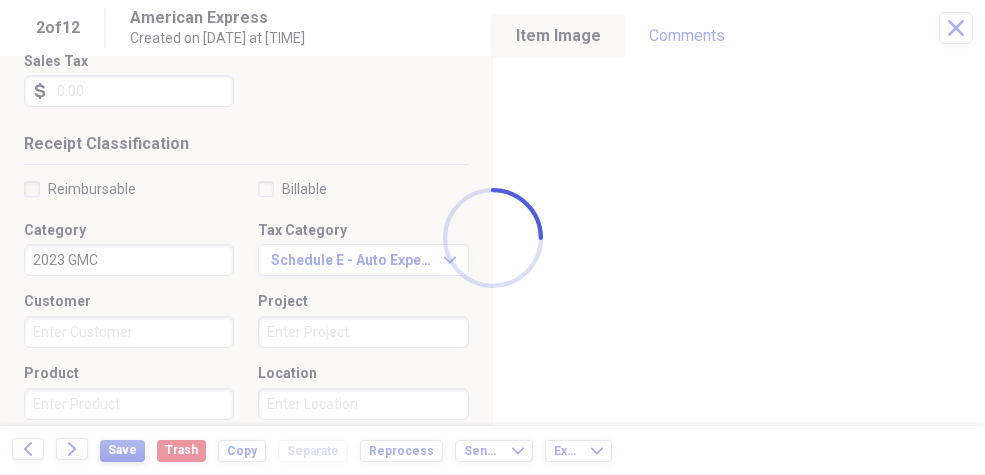 type on "Bryne Dairy" 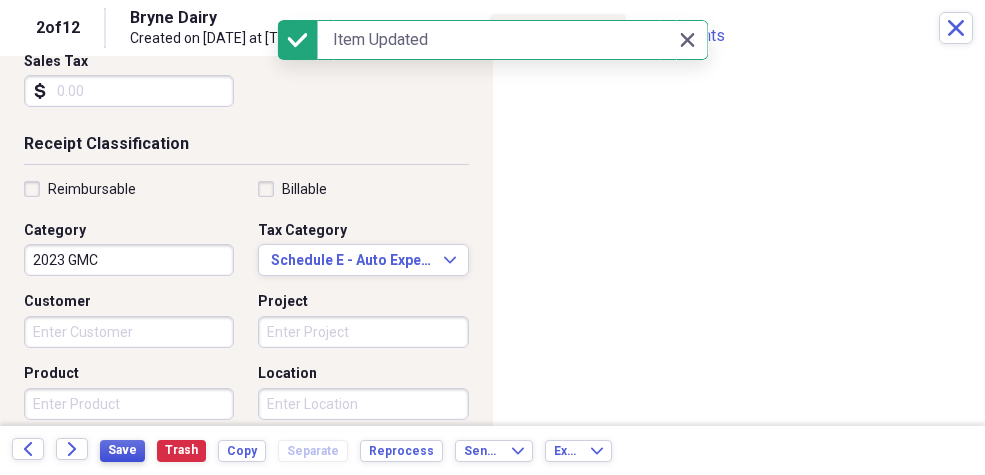 click on "Save" at bounding box center [122, 450] 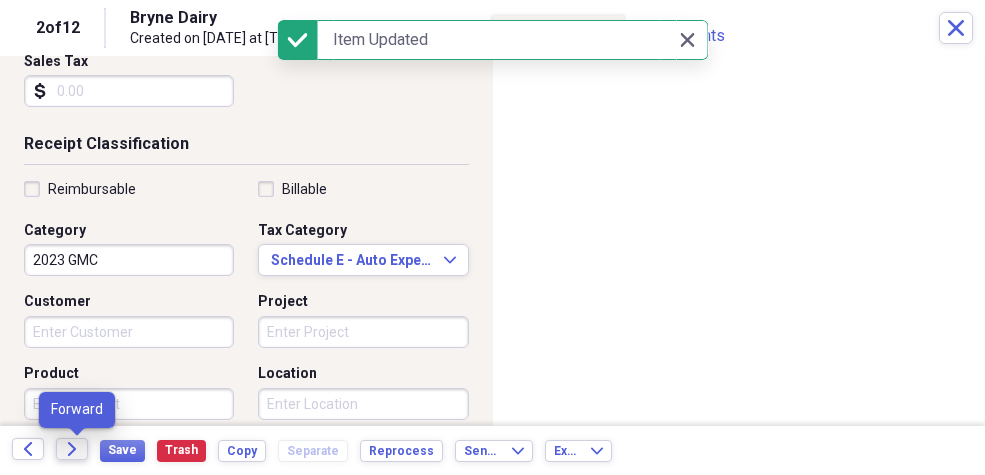 click 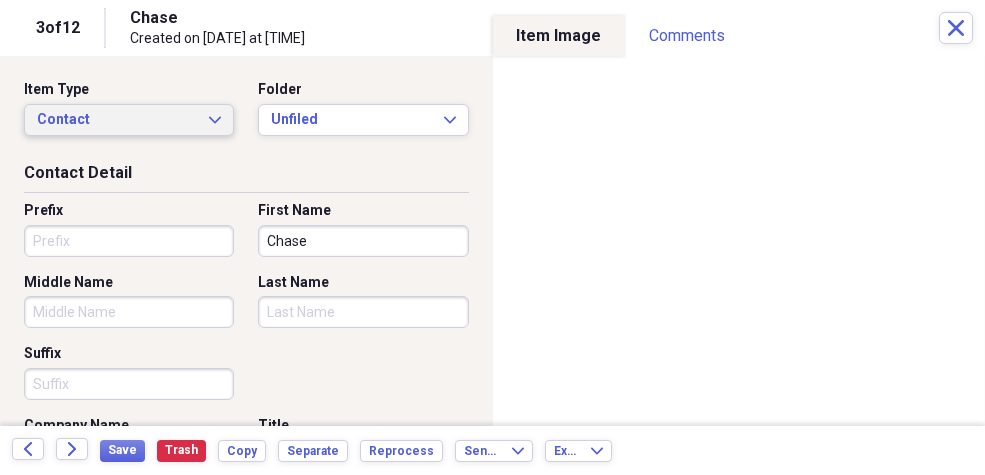 click on "Expand" 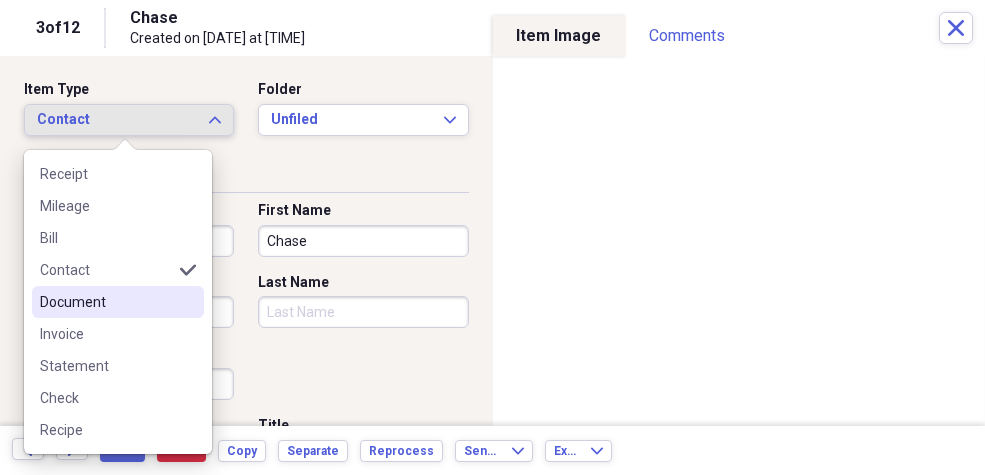 click on "Document" at bounding box center [106, 302] 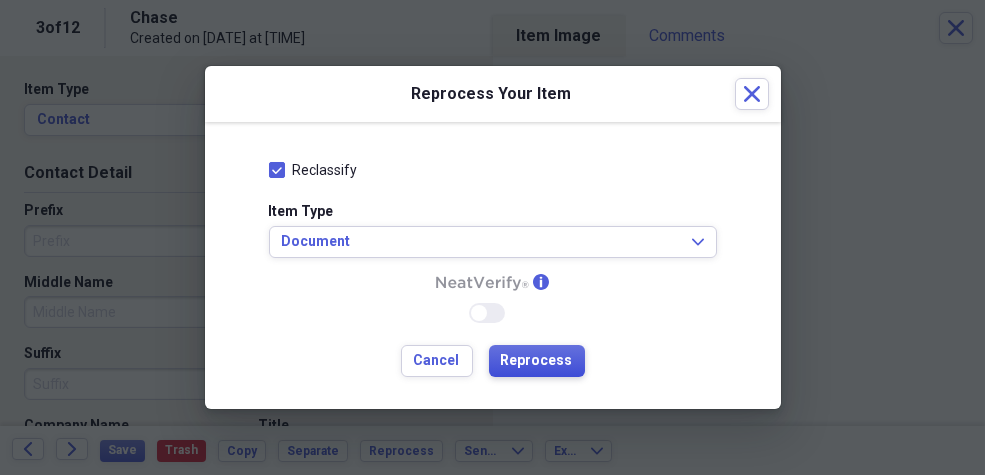 click on "Reprocess" at bounding box center (537, 361) 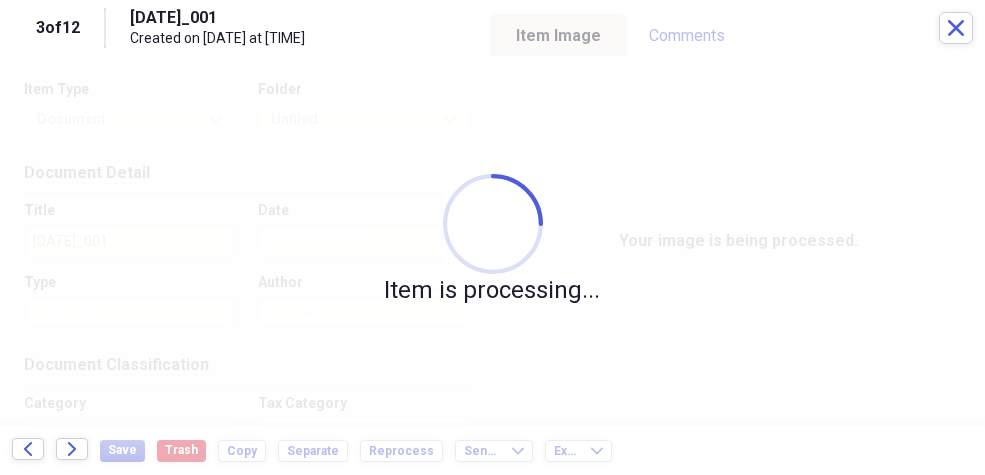 type on "Sports" 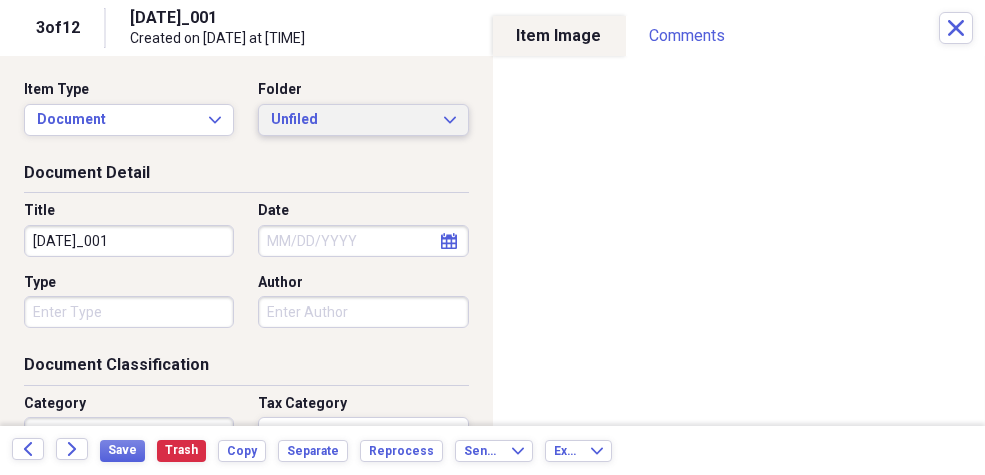 click on "Unfiled Expand" at bounding box center (363, 120) 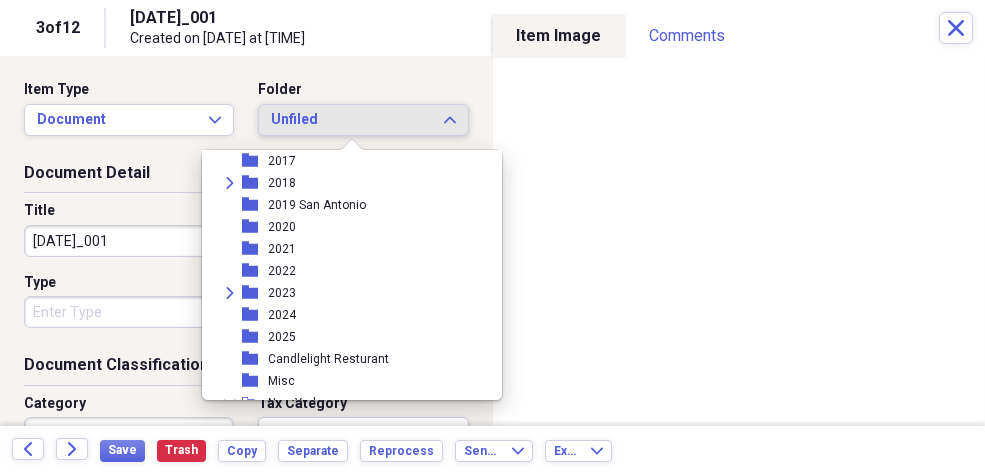 scroll, scrollTop: 269, scrollLeft: 0, axis: vertical 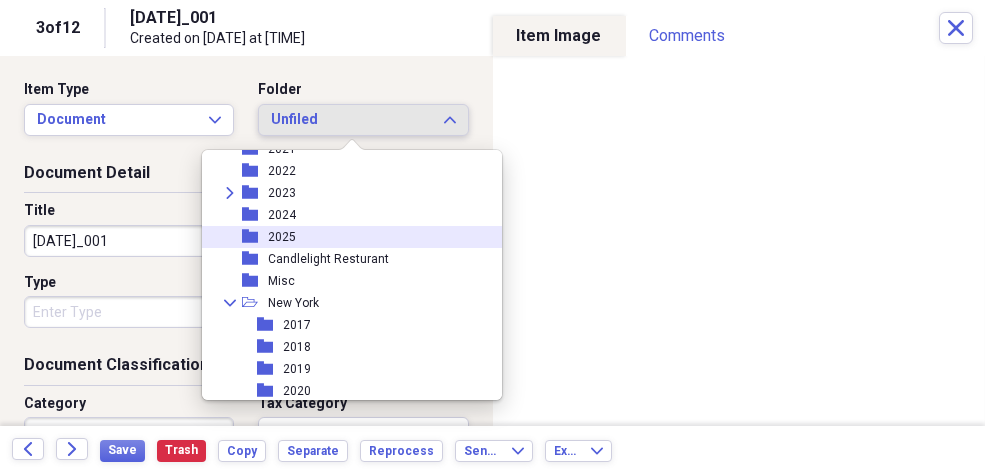 click on "2025" at bounding box center [282, 237] 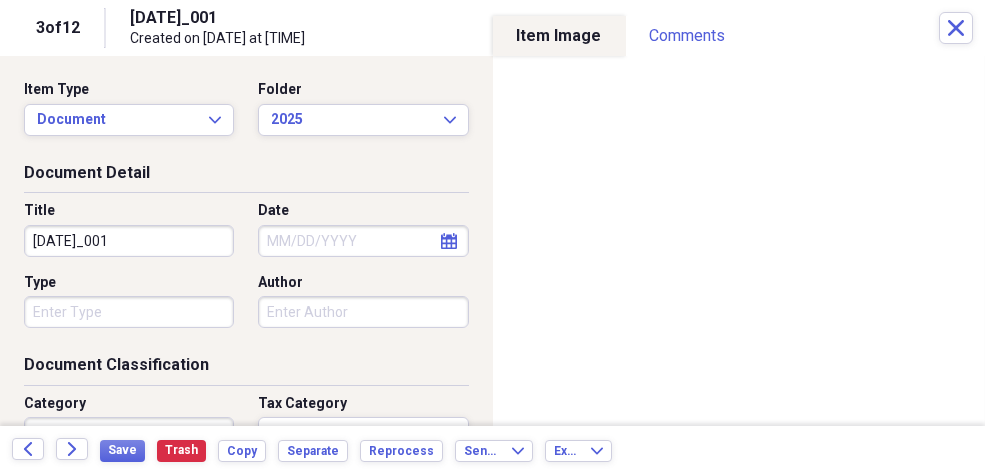 click on "[DATE]_001" at bounding box center (129, 241) 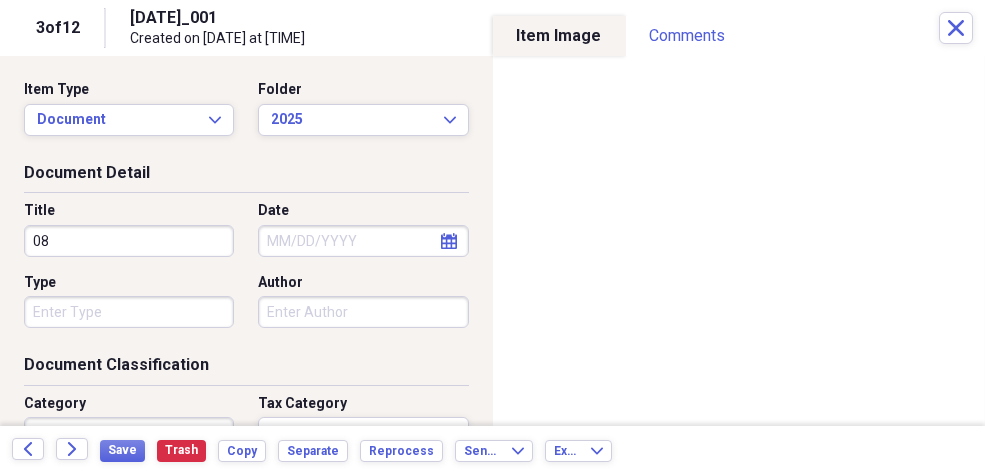 type on "0" 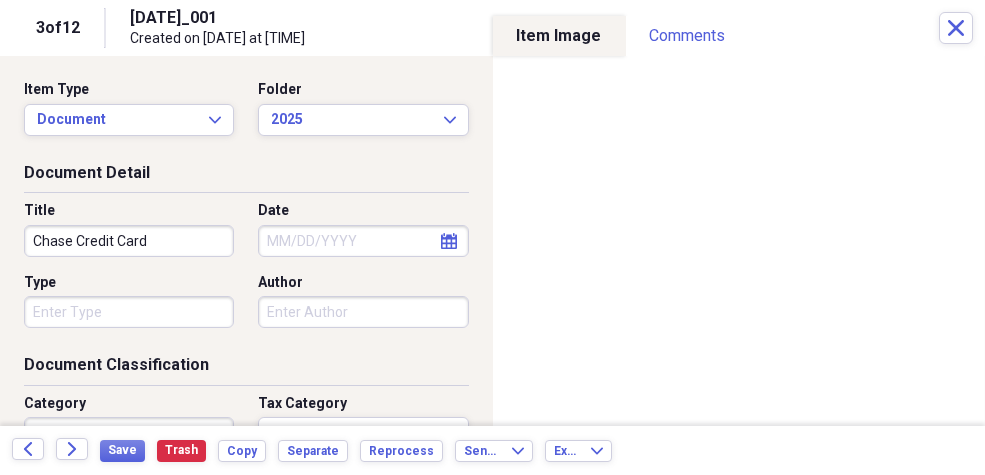 type on "Chase Credit Card" 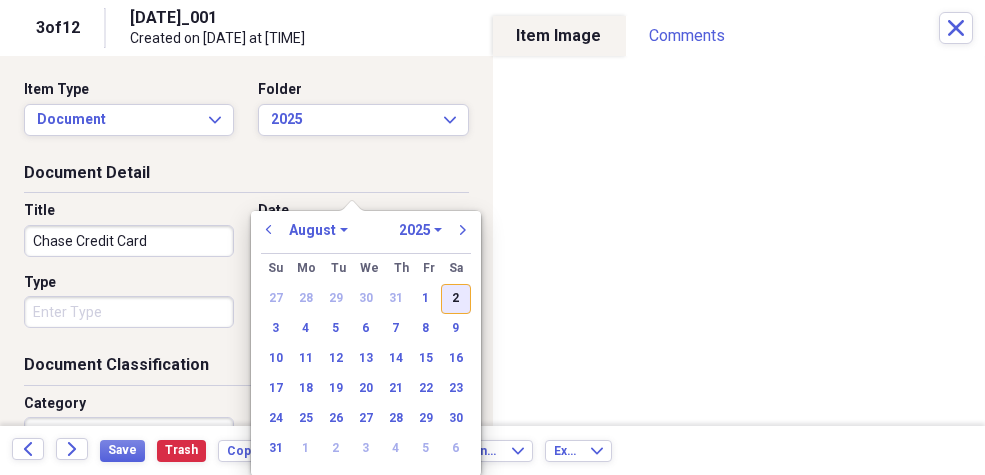 click on "2" at bounding box center [456, 299] 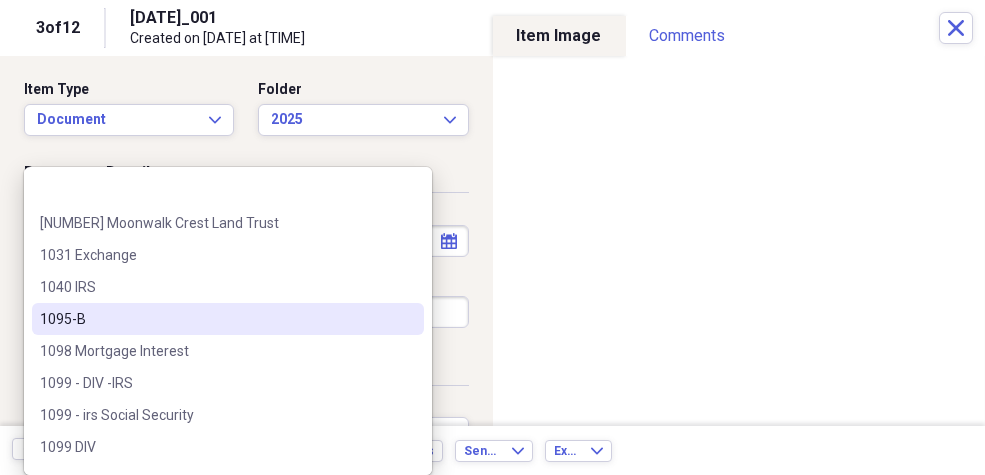 click on "Organize My Files 10 Collapse Unfiled Needs Review 10 Unfiled All Files Unfiled Unfiled Unfiled Saved Reports Collapse My Cabinet [PERSON]'s Cabinet Add Folder Expand Folder 2011 and earlier Add Folder Folder 2012 Add Folder Folder 2013 Add Folder Folder 2014 Add Folder Expand Folder 2016 Add Folder Folder 2017 Add Folder Expand Folder 2018 Add Folder Folder 2019 [CITY] Add Folder Folder 2020 Add Folder Folder 2021 Add Folder Folder 2022 Add Folder Expand Folder 2023 Add Folder Folder 2024 Add Folder Folder 2025 Add Folder Folder Candlelight Resturant Add Folder Folder Misc Add Folder Collapse Open Folder [CITY] Add Folder Folder 2017 Add Folder Folder 2018 Add Folder Folder 2019 Add Folder Folder 2020 Add Folder Folder 2021 Add Folder Folder 2022 Add Folder Folder 2023 Add Folder Folder 2024 Add Folder Folder 2025 Add Folder Folder Checks Add Folder Collapse Open Folder Mom Add Folder Folder Property Tax Records Add Folder Folder Rushing Creek Add Folder Collapse Open Folder [CITY] Property Add Folder" at bounding box center [492, 237] 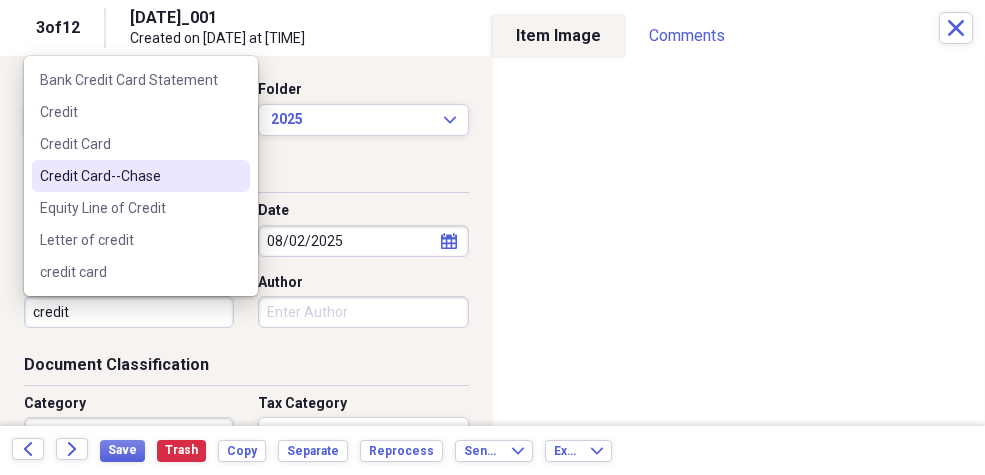 click on "Credit Card--Chase" at bounding box center [129, 176] 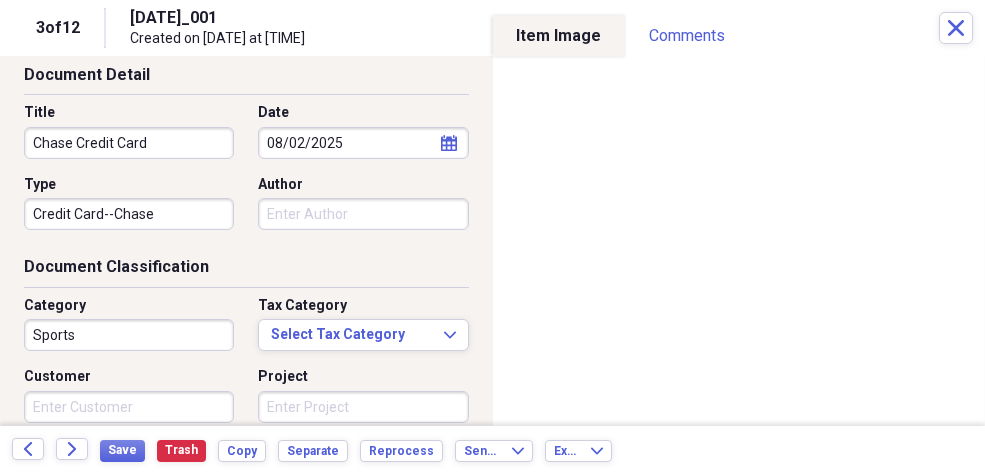 scroll, scrollTop: 174, scrollLeft: 0, axis: vertical 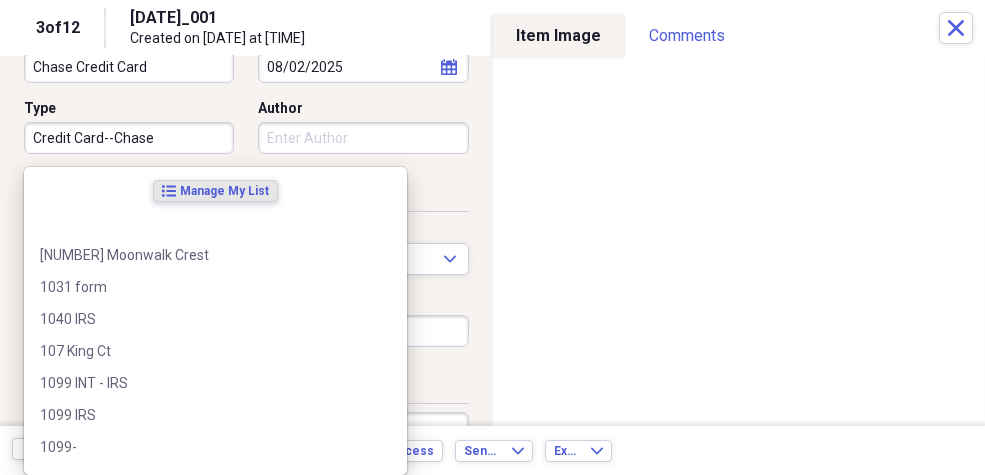 click on "Organize My Files 10 Collapse Unfiled Needs Review 10 Unfiled All Files Unfiled Unfiled Unfiled Saved Reports Collapse My Cabinet [PERSON]'s Cabinet Add Folder Expand Folder 2011 and earlier Add Folder Folder 2012 Add Folder Folder 2013 Add Folder Folder 2014 Add Folder Expand Folder 2016 Add Folder Folder 2017 Add Folder Expand Folder 2018 Add Folder Folder 2019 [CITY] Add Folder Folder 2020 Add Folder Folder 2021 Add Folder Folder 2022 Add Folder Expand Folder 2023 Add Folder Folder 2024 Add Folder Folder 2025 Add Folder Folder Candlelight Resturant Add Folder Folder Misc Add Folder Collapse Open Folder [CITY] Add Folder Folder 2017 Add Folder Folder 2018 Add Folder Folder 2019 Add Folder Folder 2020 Add Folder Folder 2021 Add Folder Folder 2022 Add Folder Folder 2023 Add Folder Folder 2024 Add Folder Folder 2025 Add Folder Folder Checks Add Folder Collapse Open Folder Mom Add Folder Folder Property Tax Records Add Folder Folder Rushing Creek Add Folder Collapse Open Folder [CITY] Property Add Folder" at bounding box center [492, 237] 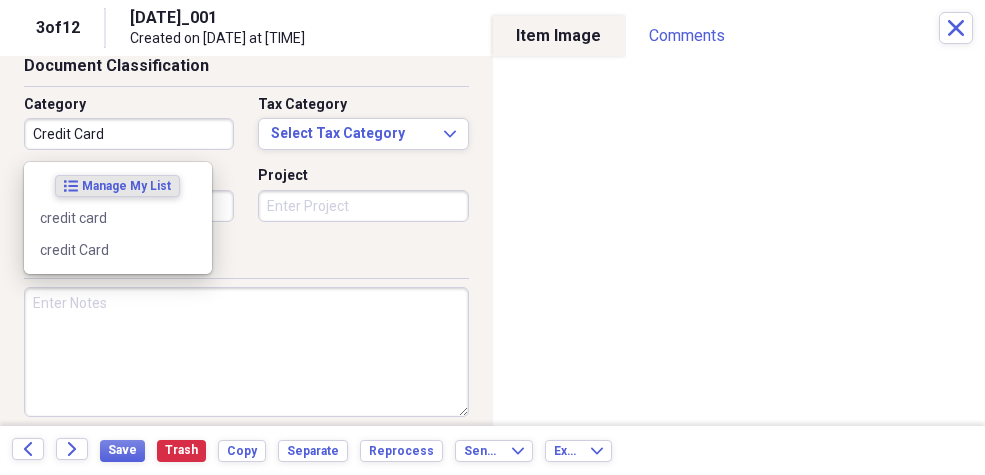 scroll, scrollTop: 311, scrollLeft: 0, axis: vertical 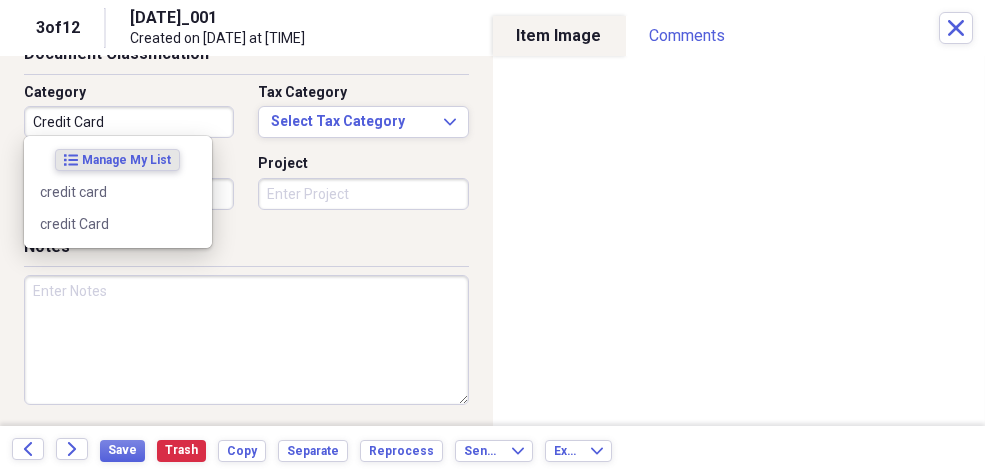 type on "Credit Card" 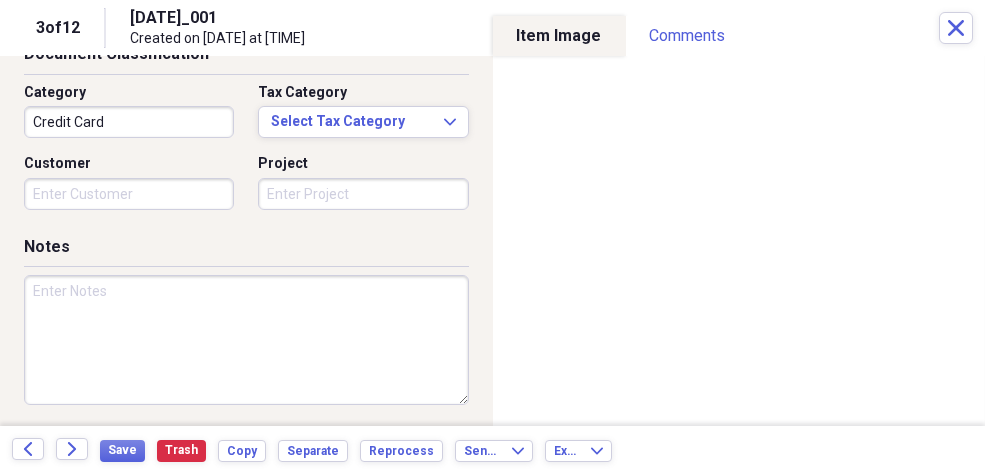 click at bounding box center [246, 340] 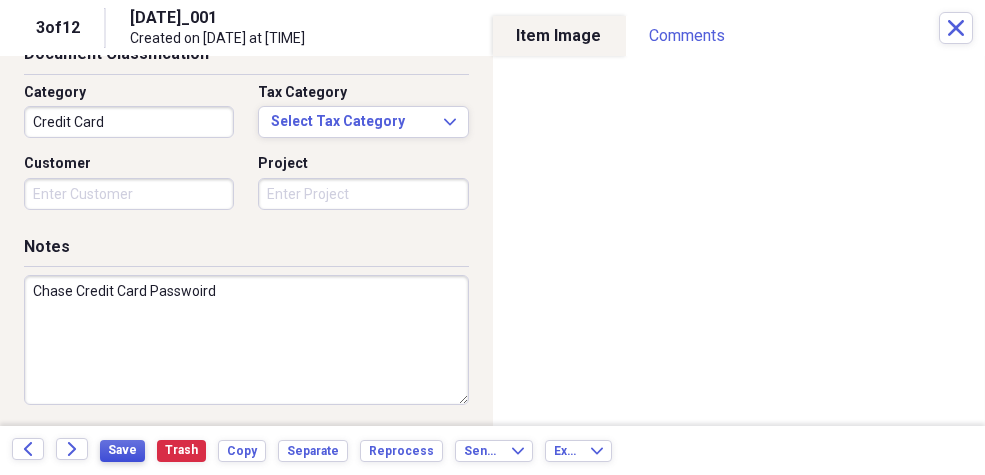 click on "Save" at bounding box center (122, 450) 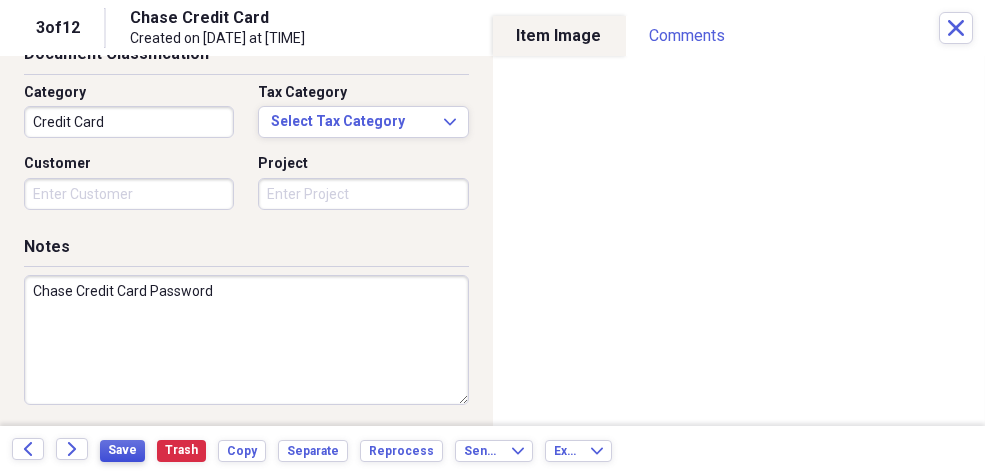 type on "Chase Credit Card Password" 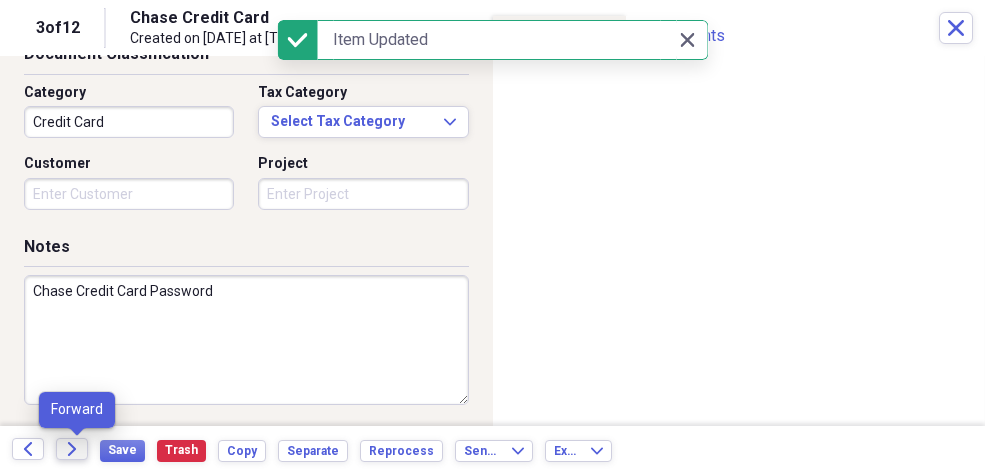 click on "Forward" at bounding box center [72, 449] 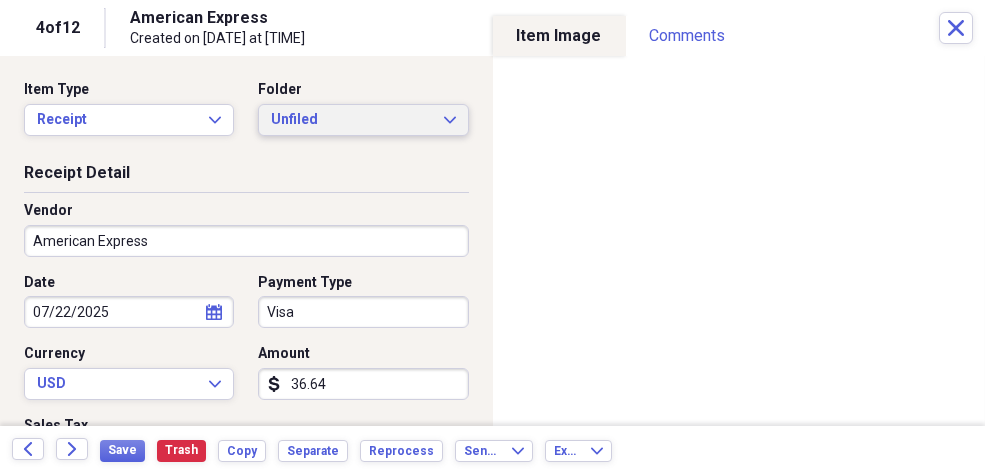 click on "Expand" 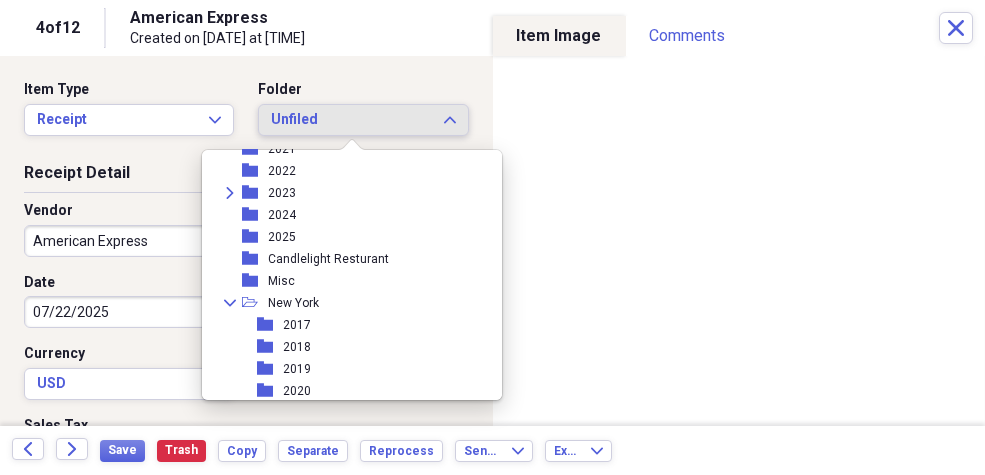 scroll, scrollTop: 277, scrollLeft: 0, axis: vertical 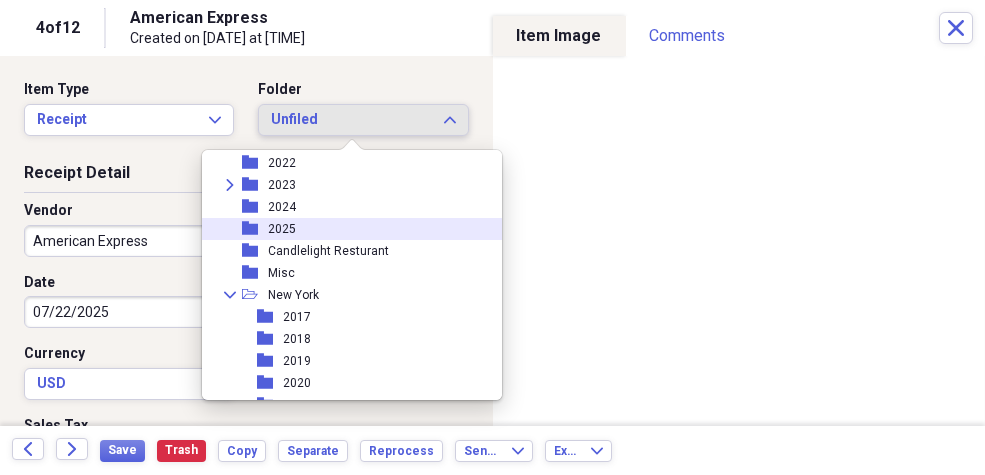 click on "2025" at bounding box center [282, 229] 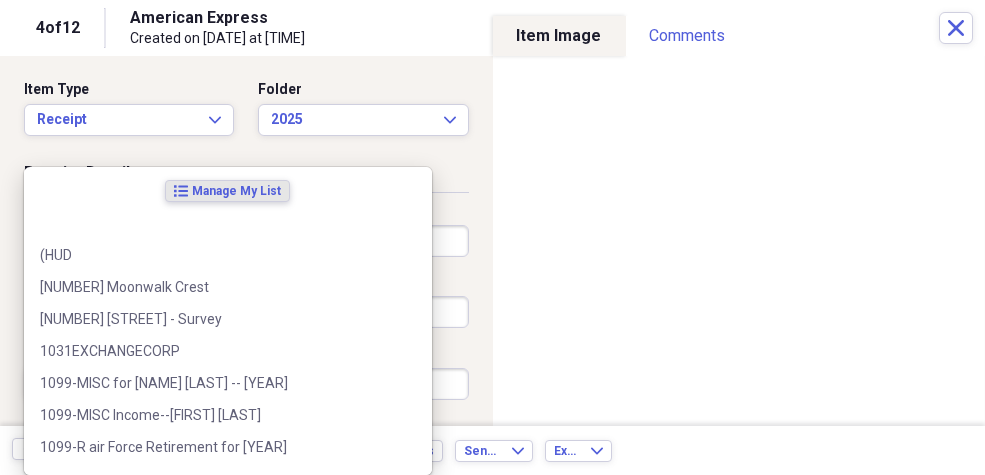 click on "Organize My Files 8 Collapse Unfiled Needs Review 8 Unfiled All Files Unfiled Unfiled Unfiled Saved Reports Collapse My Cabinet [PERSON]'s Cabinet Add Folder Expand Folder 2011 and earlier Add Folder Folder 2012 Add Folder Folder 2013 Add Folder Folder 2014 Add Folder Expand Folder 2016 Add Folder Folder 2017 Add Folder Expand Folder 2018 Add Folder Folder 2019 [CITY] Add Folder Folder 2020 Add Folder Folder 2021 Add Folder Folder 2022 Add Folder Expand Folder 2023 Add Folder Folder 2024 Add Folder Folder 2025 Add Folder Folder Candlelight Resturant Add Folder Folder Misc Add Folder Collapse Open Folder [CITY] Add Folder Folder 2017 Add Folder Folder 2018 Add Folder Folder 2019 Add Folder Folder 2020 Add Folder Folder 2021 Add Folder Folder 2022 Add Folder Folder 2023 Add Folder Folder 2024 Add Folder Folder 2025 Add Folder Folder Checks Add Folder Collapse Open Folder Mom Add Folder Folder Property Tax Records Add Folder Folder Rushing Creek Add Folder Collapse Open Folder [CITY] Property Add Folder 1" at bounding box center [492, 237] 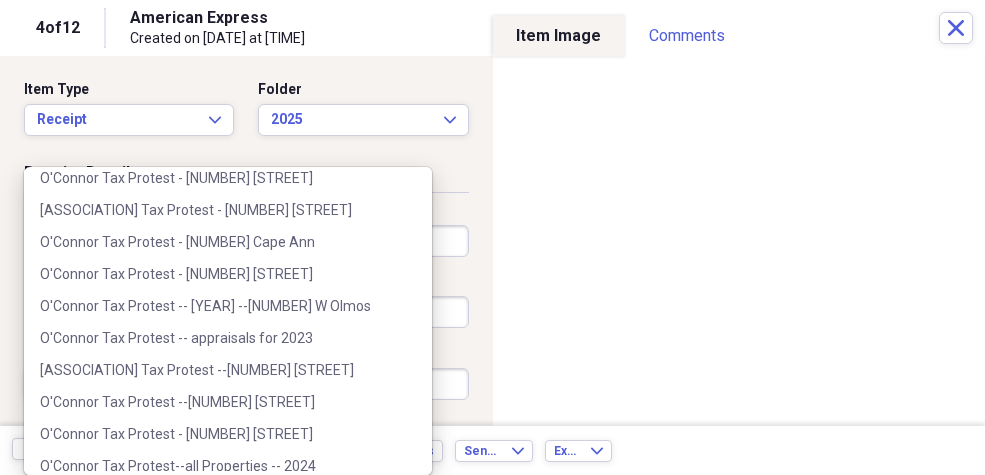 scroll, scrollTop: 275, scrollLeft: 0, axis: vertical 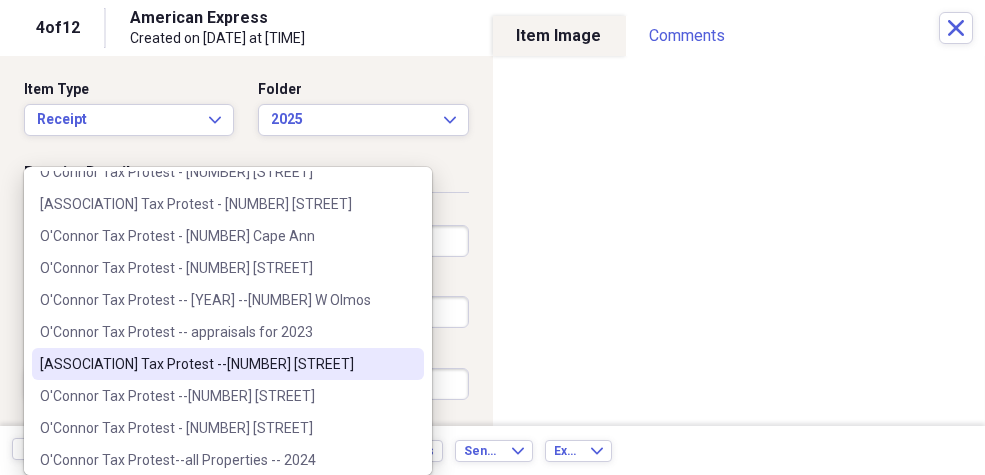click on "[ASSOCIATION] Tax Protest --[NUMBER] [STREET]" at bounding box center [216, 364] 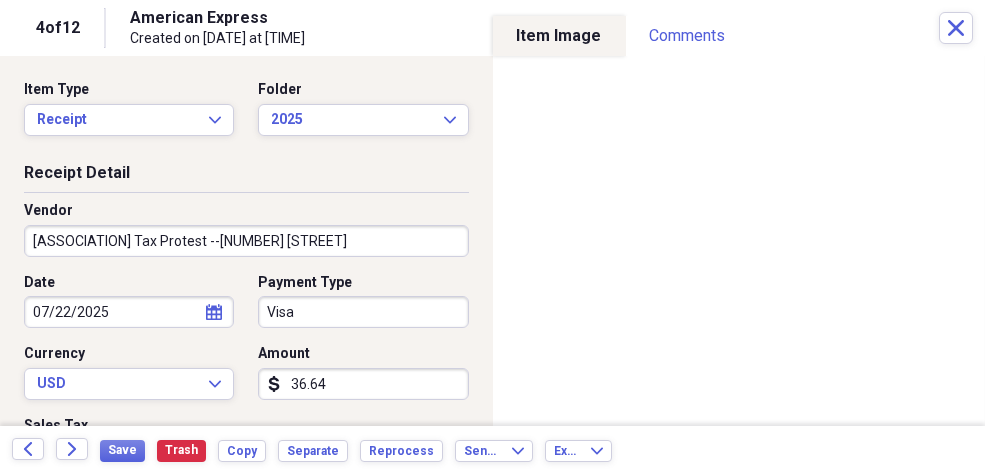 type on "[NUMBER] [STREET]" 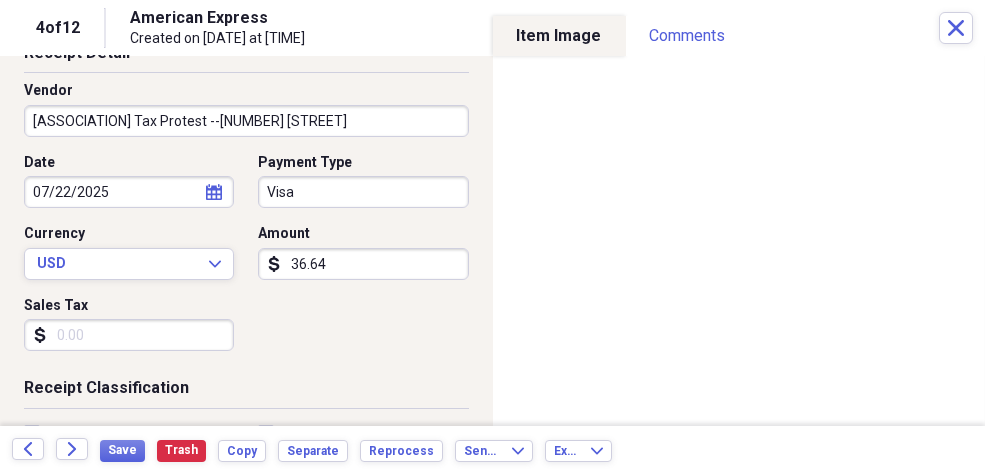 scroll, scrollTop: 128, scrollLeft: 0, axis: vertical 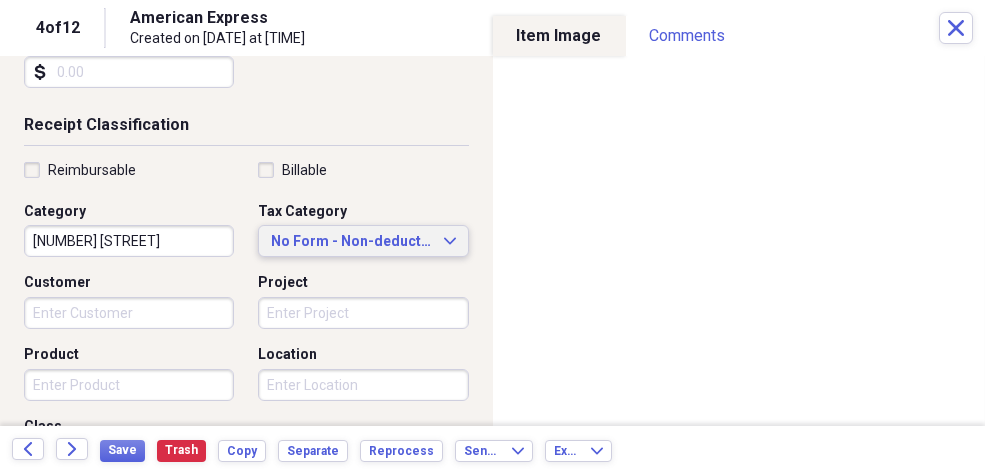 click on "Expand" 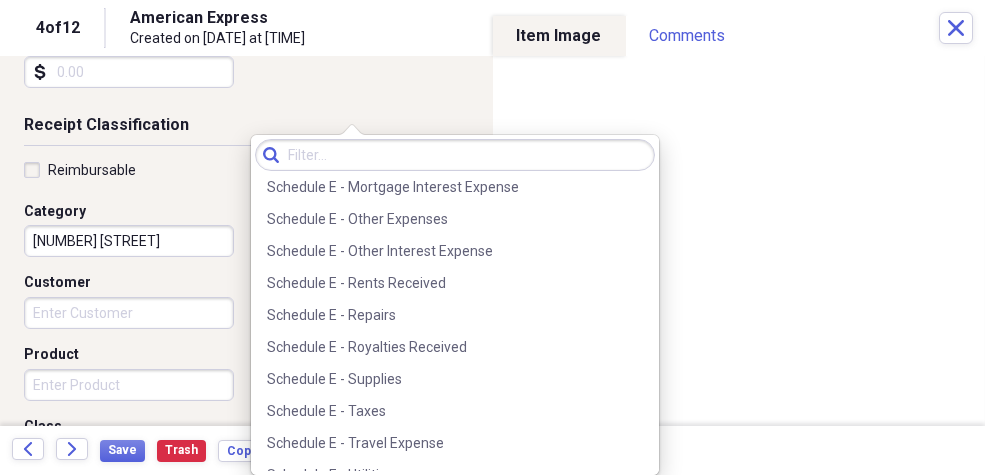 scroll, scrollTop: 4843, scrollLeft: 0, axis: vertical 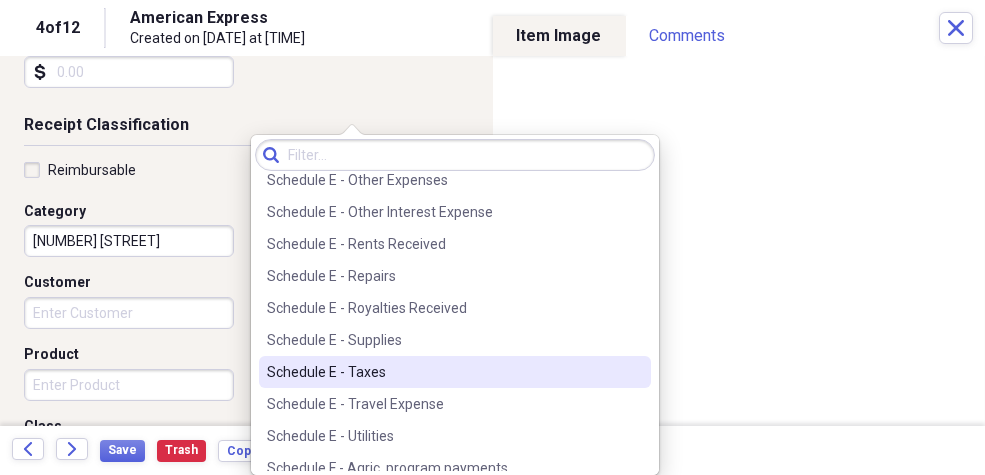 click on "Schedule E - Taxes" at bounding box center (443, 372) 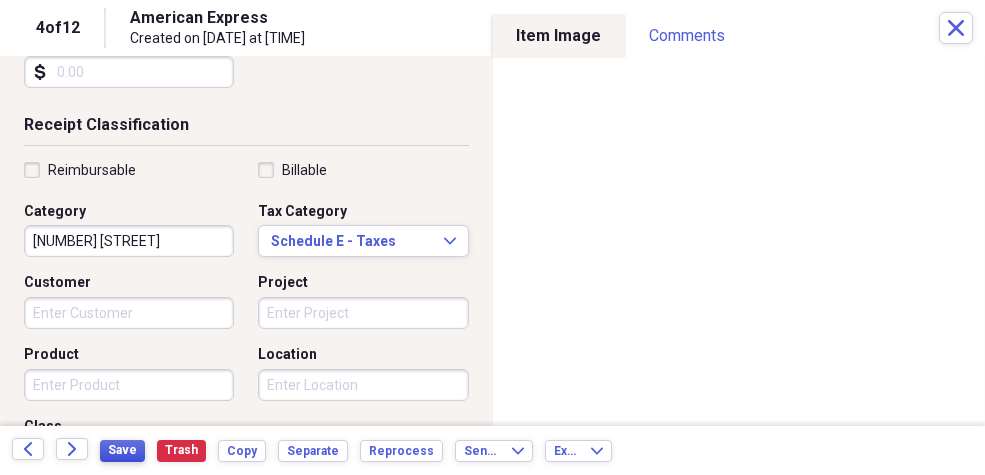 click on "Save" at bounding box center [122, 450] 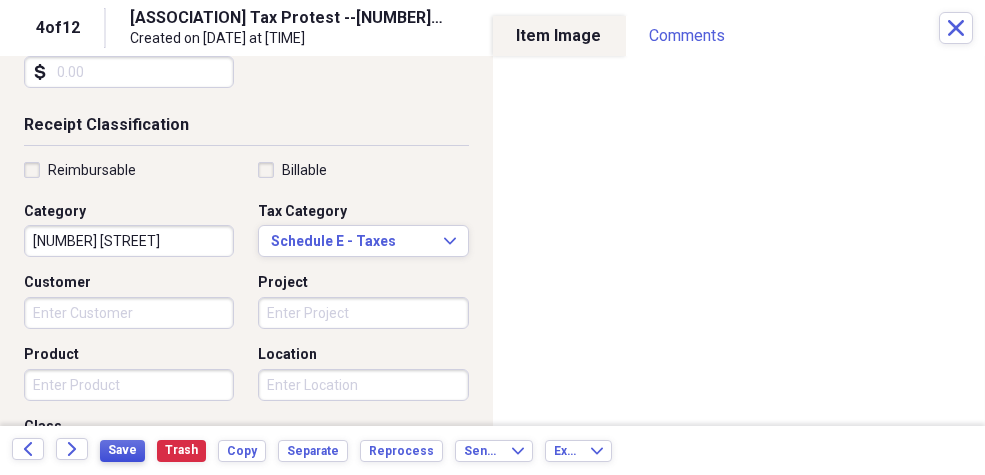 click on "Save" at bounding box center (122, 450) 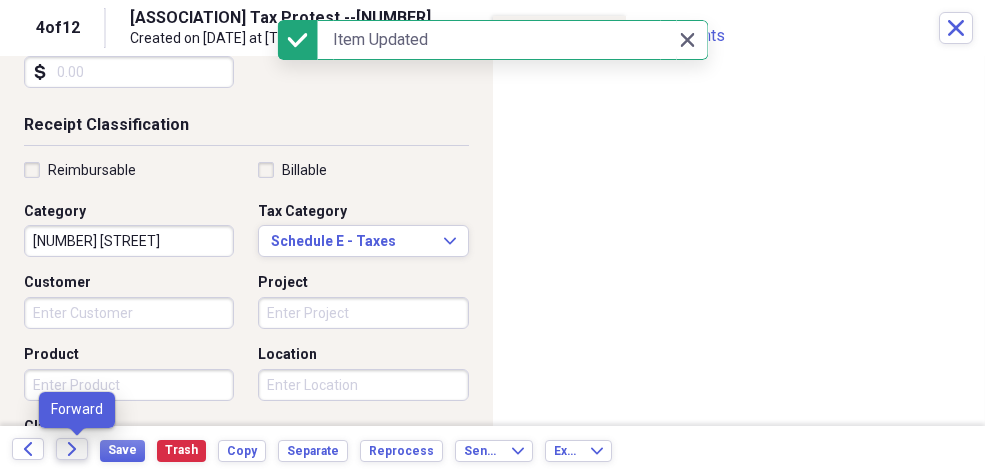 click 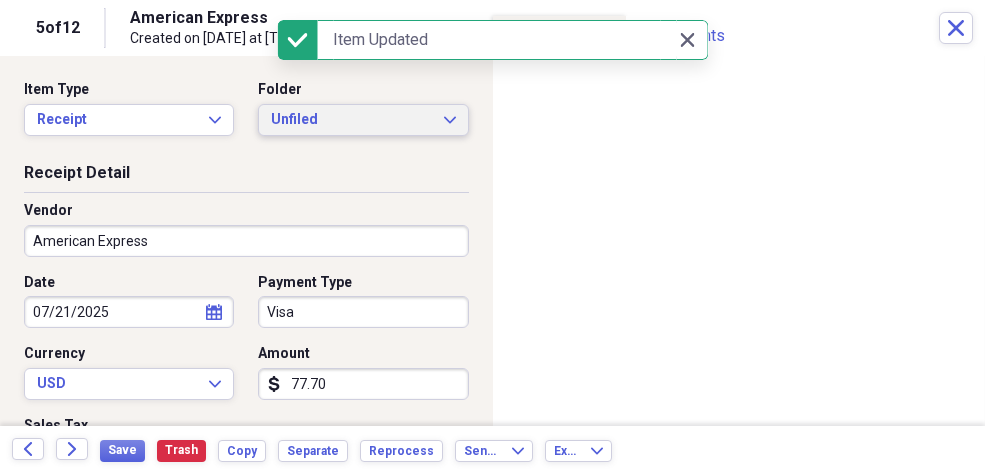 click on "Expand" 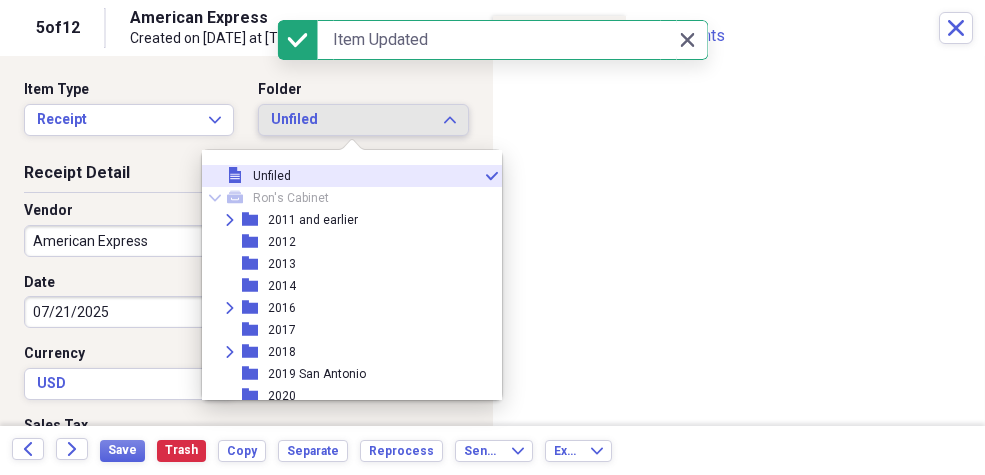 scroll, scrollTop: 215, scrollLeft: 0, axis: vertical 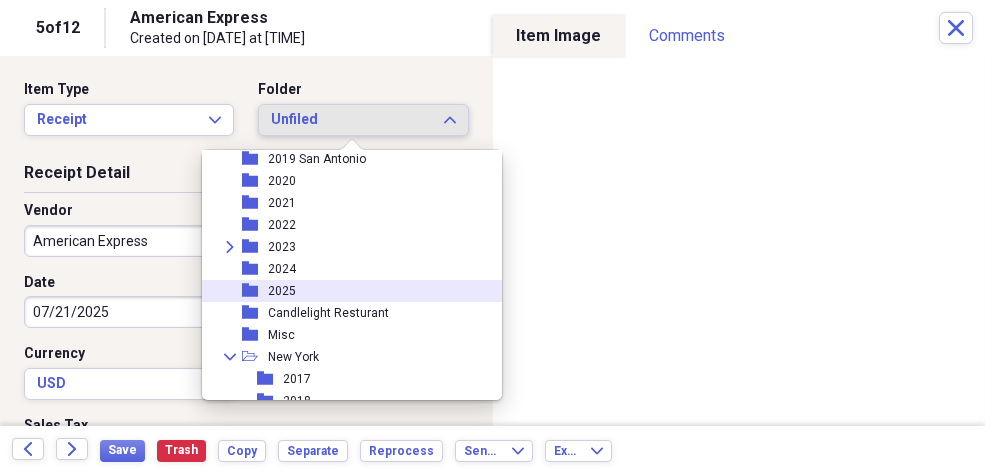 click on "2025" at bounding box center (282, 291) 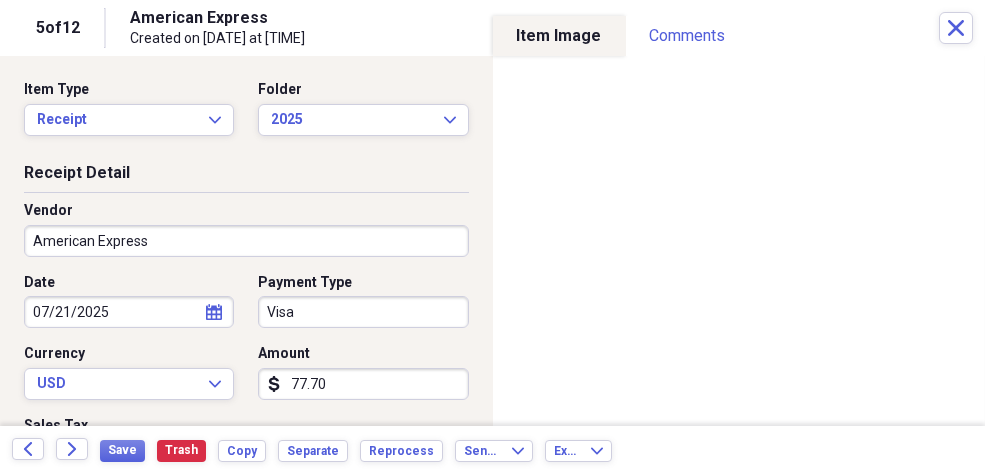 click on "Organize My Files 7 Collapse Unfiled Needs Review 7 Unfiled All Files Unfiled Unfiled Unfiled Saved Reports Collapse My Cabinet Ron's Cabinet Add Folder Expand Folder 2011 and earlier Add Folder Folder 2012 Add Folder Folder 2013 Add Folder Folder 2014 Add Folder Expand Folder 2016 Add Folder Folder 2017 Add Folder Expand Folder 2018 Add Folder Folder 2019 San Antonio Add Folder Folder 2020 Add Folder Folder 2021 Add Folder Folder 2022 Add Folder Expand Folder 2023 Add Folder Folder 2024 Add Folder Folder 2025 Add Folder Folder Candlelight Resturant Add Folder Folder Misc Add Folder Collapse Open Folder New York Add Folder Folder 2017 Add Folder Folder 2018 Add Folder Folder 2019 Add Folder Folder 2020 Add Folder Folder 2021 Add Folder Folder 2022 Add Folder Folder 2023 Add Folder Folder 2024 Add Folder Folder 2025 Add Folder Folder Checks Add Folder Collapse Open Folder Mom Add Folder Folder Property Tax Records Add Folder Folder Rushing Creek Add Folder Collapse Open Folder San Antonio Property Add Folder 1" at bounding box center [492, 237] 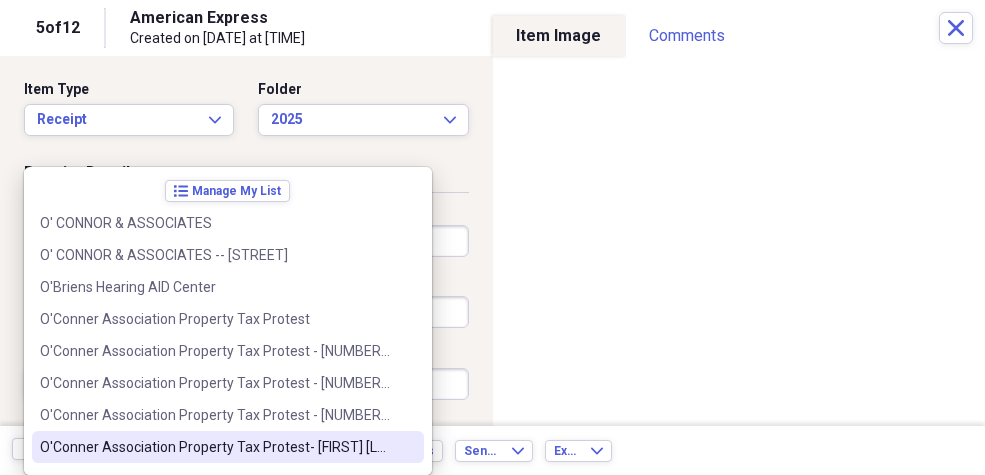 click on "O'Conner Association Property Tax Protest- [FIRST] [LAST], 27 Griggs, 75 Knights" at bounding box center (216, 447) 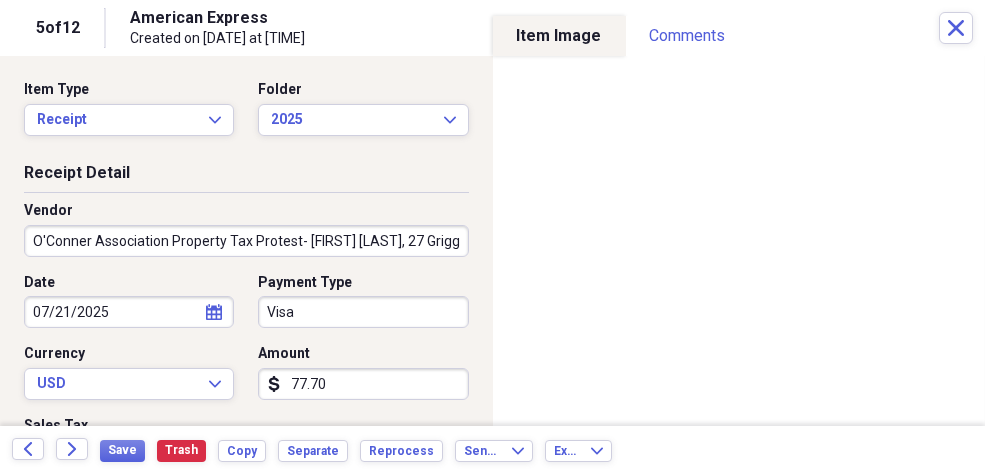 type on "[NUMBER] [STREET]" 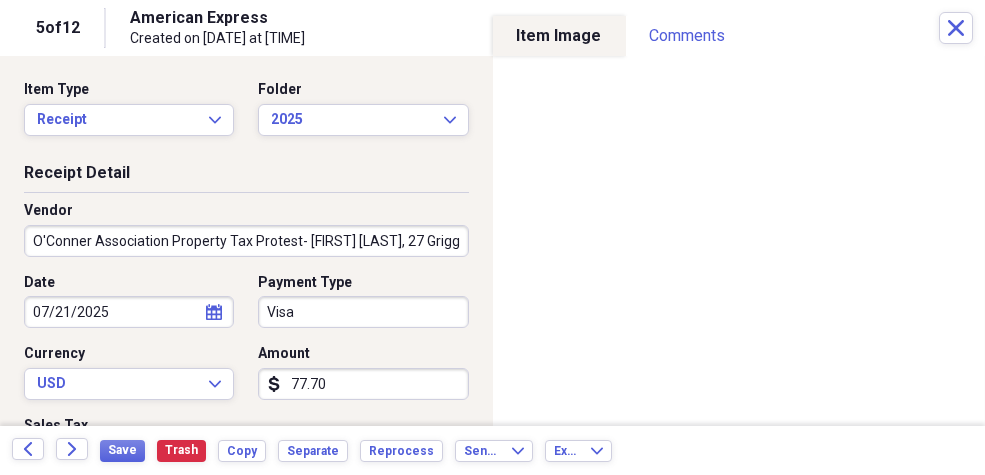 click on "O'Conner Association Property Tax Protest- [FIRST] [LAST], 27 Griggs, 75 Knights" at bounding box center (246, 241) 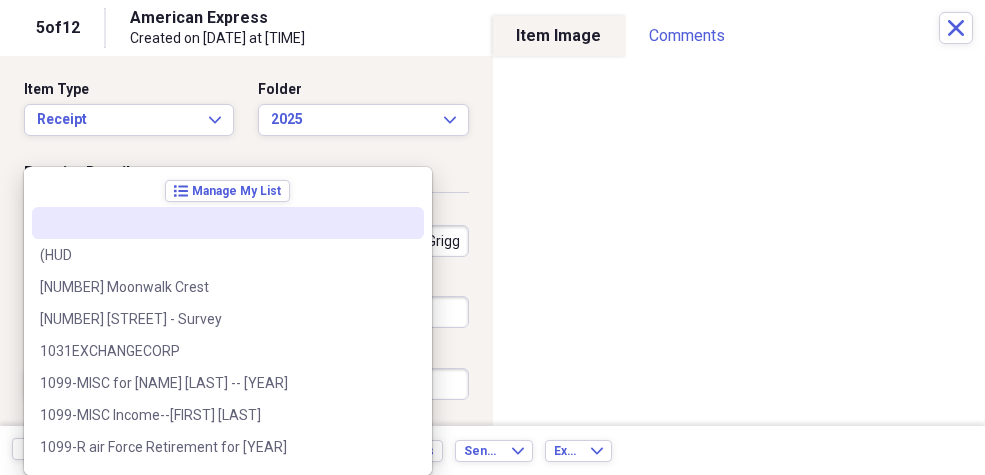 scroll, scrollTop: 32875, scrollLeft: 0, axis: vertical 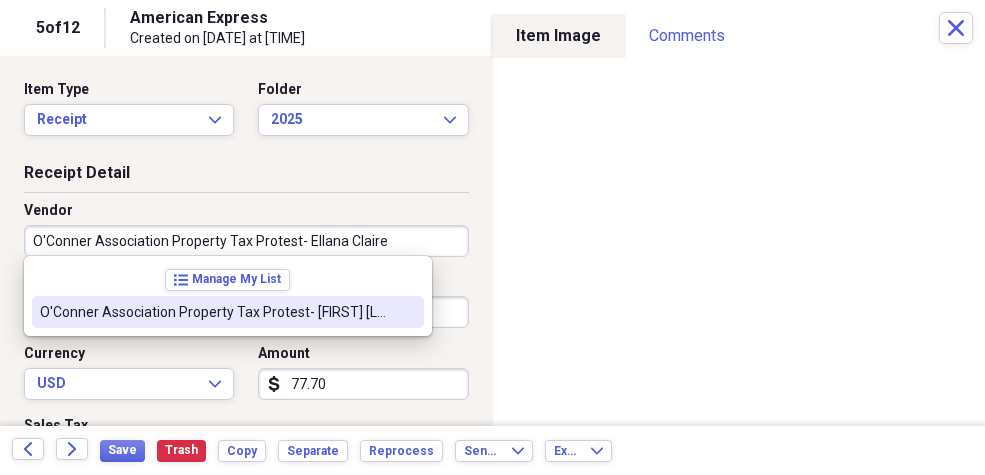 type on "O'Conner Association Property Tax Protest- [FIRST] [LAST], 27 Griggs, 75 Knights" 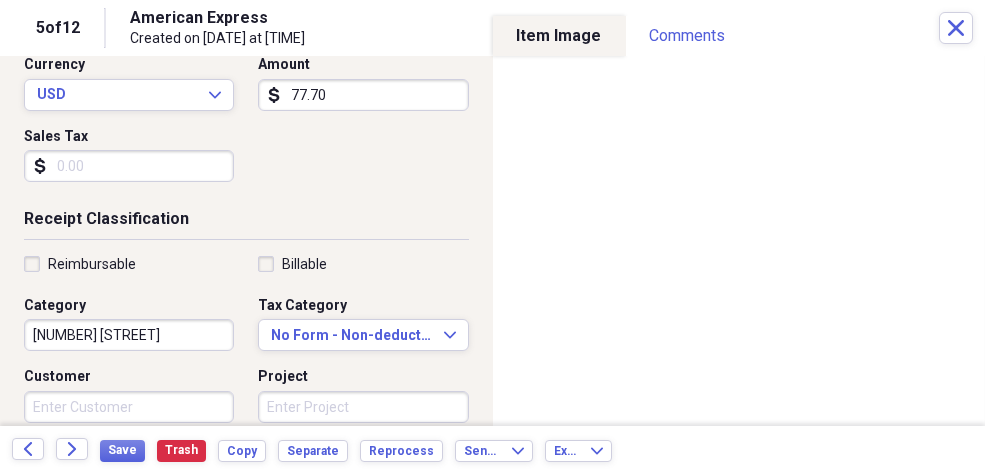 scroll, scrollTop: 306, scrollLeft: 0, axis: vertical 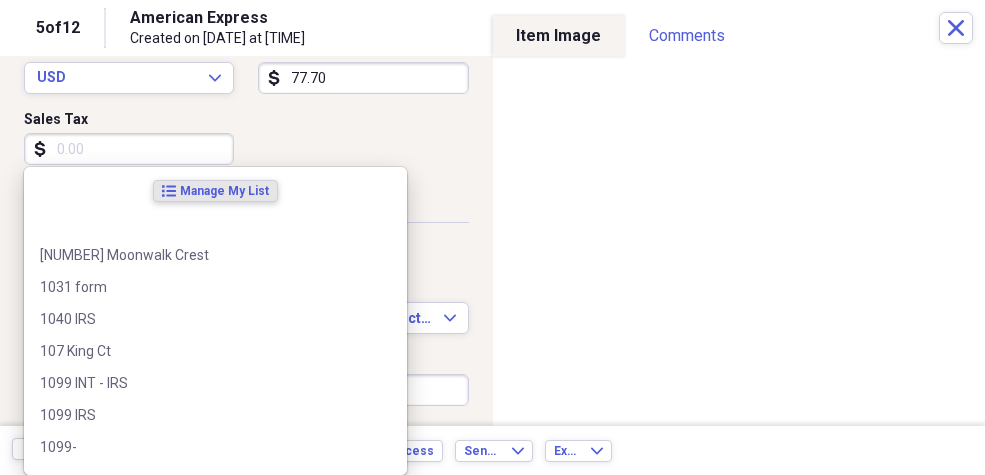 click on "Organize My Files 7 Collapse Unfiled Needs Review 7 Unfiled All Files Unfiled Unfiled Unfiled Saved Reports Collapse My Cabinet Ron's Cabinet Add Folder Expand Folder 2011 and earlier Add Folder Folder 2012 Add Folder Folder 2013 Add Folder Folder 2014 Add Folder Expand Folder 2016 Add Folder Folder 2017 Add Folder Expand Folder 2018 Add Folder Folder 2019 San Antonio Add Folder Folder 2020 Add Folder Folder 2021 Add Folder Folder 2022 Add Folder Expand Folder 2023 Add Folder Folder 2024 Add Folder Folder 2025 Add Folder Folder Candlelight Resturant Add Folder Folder Misc Add Folder Collapse Open Folder New York Add Folder Folder 2017 Add Folder Folder 2018 Add Folder Folder 2019 Add Folder Folder 2020 Add Folder Folder 2021 Add Folder Folder 2022 Add Folder Folder 2023 Add Folder Folder 2024 Add Folder Folder 2025 Add Folder Folder Checks Add Folder Collapse Open Folder Mom Add Folder Folder Property Tax Records Add Folder Folder Rushing Creek Add Folder Collapse Open Folder San Antonio Property Add Folder 1" at bounding box center (492, 237) 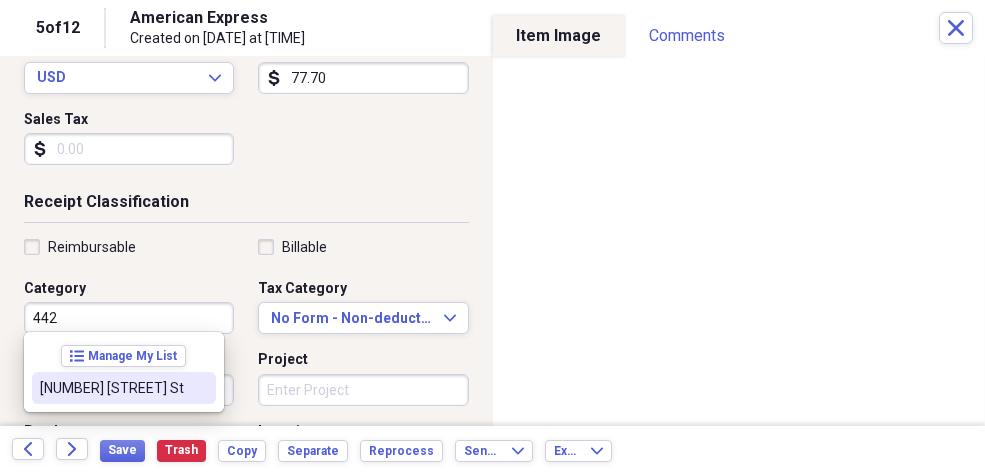 click on "[NUMBER] [STREET] St" at bounding box center [112, 388] 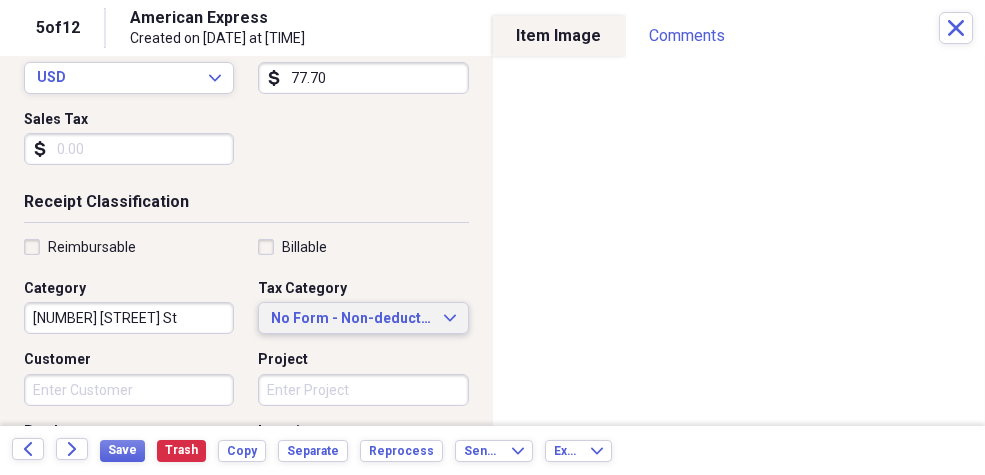 click on "Expand" 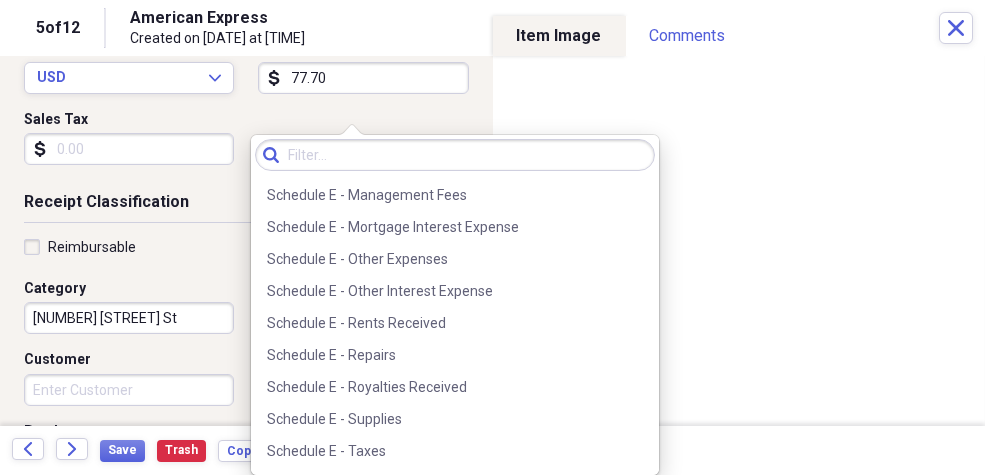 scroll, scrollTop: 4817, scrollLeft: 0, axis: vertical 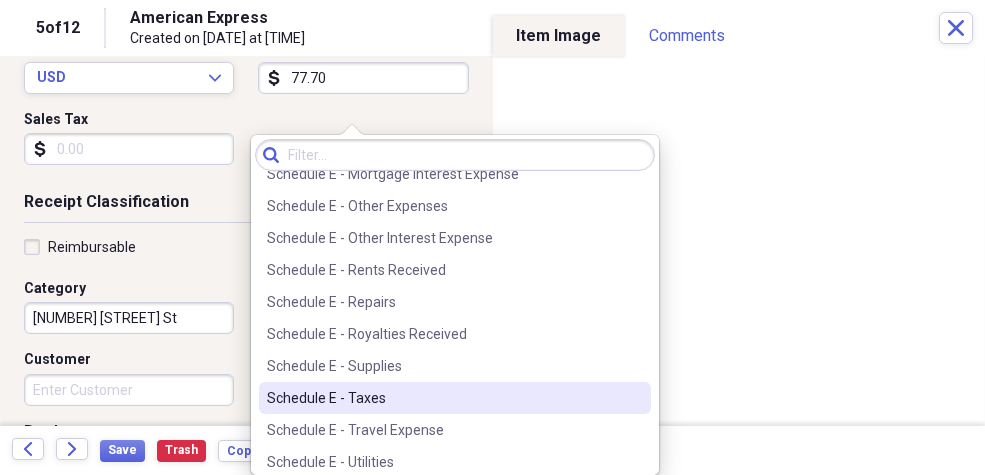 click on "Schedule E - Taxes" at bounding box center [443, 398] 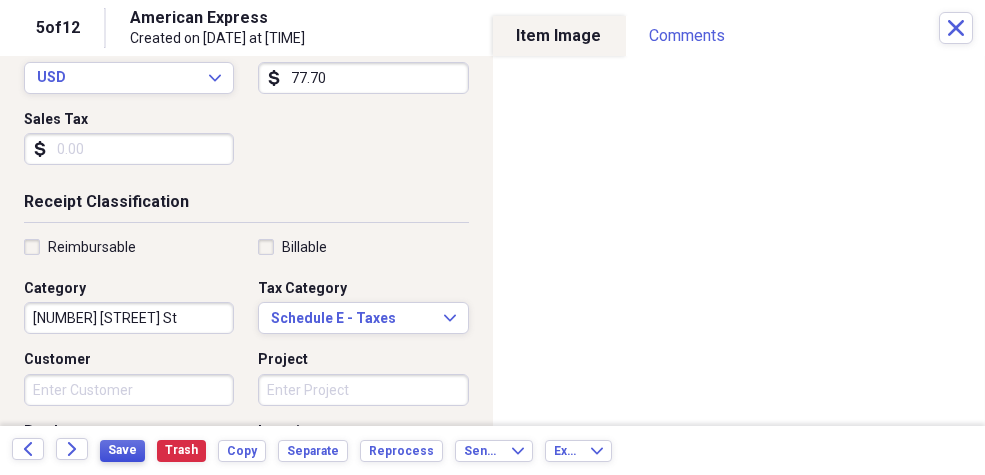click on "Save" at bounding box center [122, 450] 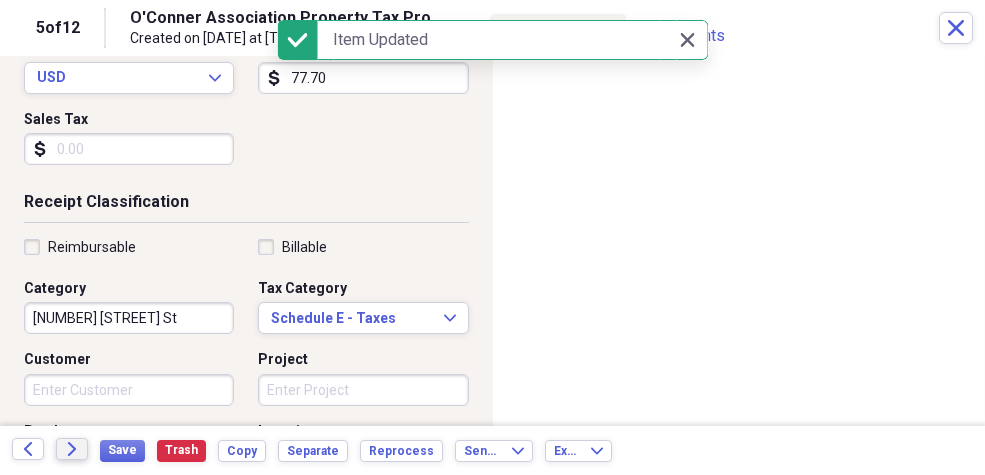 click on "Forward" 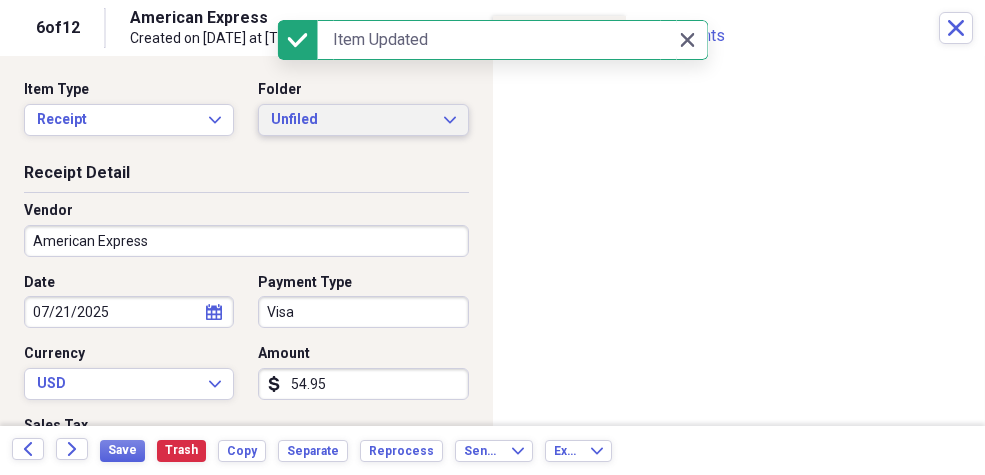 click on "Expand" 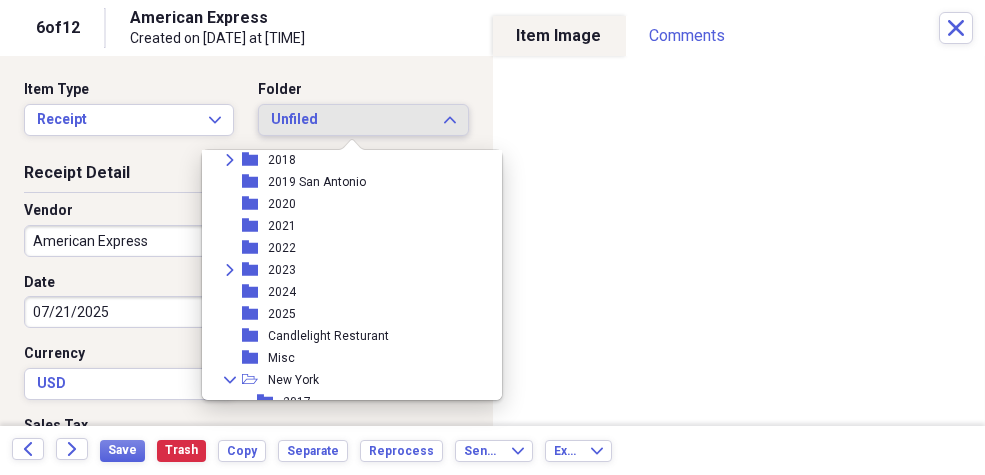 scroll, scrollTop: 207, scrollLeft: 0, axis: vertical 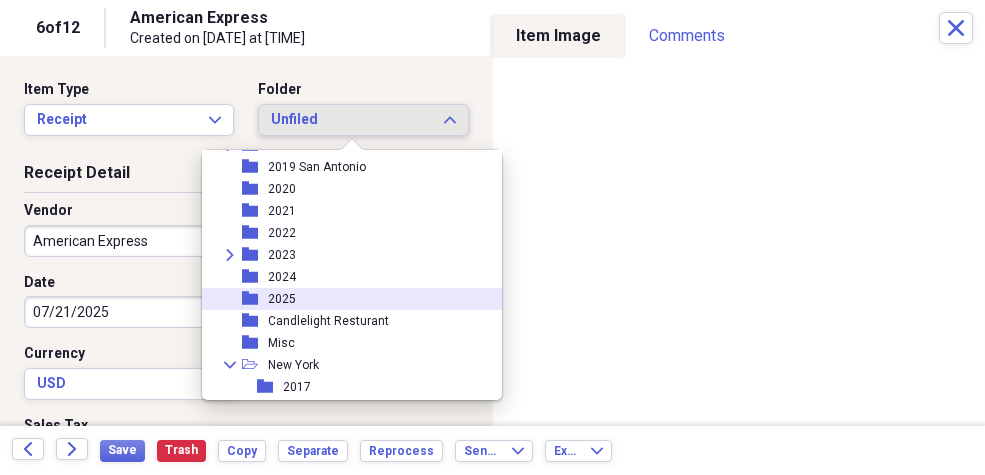 click on "2025" at bounding box center [282, 299] 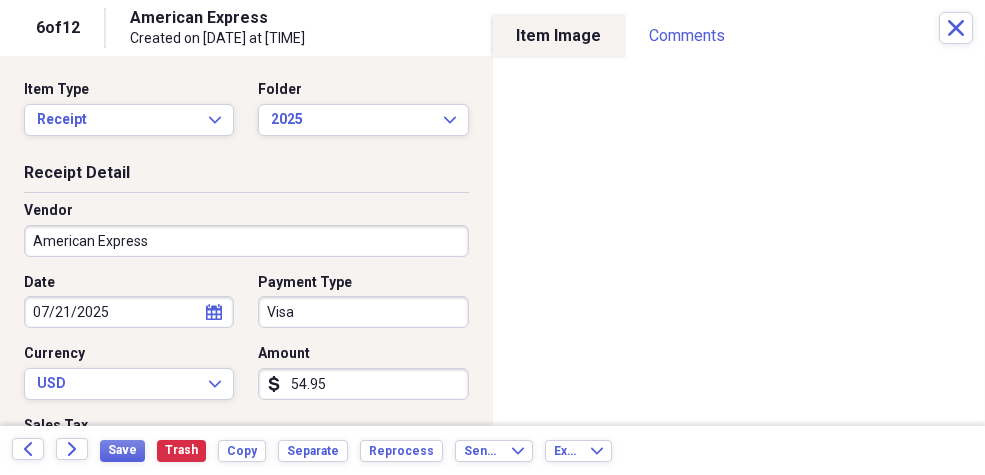 click on "Organize My Files 6 Collapse Unfiled Needs Review 6 Unfiled All Files Unfiled Unfiled Unfiled Saved Reports Collapse My Cabinet [PERSON]'s Cabinet Add Folder Expand Folder 2011 and earlier Add Folder Folder 2012 Add Folder Folder 2013 Add Folder Folder 2014 Add Folder Expand Folder 2016 Add Folder Folder 2017 Add Folder Expand Folder 2018 Add Folder Folder 2019 [CITY] Add Folder Folder 2020 Add Folder Folder 2021 Add Folder Folder 2022 Add Folder Expand Folder 2023 Add Folder Folder 2024 Add Folder Folder 2025 Add Folder Folder Candlelight Resturant Add Folder Folder Misc Add Folder Collapse Open Folder [CITY] Add Folder Folder 2017 Add Folder Folder 2018 Add Folder Folder 2019 Add Folder Folder 2020 Add Folder Folder 2021 Add Folder Folder 2022 Add Folder Folder 2023 Add Folder Folder 2024 Add Folder Folder 2025 Add Folder Folder Checks Add Folder Collapse Open Folder Mom Add Folder Folder Property Tax Records Add Folder Folder Rushing Creek Add Folder Collapse Open Folder [CITY] Property Add Folder 1" at bounding box center [492, 237] 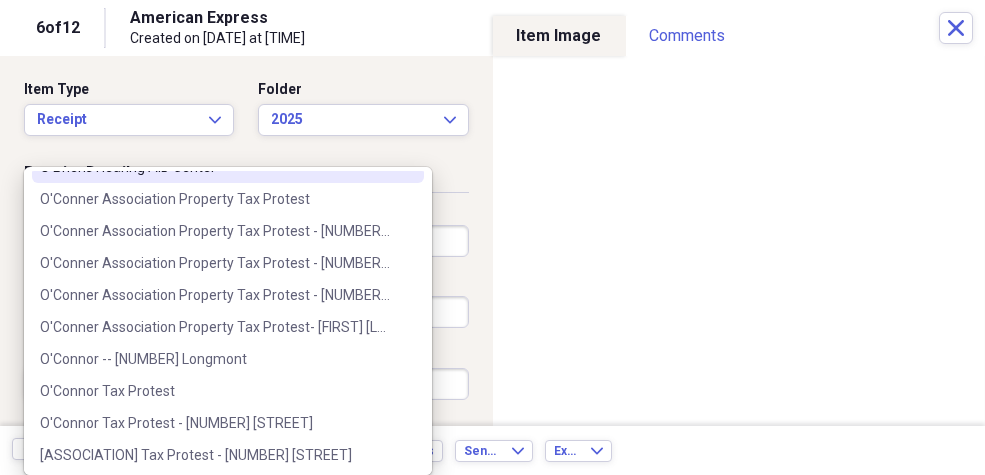 scroll, scrollTop: 122, scrollLeft: 0, axis: vertical 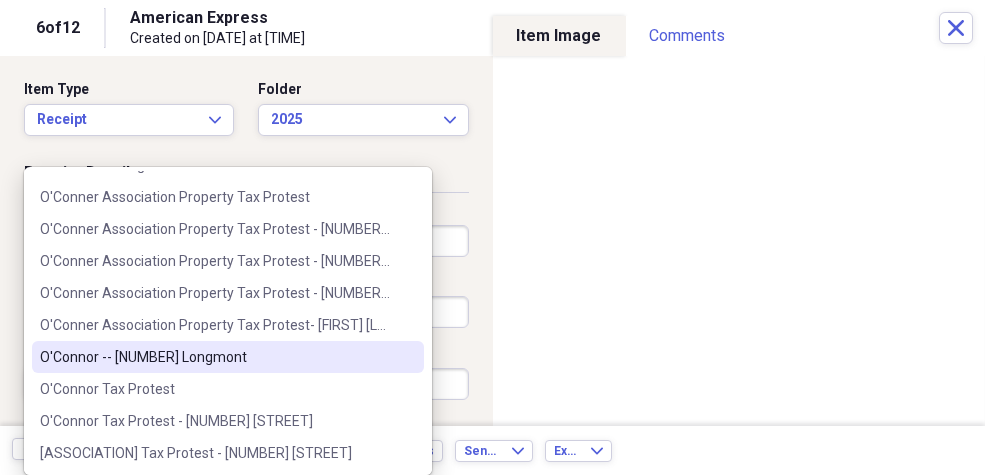 click on "O'Connor -- [NUMBER] Longmont" at bounding box center (216, 357) 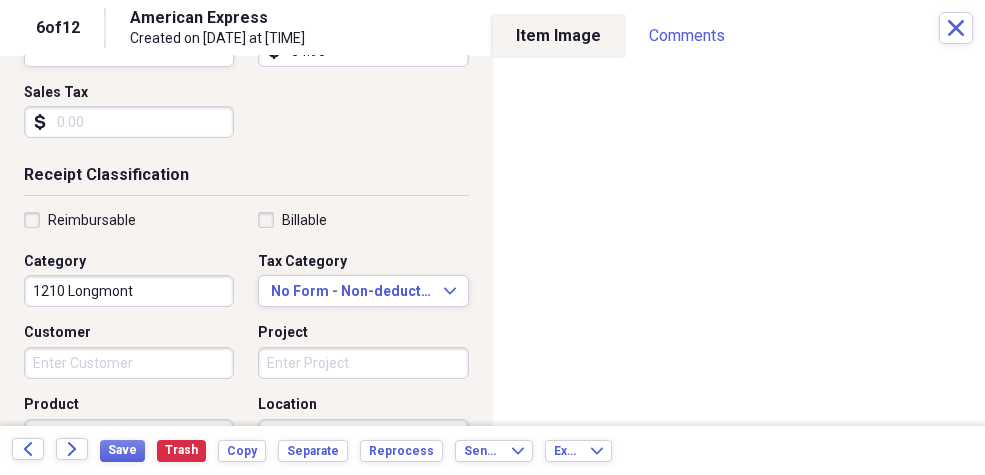 scroll, scrollTop: 370, scrollLeft: 0, axis: vertical 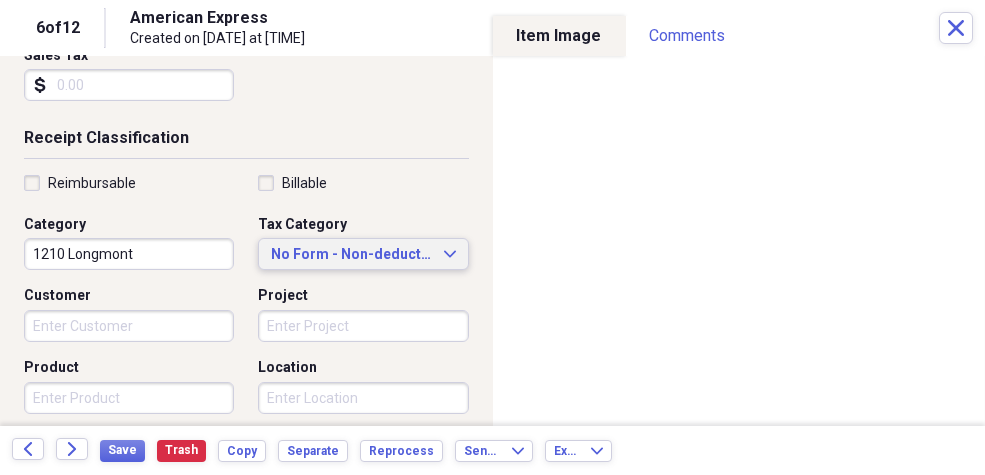 click on "Expand" 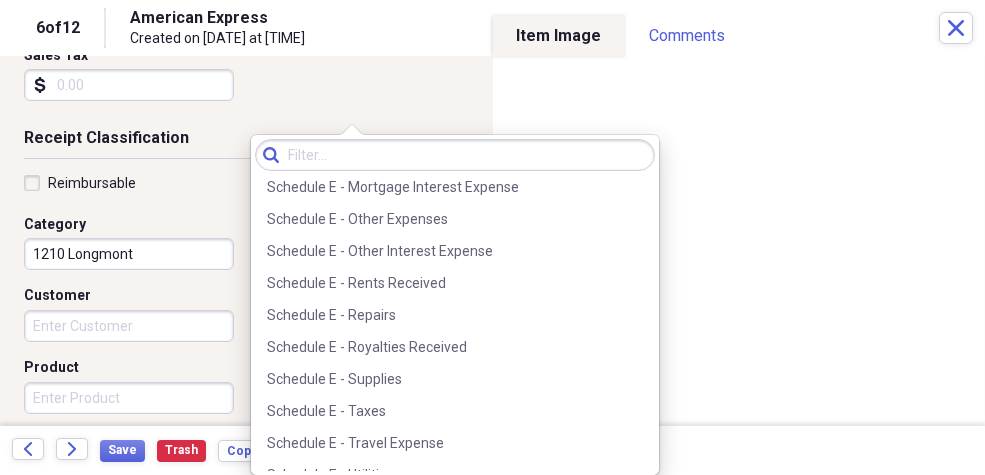 scroll, scrollTop: 4817, scrollLeft: 0, axis: vertical 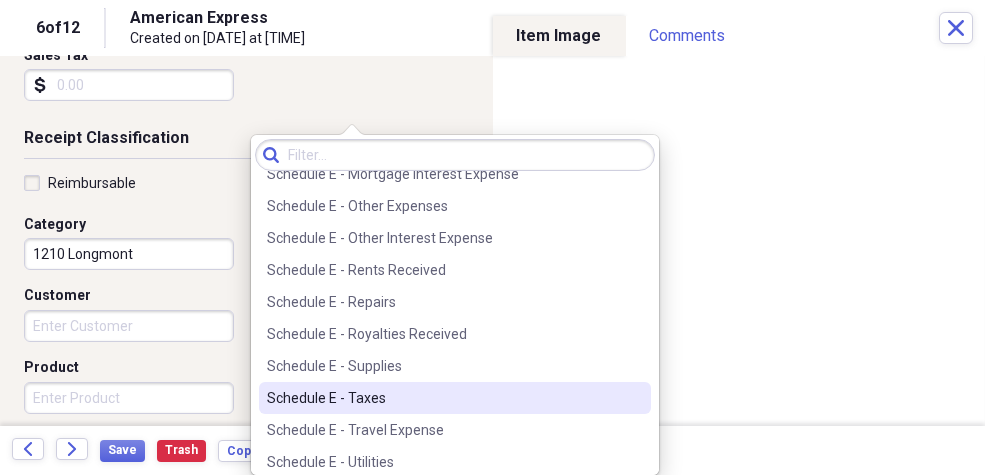 click on "Schedule E - Taxes" at bounding box center [443, 398] 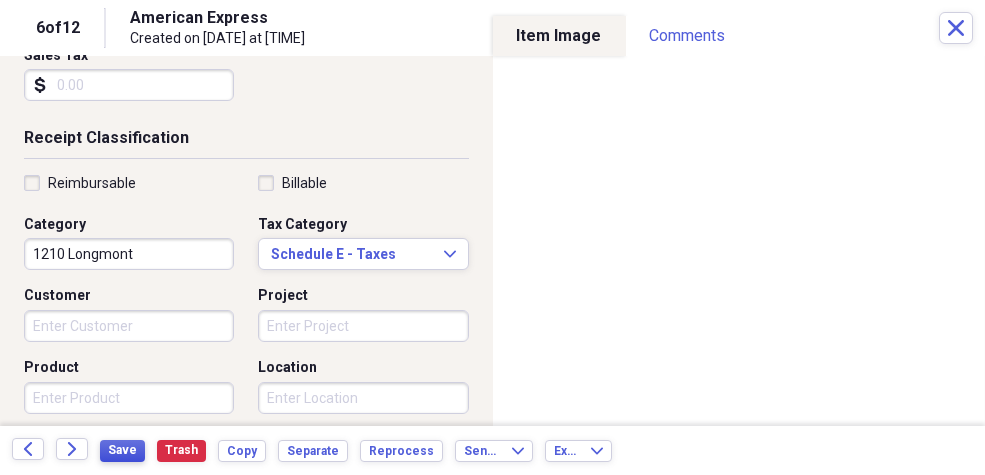 click on "Save" at bounding box center (122, 450) 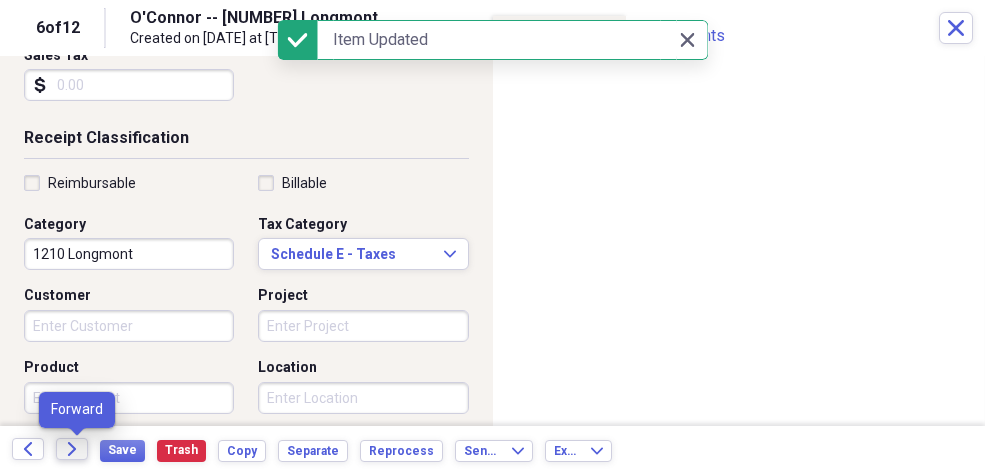 click on "Forward" 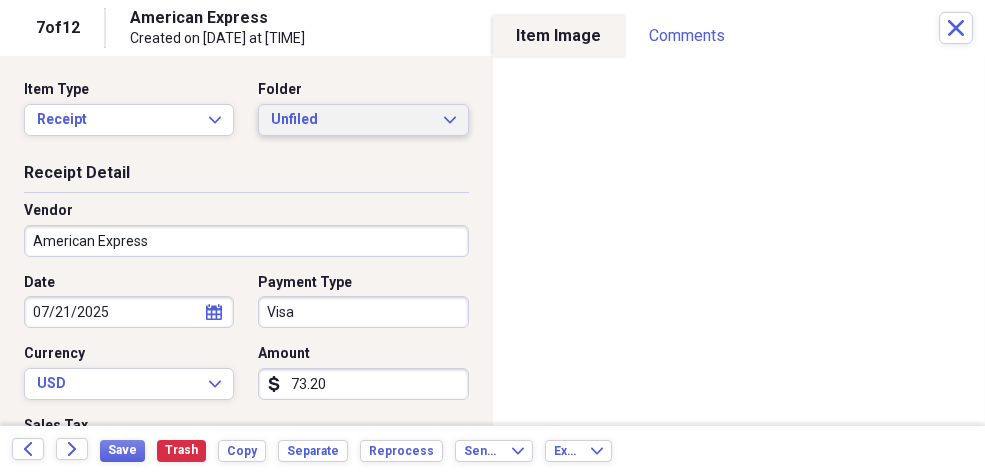 click on "Expand" 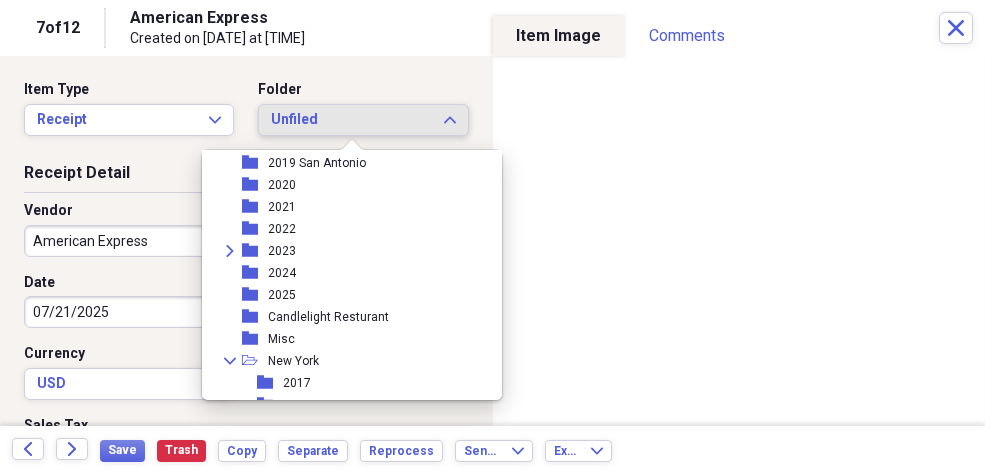scroll, scrollTop: 231, scrollLeft: 0, axis: vertical 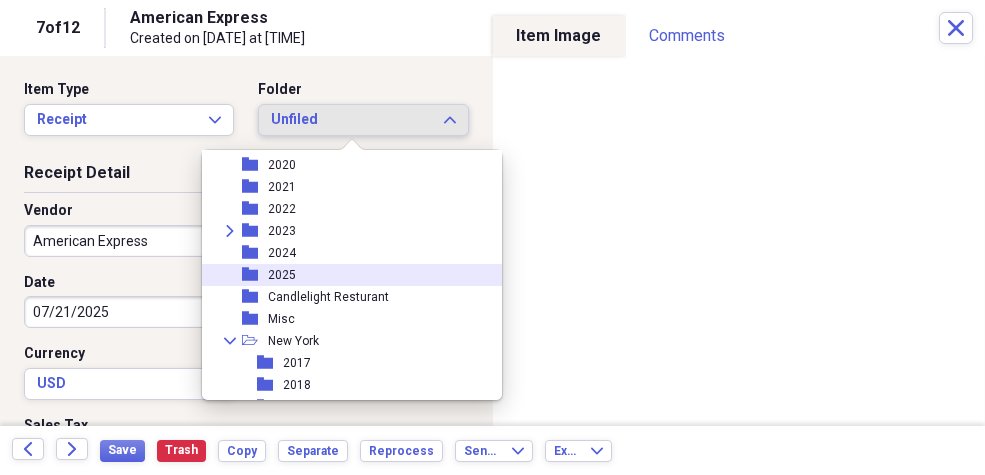 click on "2025" at bounding box center [282, 275] 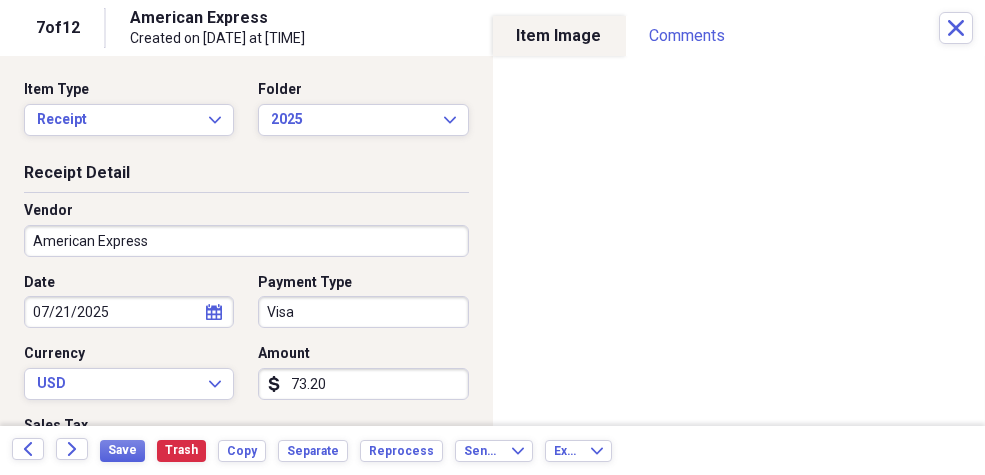 click on "[COMPANY] - [NUMBER] [STREET] Organize My Files 5 Collapse Unfiled Needs Review 5 Unfiled All Files Unfiled Unfiled Unfiled Saved Reports Collapse My Cabinet Ron's Cabinet Add Folder Expand Folder 2011 and earlier Add Folder Folder 2012 Add Folder Folder 2013 Add Folder Folder 2014 Add Folder Expand Folder 2016 Add Folder Folder 2017 Add Folder Expand Folder 2018 Add Folder Folder 2019 San Antonio Add Folder Folder 2020 Add Folder Folder 2021 Add Folder Folder 2022 Add Folder Folder 2023 Add Folder Folder 2024 Add Folder Folder 2025 Add Folder Folder Candlelight Resturant Add Folder Folder Misc Add Folder Collapse Open Folder New York Add Folder Folder 2017 Add Folder Folder 2018 Add Folder Folder 2019 Add Folder Folder 2020 Add Folder Folder 2021 Add Folder Folder 2022 Add Folder Folder 2023 Add Folder Folder 2024 Add Folder Folder 2025 Add Folder Folder Checks Add Folder Collapse Open Folder Mom Add Folder Folder Property Tax Records Add Folder Folder Rushing Creek Add Folder Collapse Open Folder San Antonio Property Add Folder 1" at bounding box center [492, 237] 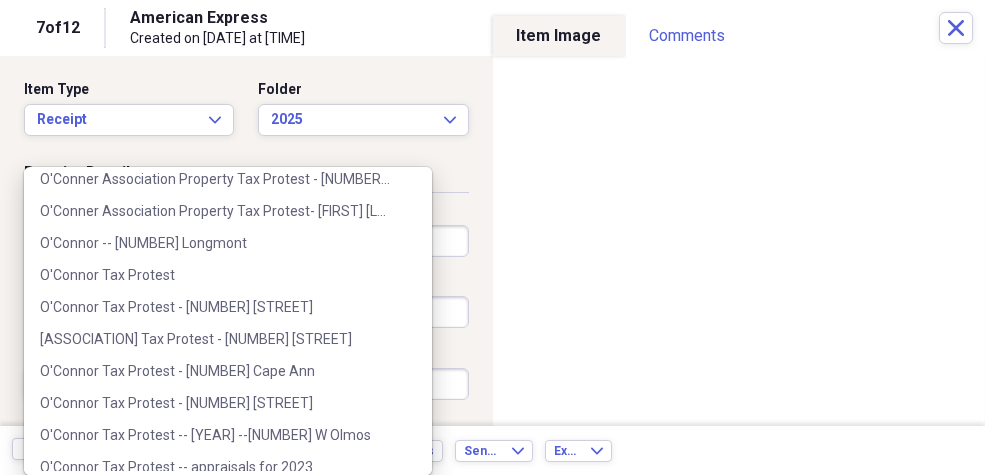 scroll, scrollTop: 249, scrollLeft: 0, axis: vertical 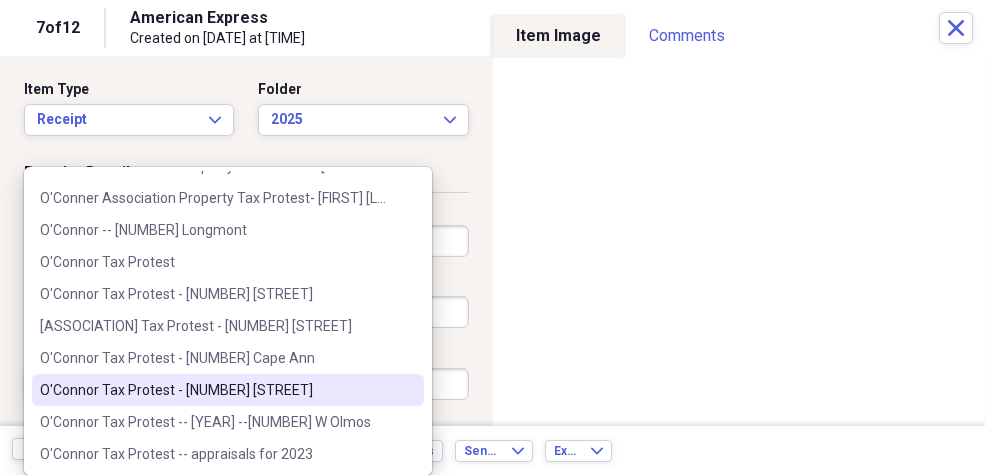 click on "O'Connor Tax Protest - [NUMBER] [STREET]" at bounding box center (216, 390) 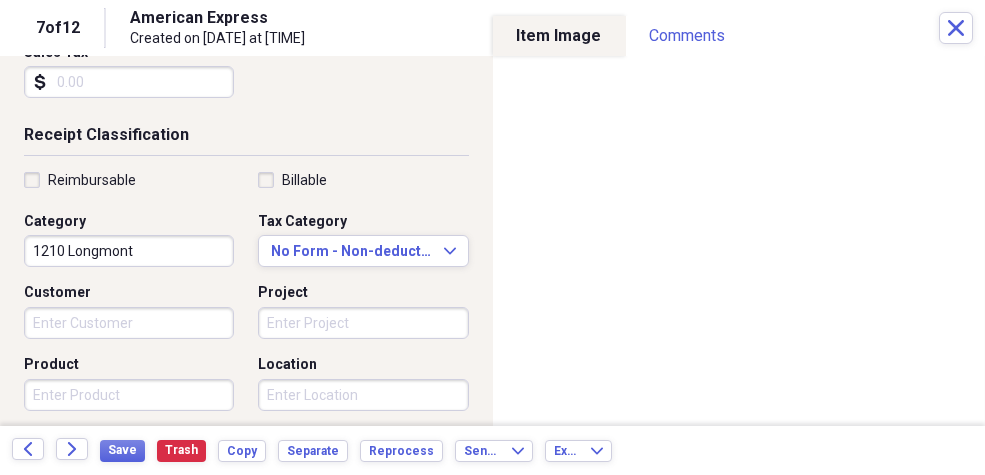 scroll, scrollTop: 375, scrollLeft: 0, axis: vertical 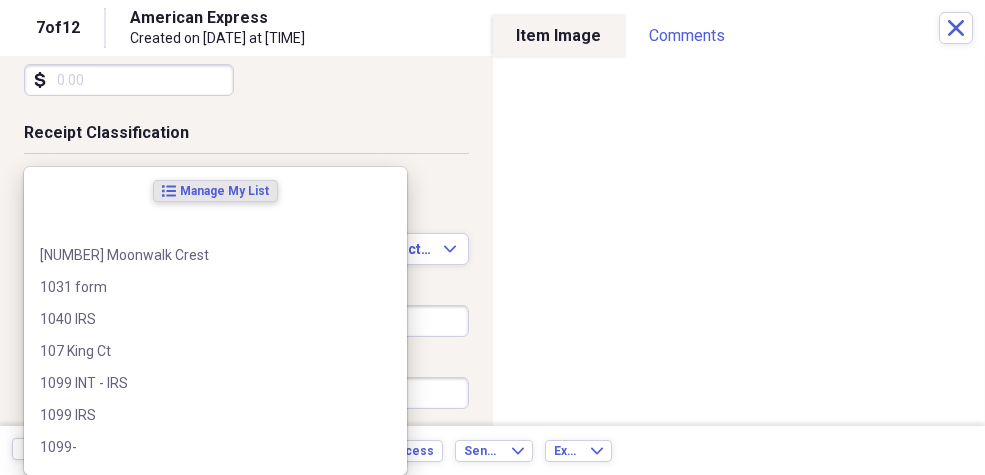 click on "[COMPANY] - [NUMBER] [STREET] Organize My Files 5 Collapse Unfiled Needs Review 5 Unfiled All Files Unfiled Unfiled Unfiled Saved Reports Collapse My Cabinet Ron's Cabinet Add Folder Expand Folder 2011 and earlier Add Folder Folder 2012 Add Folder Folder 2013 Add Folder Folder 2014 Add Folder Expand Folder 2016 Add Folder Folder 2017 Add Folder Expand Folder 2018 Add Folder Folder 2019 San Antonio Add Folder Folder 2020 Add Folder Folder 2021 Add Folder Folder 2022 Add Folder Folder 2023 Add Folder Folder 2024 Add Folder Folder 2025 Add Folder Folder Candlelight Resturant Add Folder Folder Misc Add Folder Collapse Open Folder New York Add Folder Folder 2017 Add Folder Folder 2018 Add Folder Folder 2019 Add Folder Folder 2020 Add Folder Folder 2021 Add Folder Folder 2022 Add Folder Folder 2023 Add Folder Folder 2024 Add Folder Folder 2025 Add Folder Folder Checks Add Folder Collapse Open Folder Mom Add Folder Folder Property Tax Records Add Folder Folder Rushing Creek Add Folder Collapse Open Folder San Antonio Property Add Folder 1" at bounding box center (492, 237) 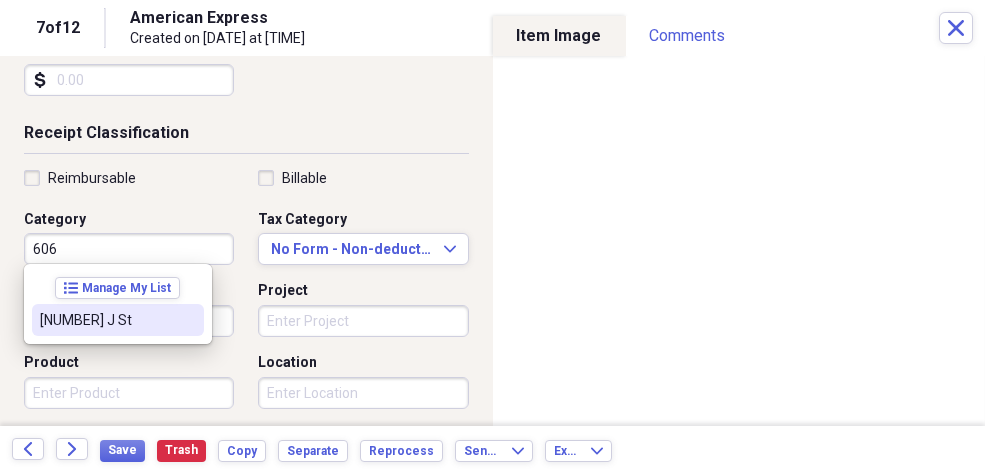click on "[NUMBER] J St" at bounding box center [106, 320] 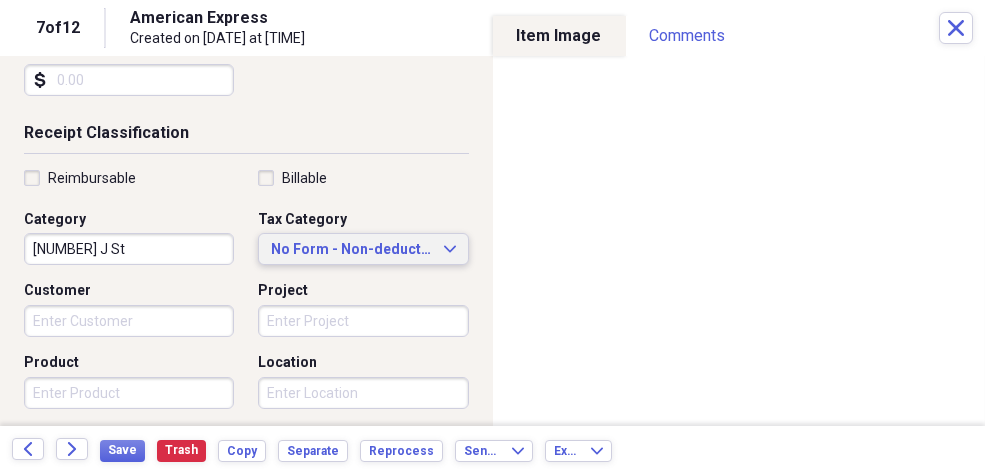 click on "Expand" 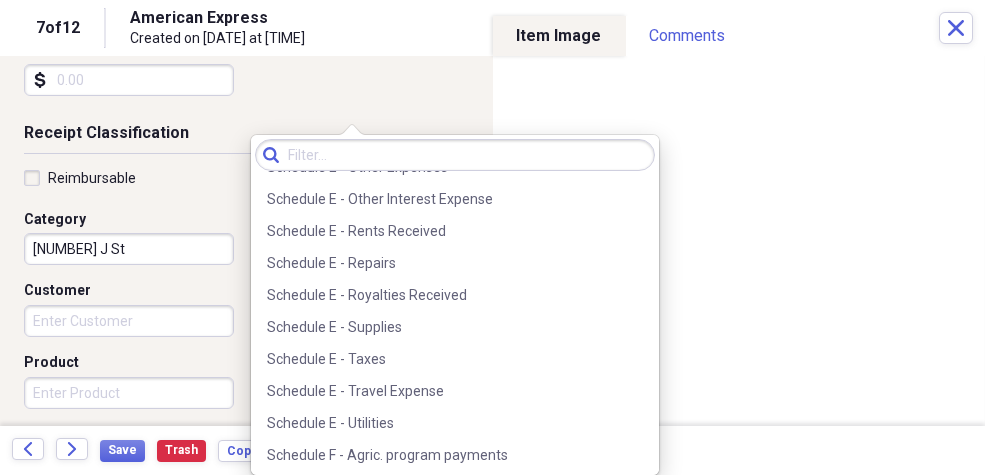 scroll, scrollTop: 4870, scrollLeft: 0, axis: vertical 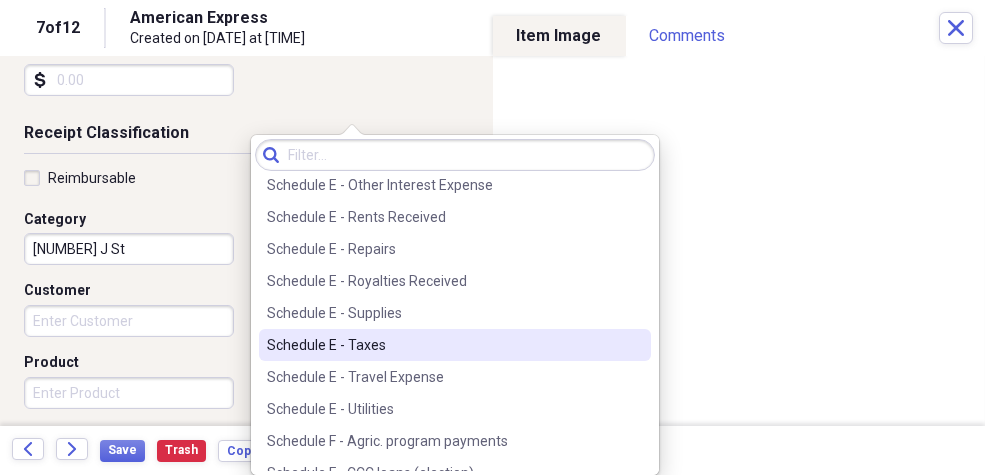 click on "Schedule E - Taxes" at bounding box center [455, 345] 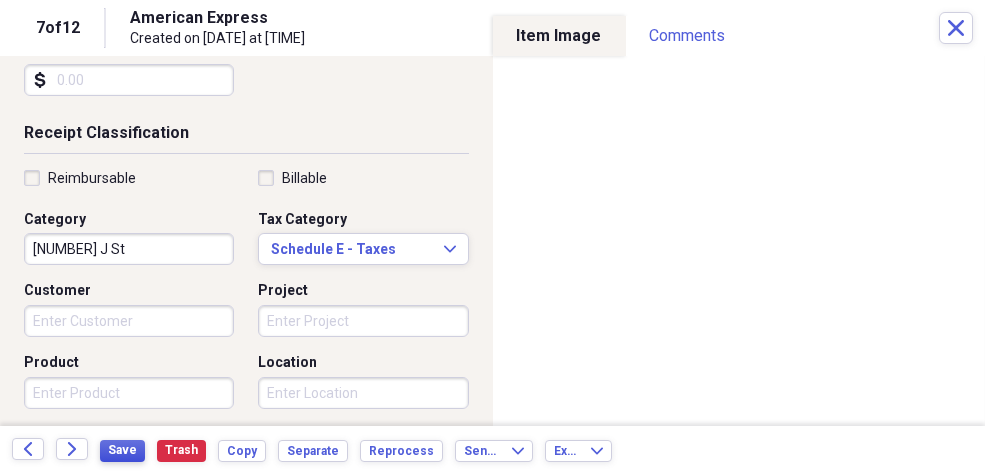 click on "Save" at bounding box center [122, 450] 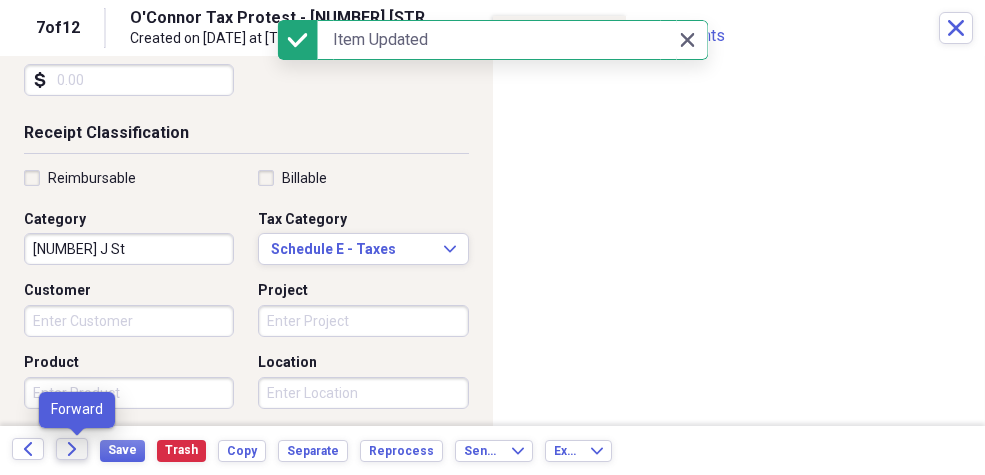 click on "Forward" 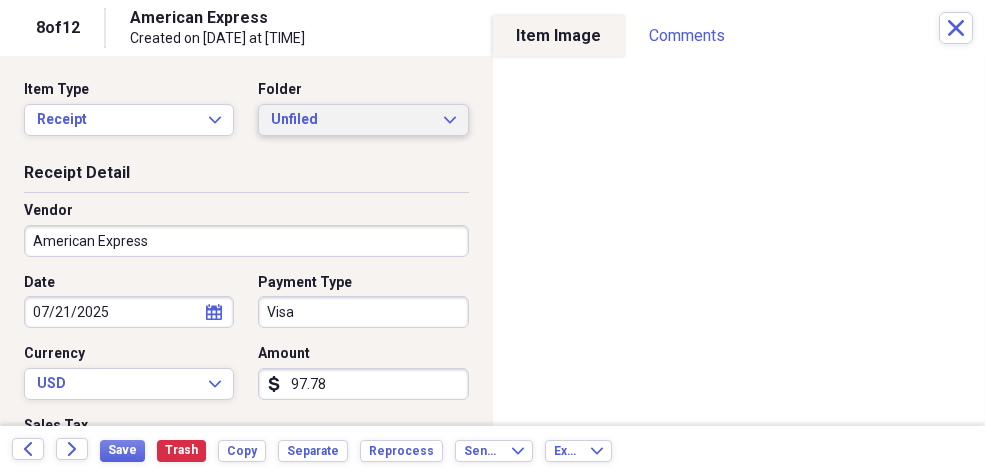 click on "Expand" 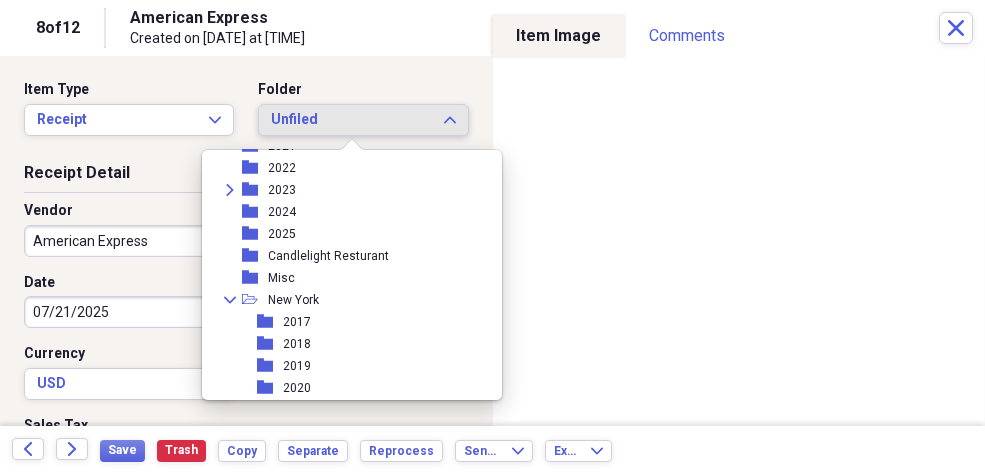 scroll, scrollTop: 315, scrollLeft: 0, axis: vertical 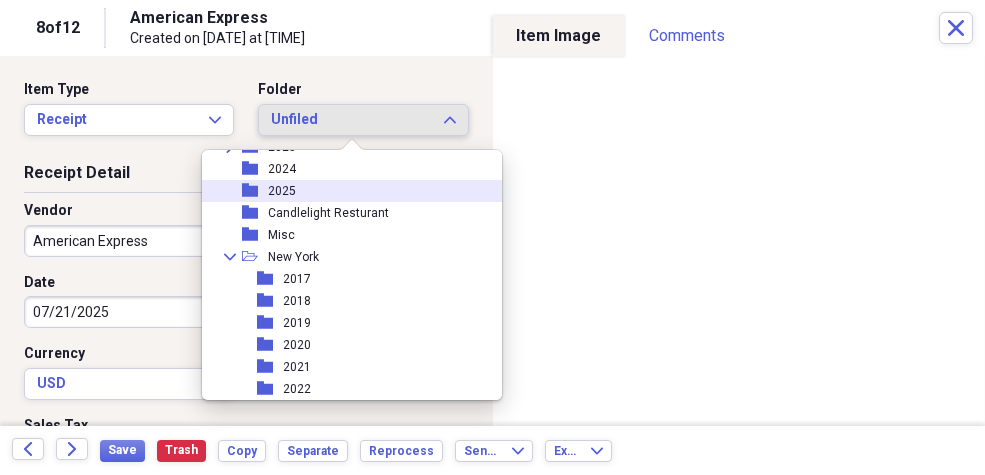 click on "2025" at bounding box center [282, 191] 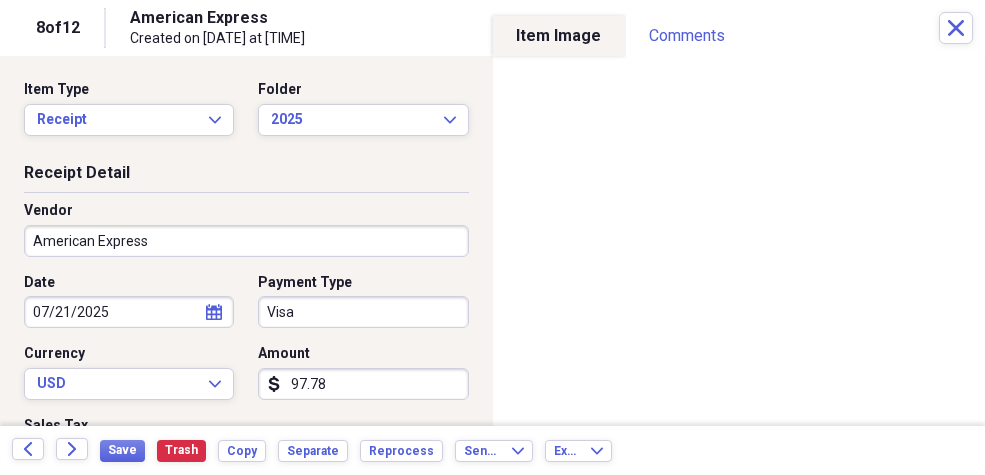 click on "Organize My Files 4 Collapse Unfiled Needs Review 4 Unfiled All Files Unfiled Unfiled Unfiled Saved Reports Collapse My Cabinet Ron's Cabinet Add Folder Expand Folder 2011 and earlier Add Folder Folder 2012 Add Folder Folder 2013 Add Folder Folder 2014 Add Folder Expand Folder 2016 Add Folder Folder 2017 Add Folder Expand Folder 2018 Add Folder Folder 2019 San Antonio Add Folder Folder 2020 Add Folder Folder 2021 Add Folder Folder 2022 Add Folder Expand Folder 2023 Add Folder Folder 2024 Add Folder Folder 2025 Add Folder Folder Candlelight Resturant Add Folder Folder Misc Add Folder Collapse Open Folder New York Add Folder Folder 2017 Add Folder Folder 2018 Add Folder Folder 2019 Add Folder Folder 2020 Add Folder Folder 2021 Add Folder Folder 2022 Add Folder Folder 2023 Add Folder Folder 2024 Add Folder Folder 2025 Add Folder Folder Checks Add Folder Collapse Open Folder Mom Add Folder Folder Property Tax Records Add Folder Folder Rushing Creek Add Folder Collapse Open Folder San Antonio Property Add Folder 1" at bounding box center [492, 237] 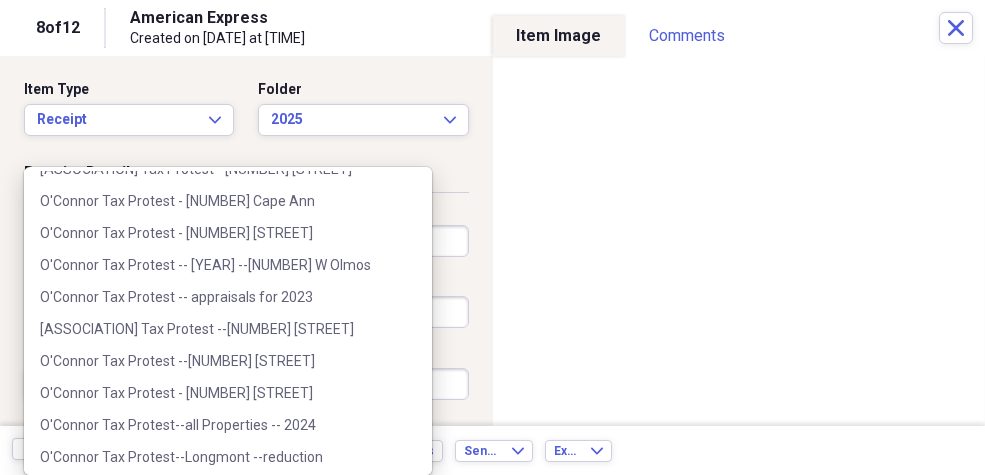 scroll, scrollTop: 408, scrollLeft: 0, axis: vertical 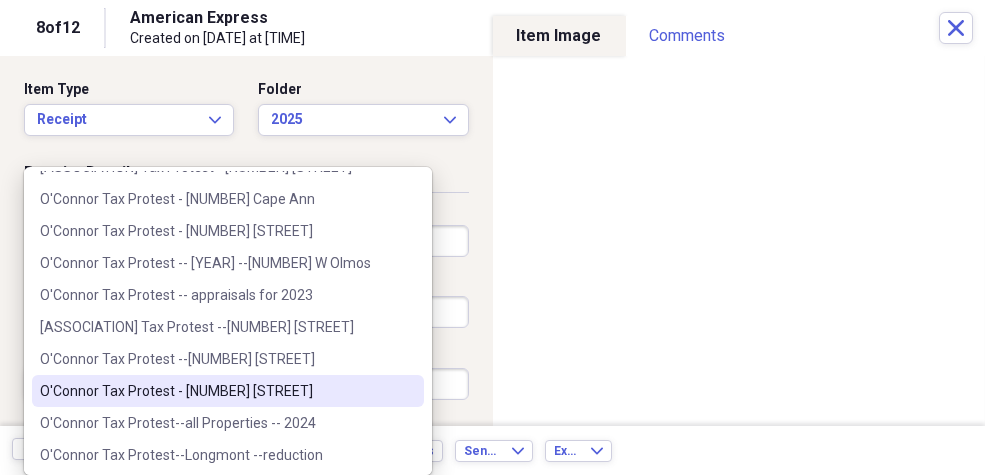 click on "O'Connor Tax Protest - [NUMBER] [STREET]" at bounding box center [216, 391] 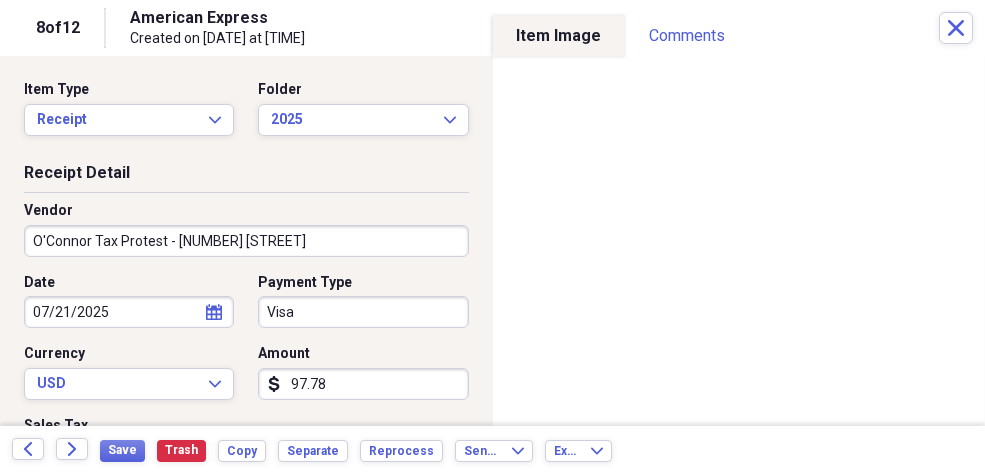 type on "[NUMBER] Cape Ann" 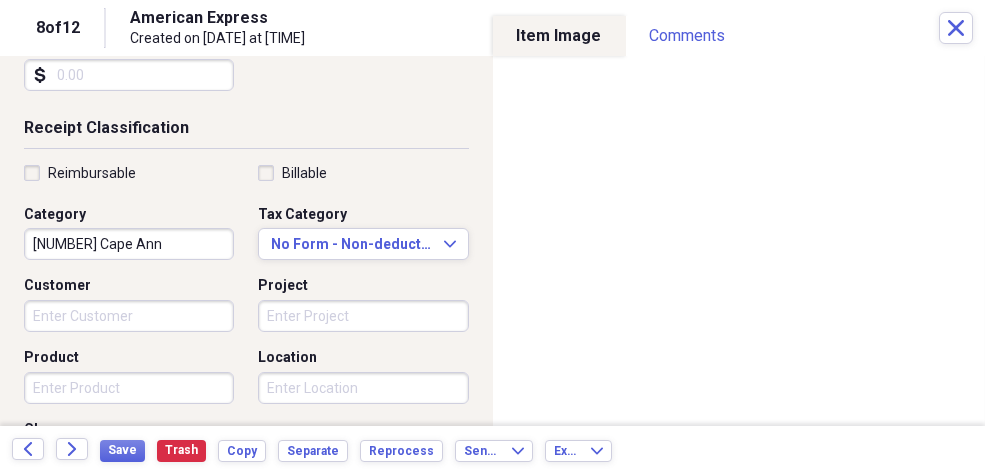 scroll, scrollTop: 396, scrollLeft: 0, axis: vertical 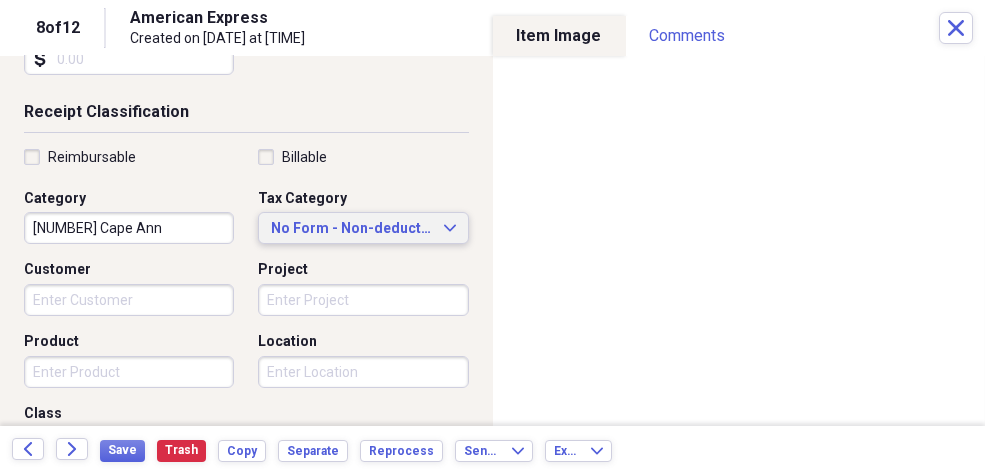 click on "Expand" 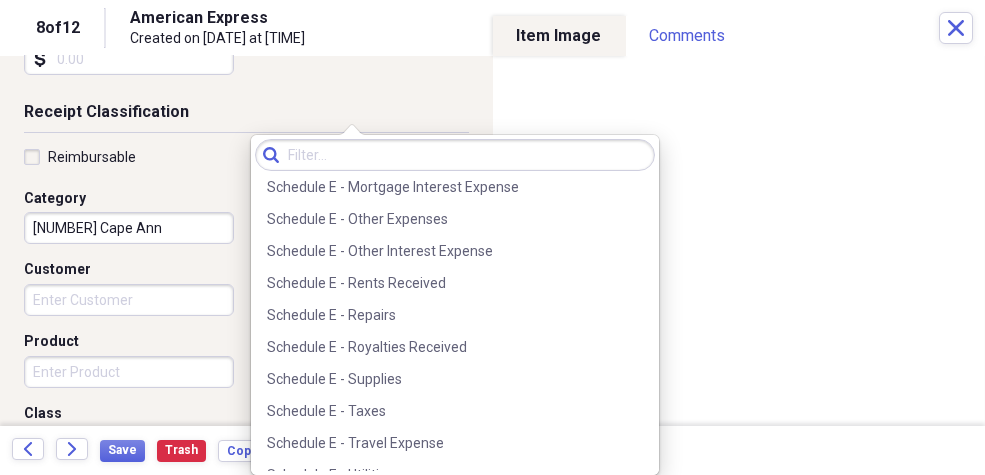 scroll, scrollTop: 4817, scrollLeft: 0, axis: vertical 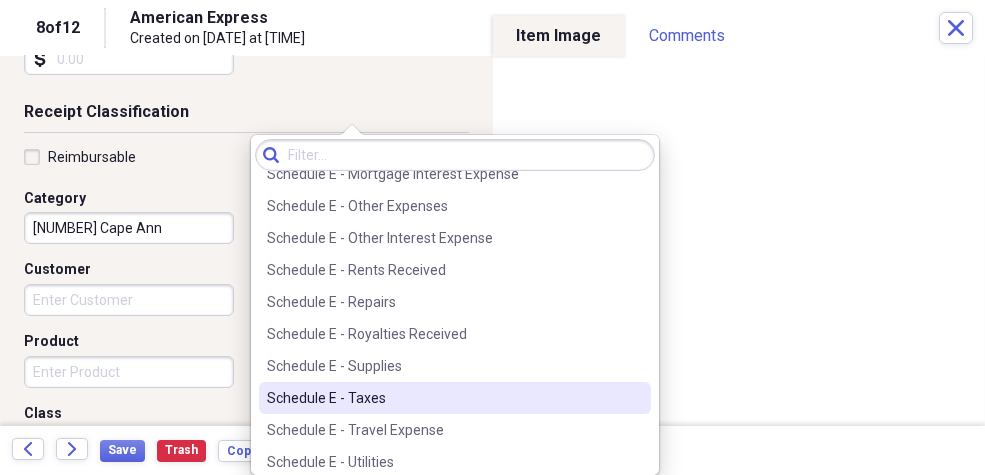 click on "Schedule E - Taxes" at bounding box center [443, 398] 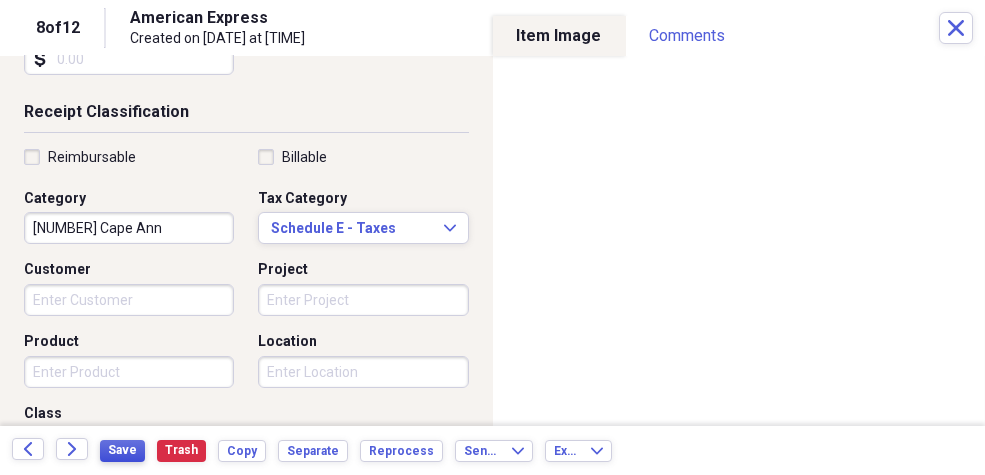 click on "Save" at bounding box center (122, 450) 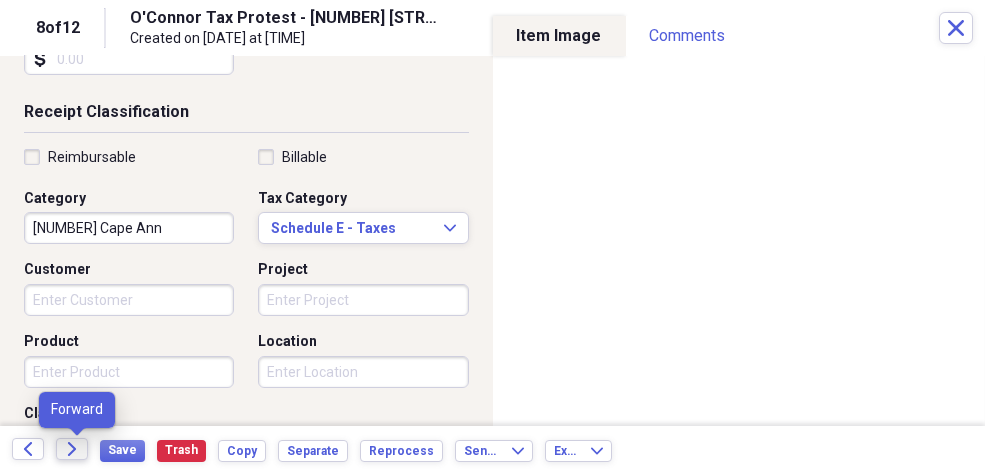click on "Forward" 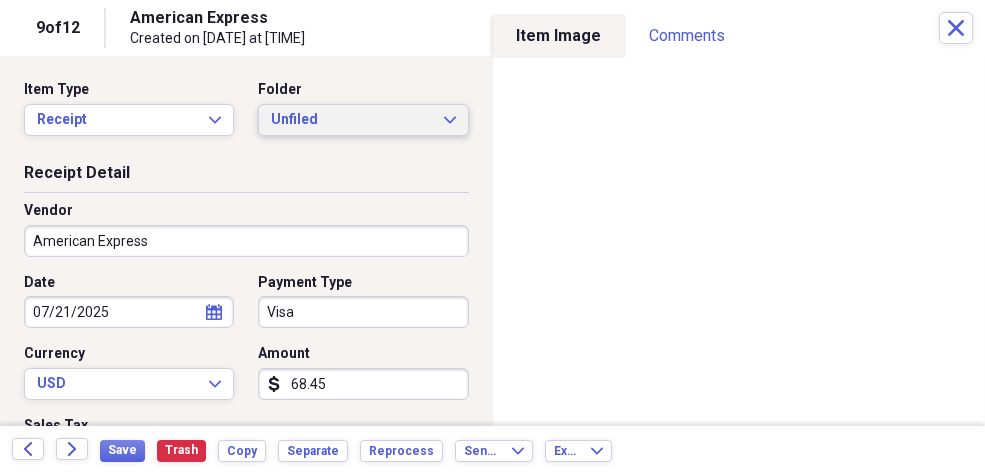 click on "Expand" 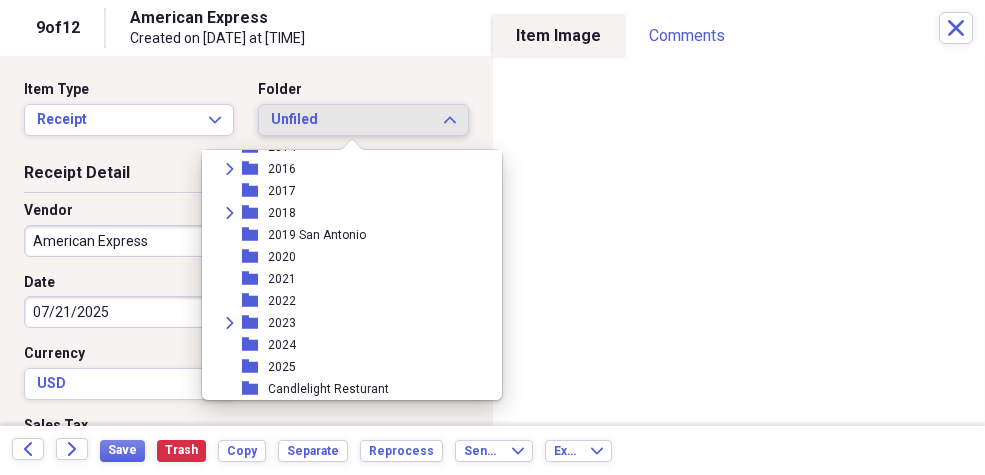 scroll, scrollTop: 169, scrollLeft: 0, axis: vertical 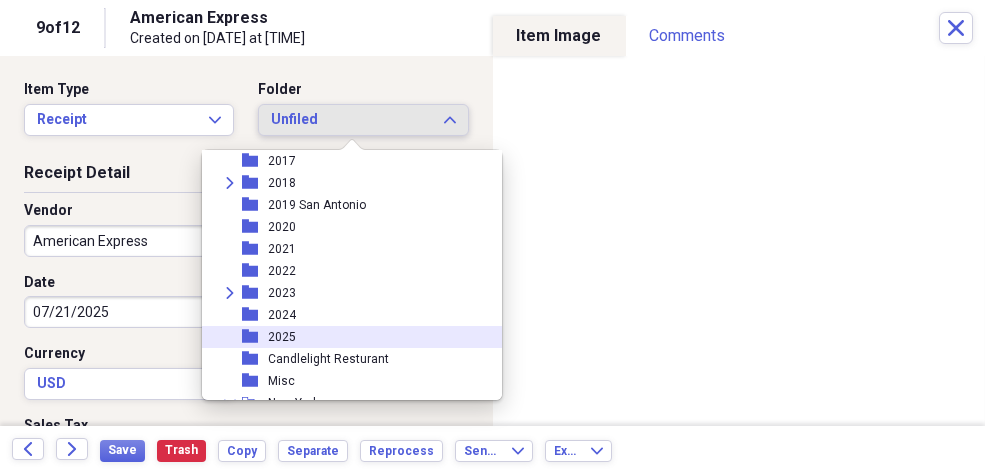 click on "2025" at bounding box center (282, 337) 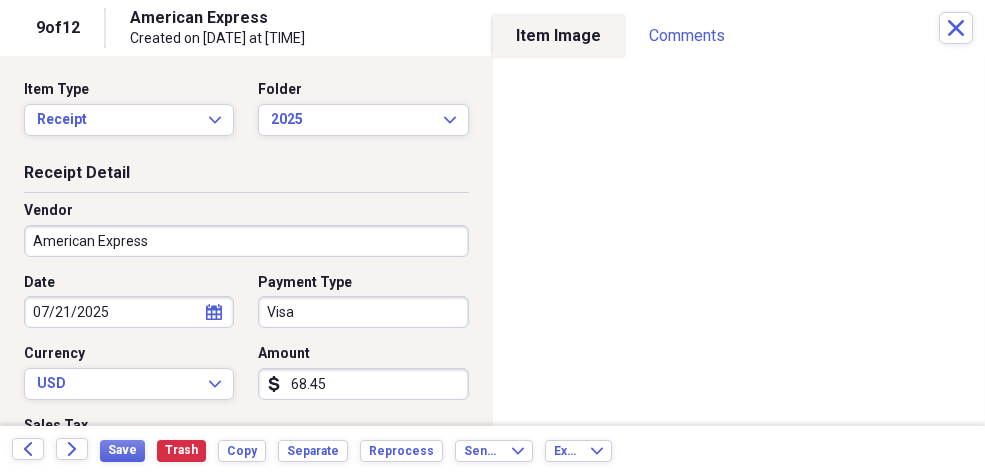 click on "Organize My Files 3 Collapse Unfiled Needs Review 3 Unfiled All Files Unfiled Unfiled Unfiled Saved Reports Collapse My Cabinet Ron's Cabinet Add Folder Expand Folder 2011 and earlier Add Folder Folder 2012 Add Folder Folder 2013 Add Folder Folder 2014 Add Folder Expand Folder 2016 Add Folder Folder 2017 Add Folder Expand Folder 2018 Add Folder Folder 2019 San Antonio Add Folder Folder 2020 Add Folder Folder 2021 Add Folder Folder 2022 Add Folder Expand Folder 2023 Add Folder Folder 2024 Add Folder Folder 2025 Add Folder Folder Candlelight Resturant Add Folder Folder Misc Add Folder Collapse Open Folder New York Add Folder Folder 2017 Add Folder Folder 2018 Add Folder Folder 2019 Add Folder Folder 2020 Add Folder Folder 2021 Add Folder Folder 2022 Add Folder Folder 2023 Add Folder Folder 2024 Add Folder Folder 2025 Add Folder Folder Checks Add Folder Collapse Open Folder Mom Add Folder Folder Property Tax Records Add Folder Folder Rushing Creek Add Folder Collapse Open Folder San Antonio Property Add Folder 1" at bounding box center [492, 237] 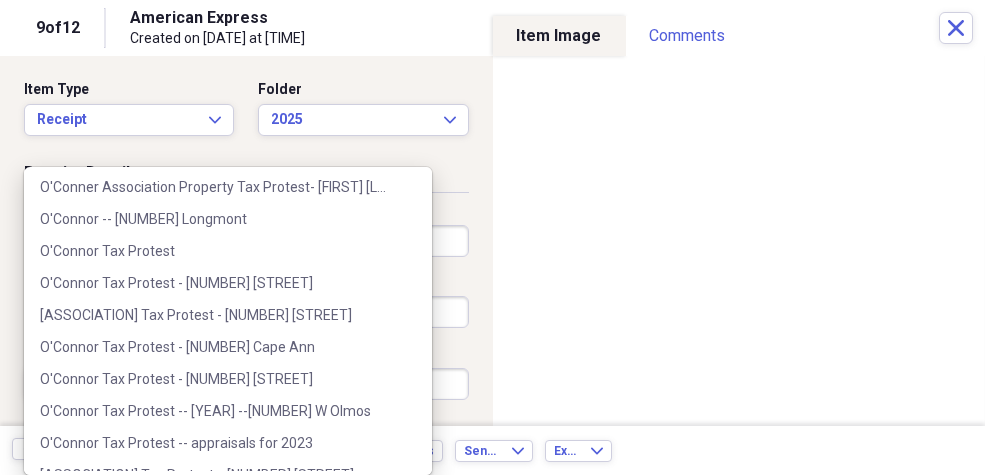 scroll, scrollTop: 264, scrollLeft: 0, axis: vertical 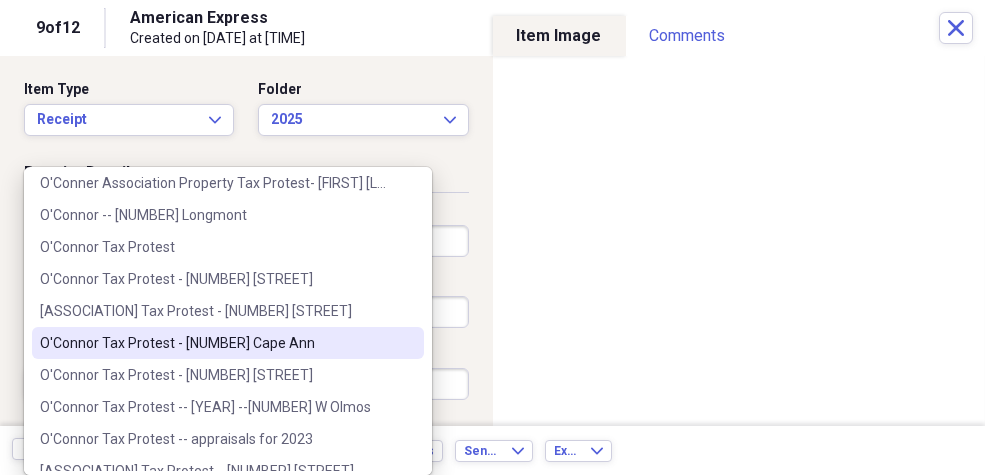 click on "O'Connor Tax Protest - [NUMBER] Cape Ann" at bounding box center (216, 343) 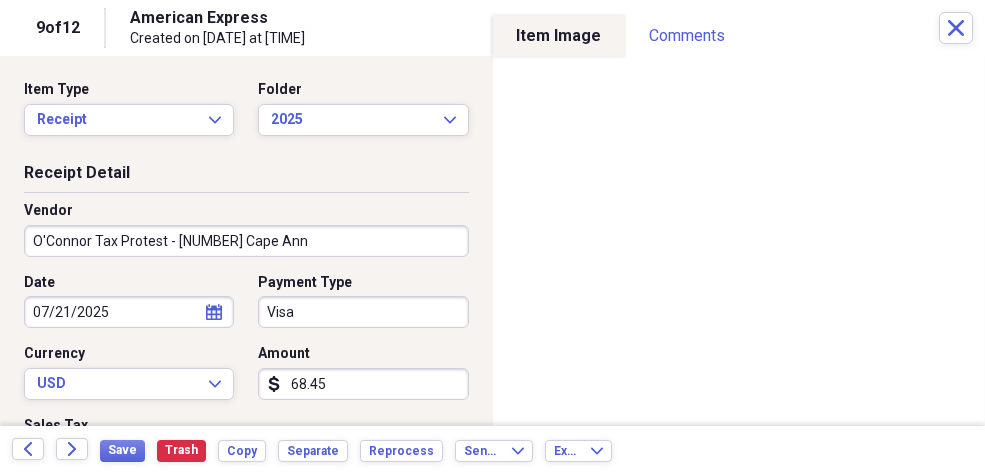 type on "[NUMBER] [STREET]" 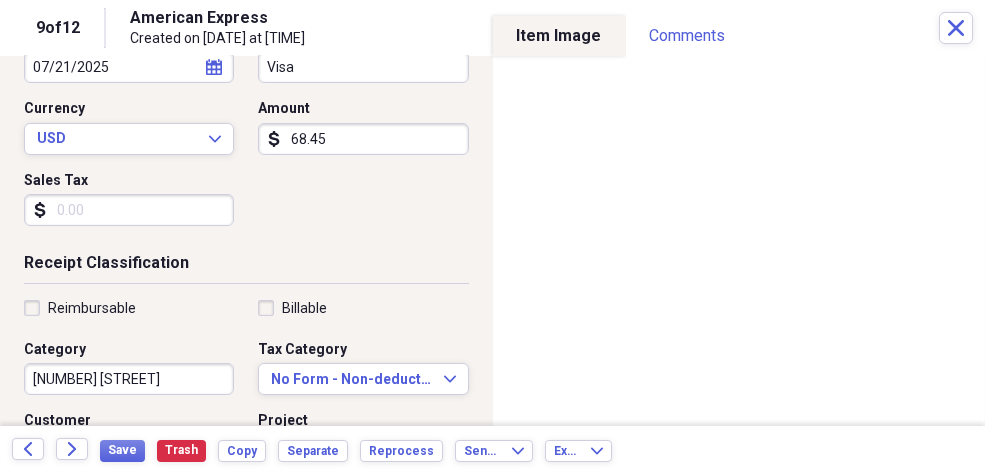 scroll, scrollTop: 259, scrollLeft: 0, axis: vertical 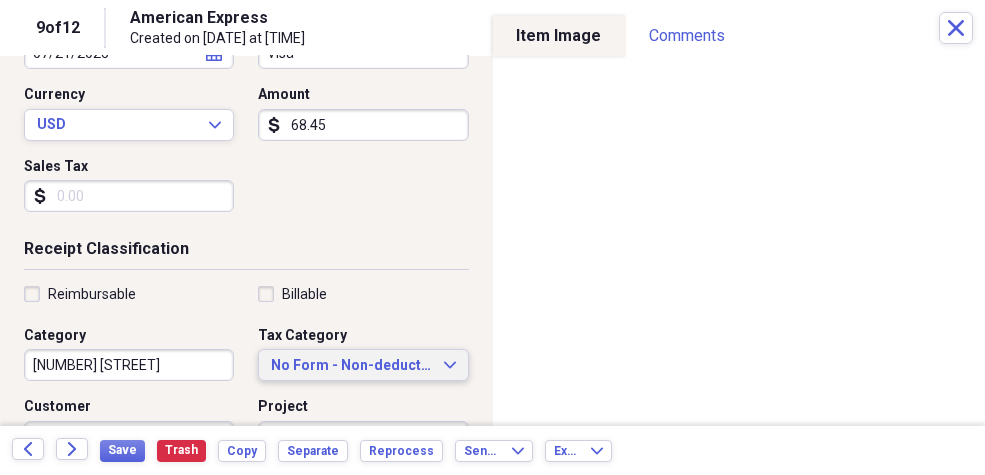 click on "Expand" 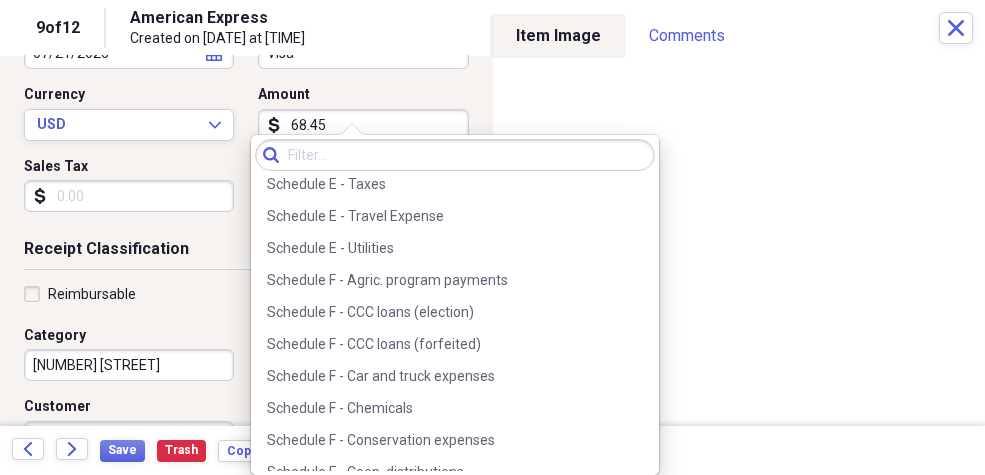 scroll, scrollTop: 4931, scrollLeft: 0, axis: vertical 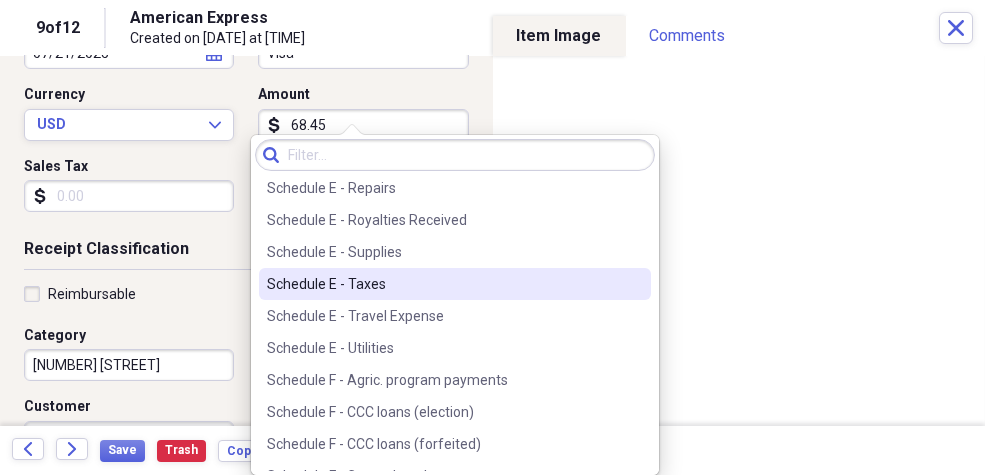 click on "Schedule E - Taxes" at bounding box center [443, 284] 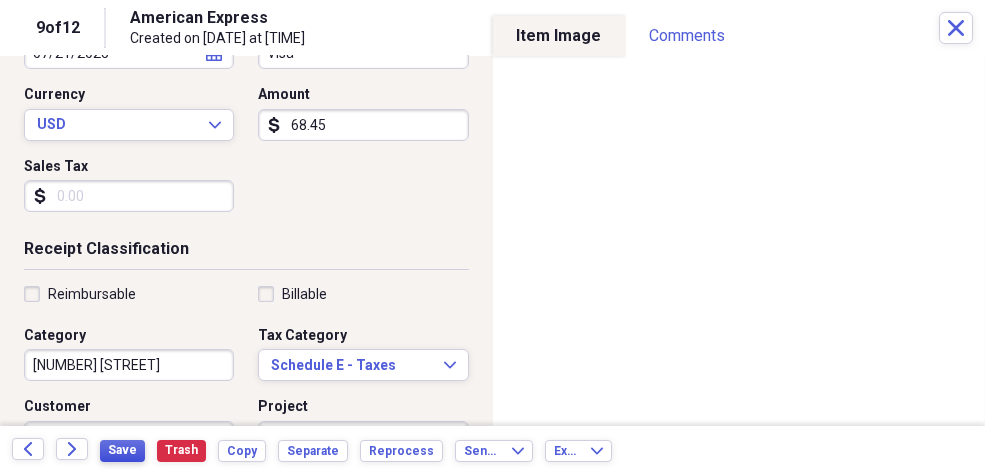 click on "Save" at bounding box center (122, 450) 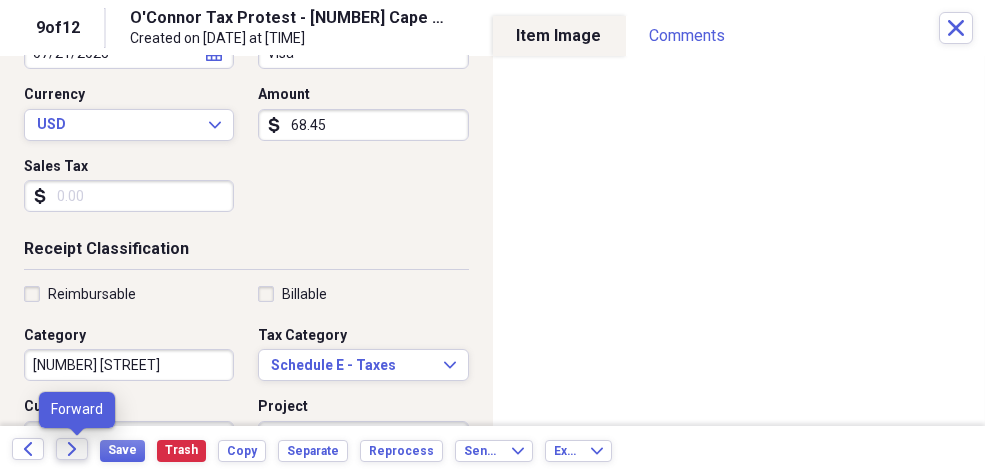 click on "Forward" 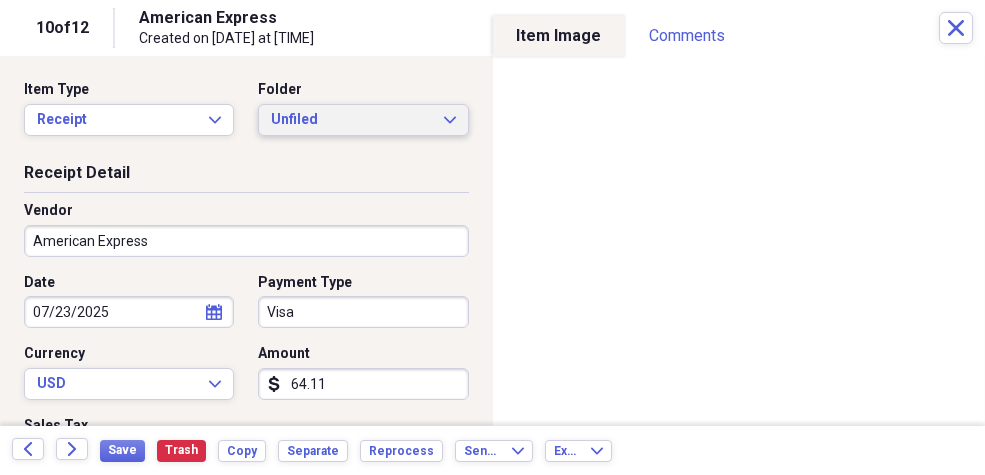 click on "Expand" 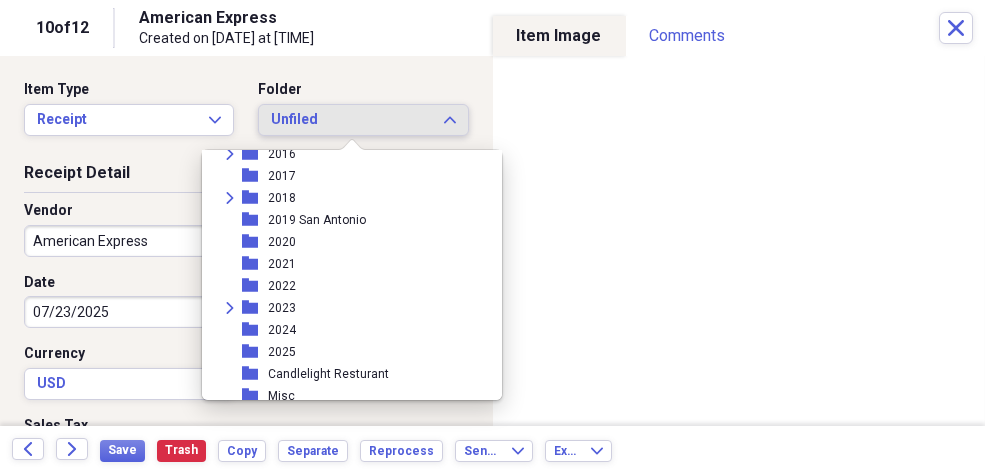 scroll, scrollTop: 242, scrollLeft: 0, axis: vertical 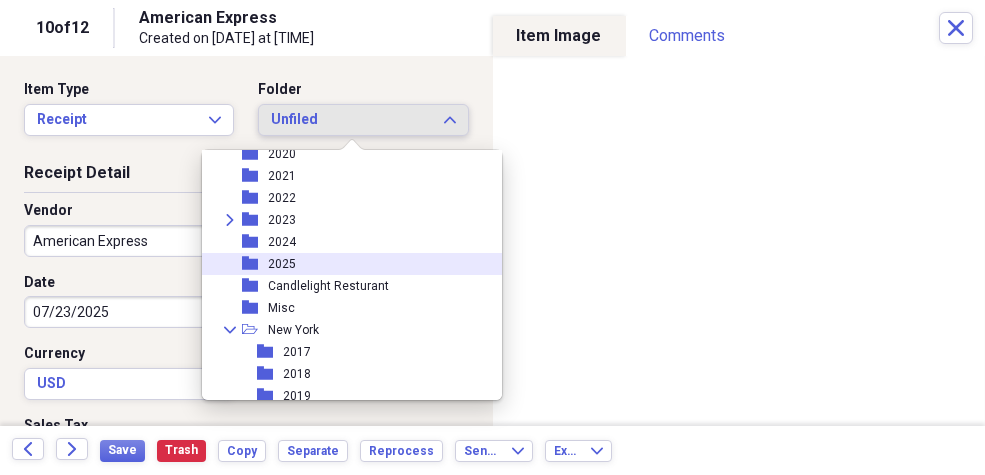click on "2025" at bounding box center (282, 264) 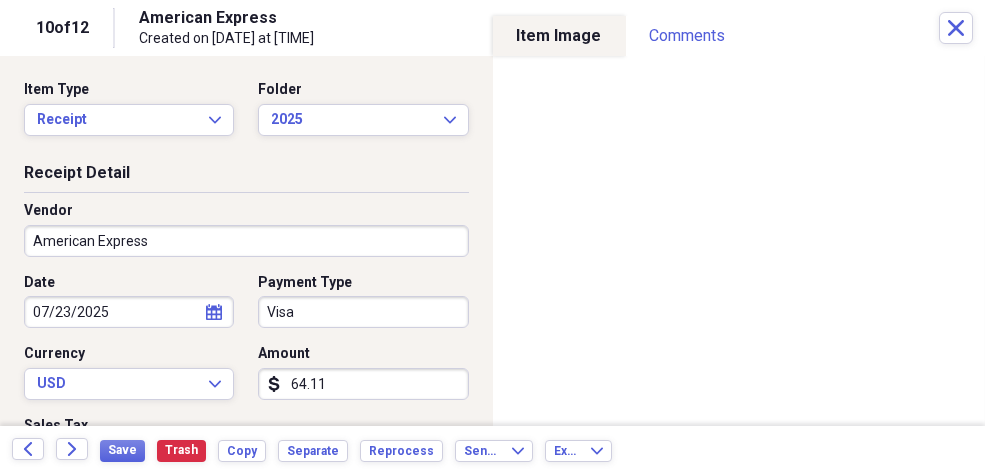 click on "Organize My Files 2 Collapse Unfiled Needs Review 2 Unfiled All Files Unfiled Unfiled Unfiled Saved Reports Collapse My Cabinet [PERSON]'s Cabinet Add Folder Expand Folder 2011 and earlier Add Folder Folder 2012 Add Folder Folder 2013 Add Folder Folder 2014 Add Folder Expand Folder 2016 Add Folder Folder 2017 Add Folder Expand Folder 2018 Add Folder Folder 2019 [CITY] Add Folder Folder 2020 Add Folder Folder 2021 Add Folder Folder 2022 Add Folder Expand Folder 2023 Add Folder Folder 2024 Add Folder Folder 2025 Add Folder Folder Candlelight Resturant Add Folder Folder Misc Add Folder Collapse Open Folder [CITY] Add Folder Folder 2017 Add Folder Folder 2018 Add Folder Folder 2019 Add Folder Folder 2020 Add Folder Folder 2021 Add Folder Folder 2022 Add Folder Folder 2023 Add Folder Folder 2024 Add Folder Folder 2025 Add Folder Folder Checks Add Folder Collapse Open Folder Mom Add Folder Folder Property Tax Records Add Folder Folder Rushing Creek Add Folder Collapse Open Folder [CITY] Property Add Folder 1" at bounding box center (492, 237) 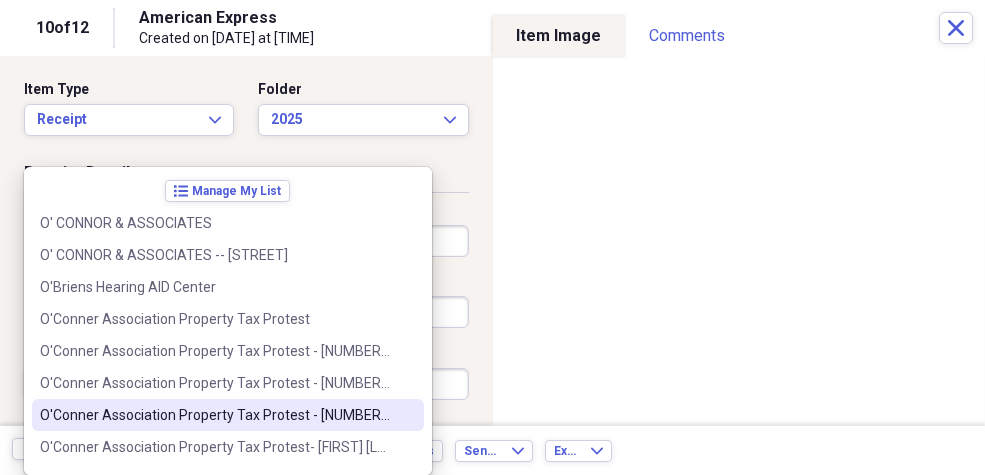 click on "O'Conner Association Property Tax Protest - [NUMBER] Griggs Pt" at bounding box center (216, 415) 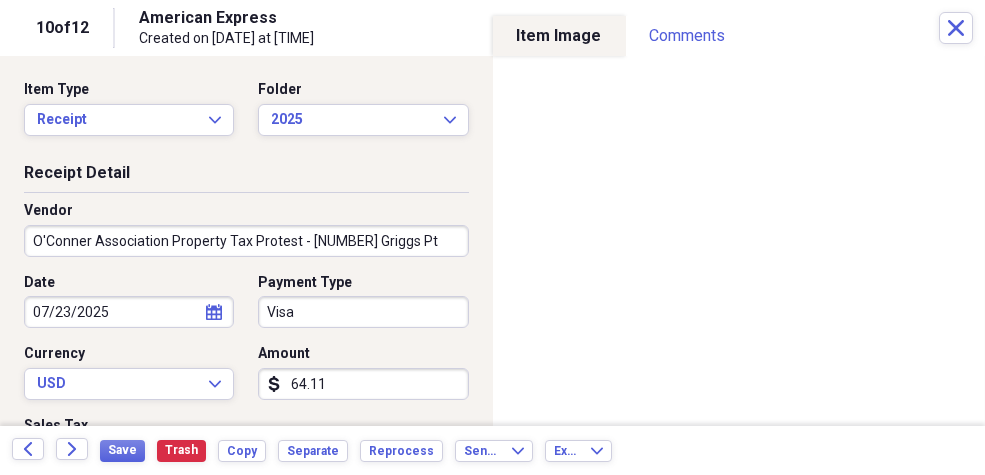 type on "[NUMBER] [STREET]" 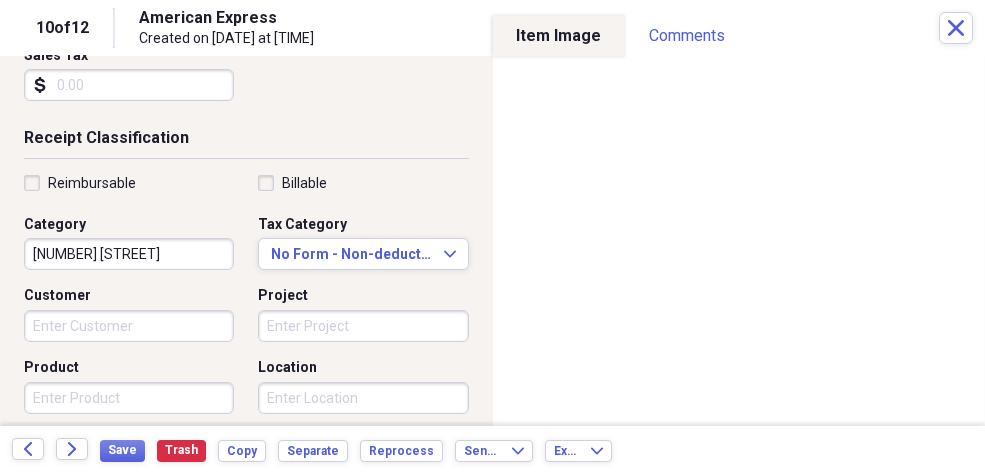 scroll, scrollTop: 380, scrollLeft: 0, axis: vertical 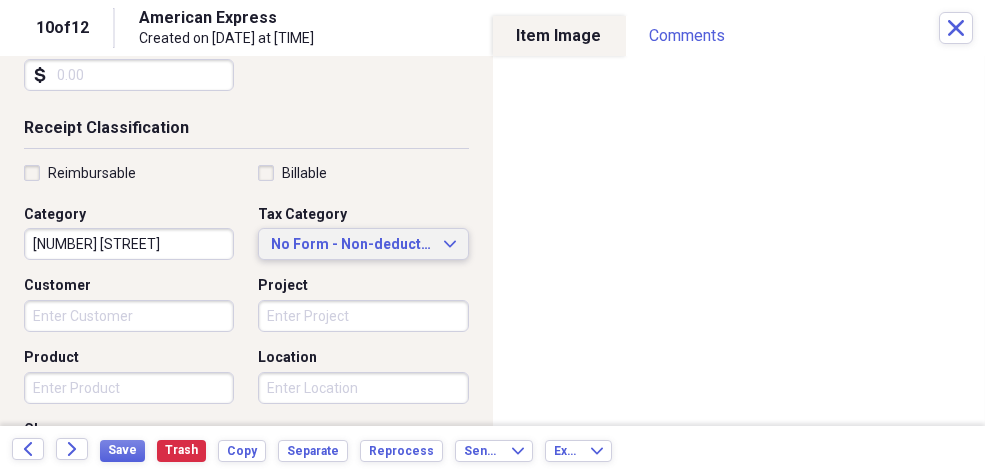 click on "Expand" 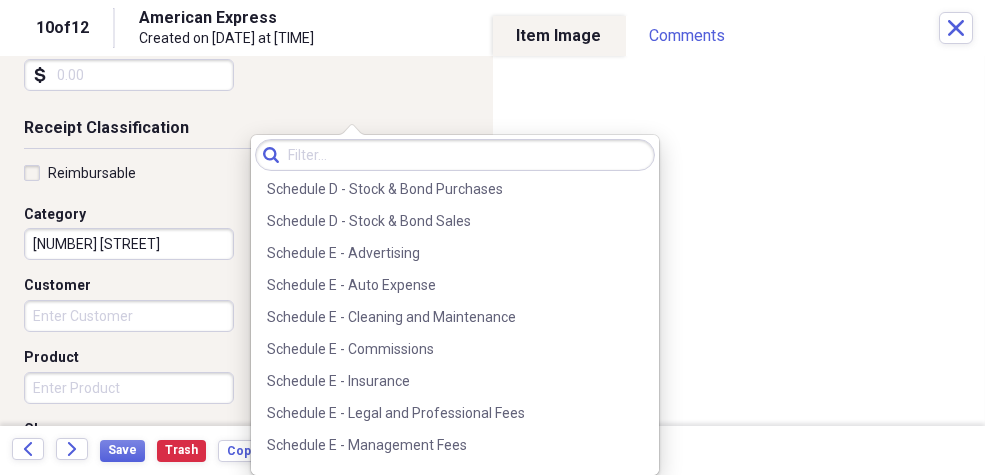 scroll, scrollTop: 4777, scrollLeft: 0, axis: vertical 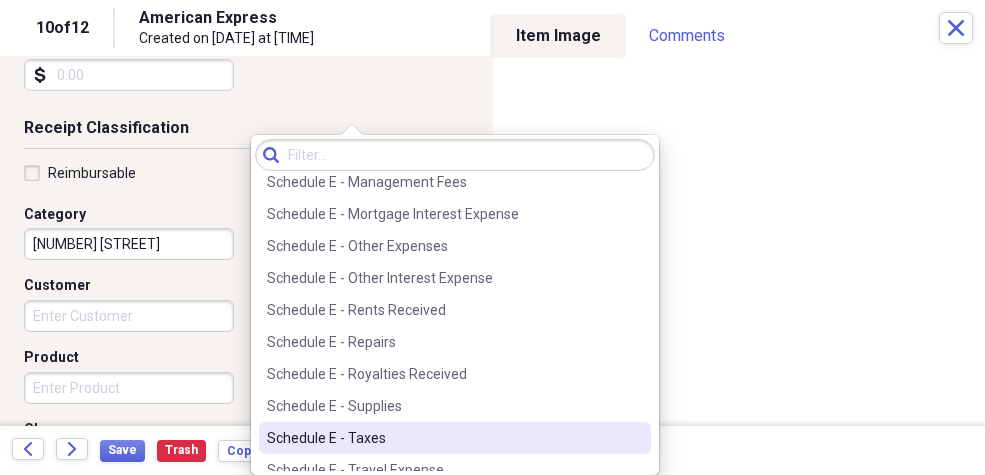 click on "Schedule E - Taxes" at bounding box center [443, 438] 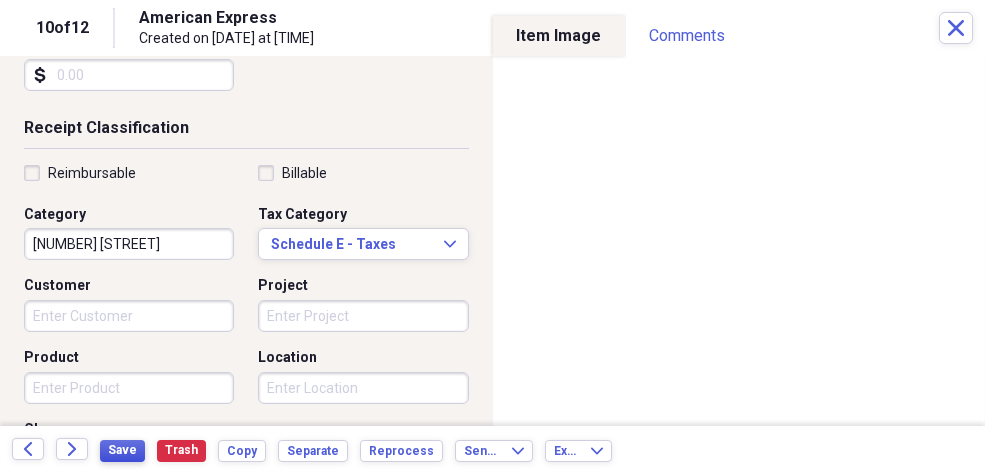 click on "Save" at bounding box center [122, 450] 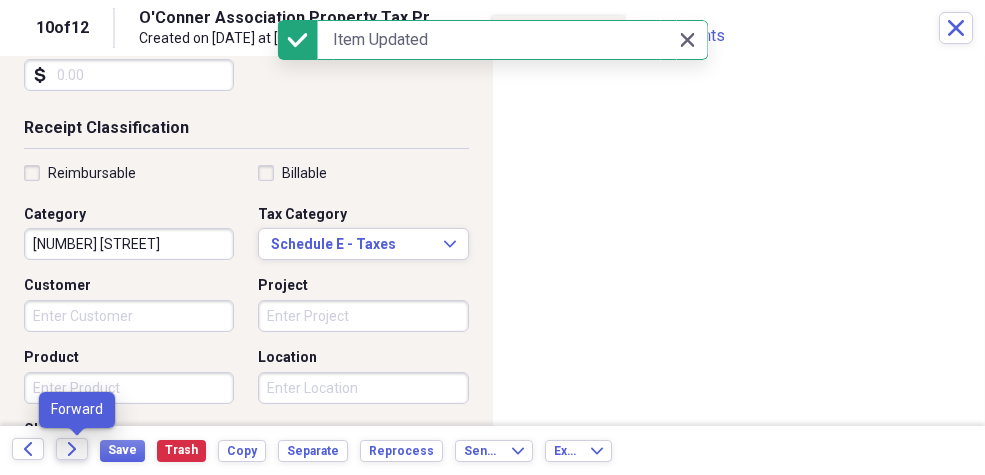 click on "Forward" at bounding box center [72, 449] 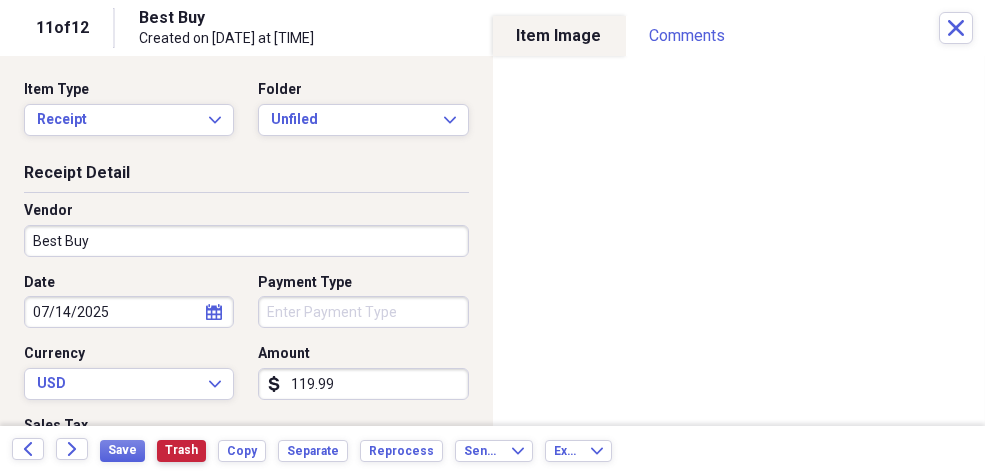 click on "Trash" at bounding box center (181, 450) 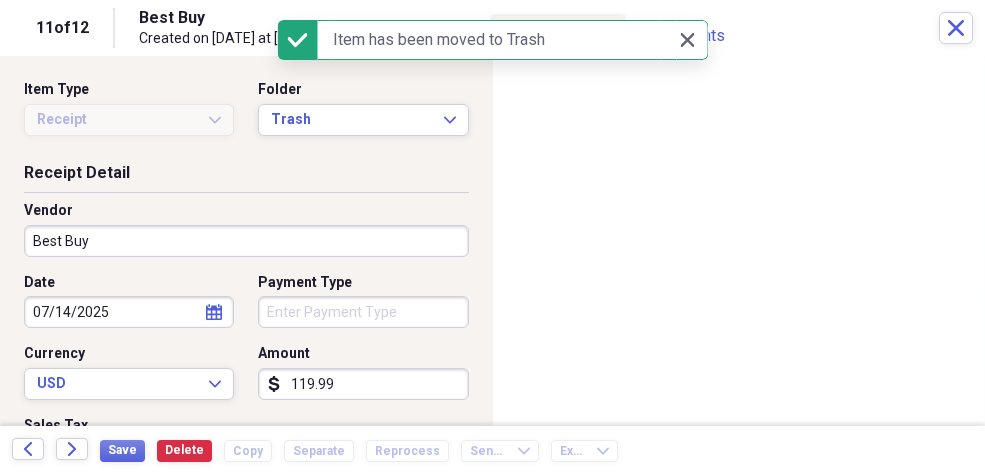 checkbox on "false" 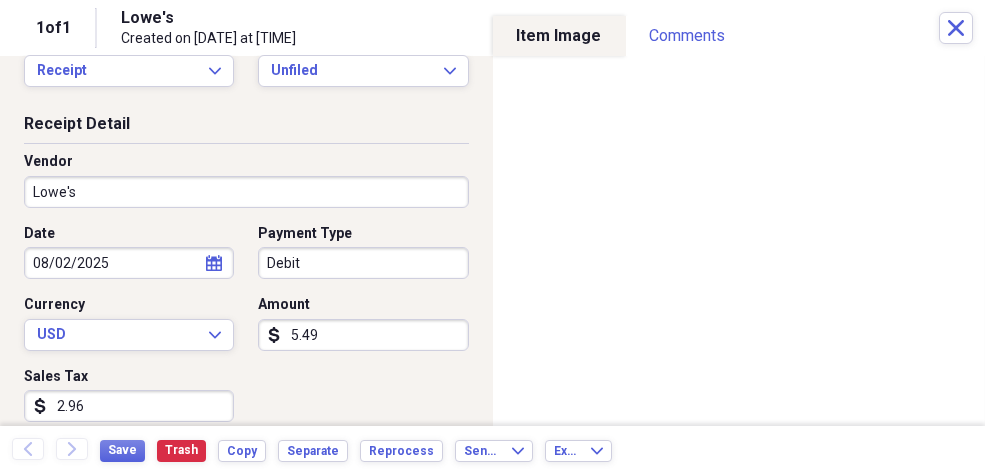 scroll, scrollTop: 0, scrollLeft: 0, axis: both 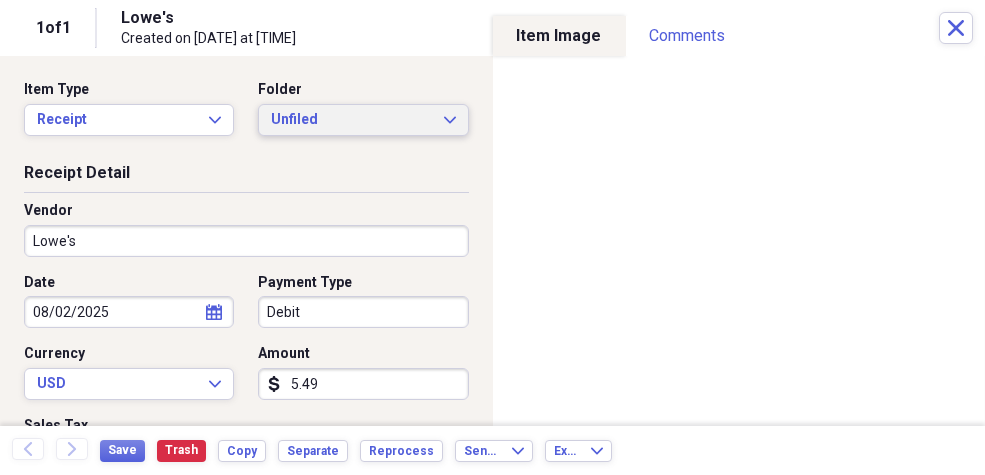 click on "Expand" 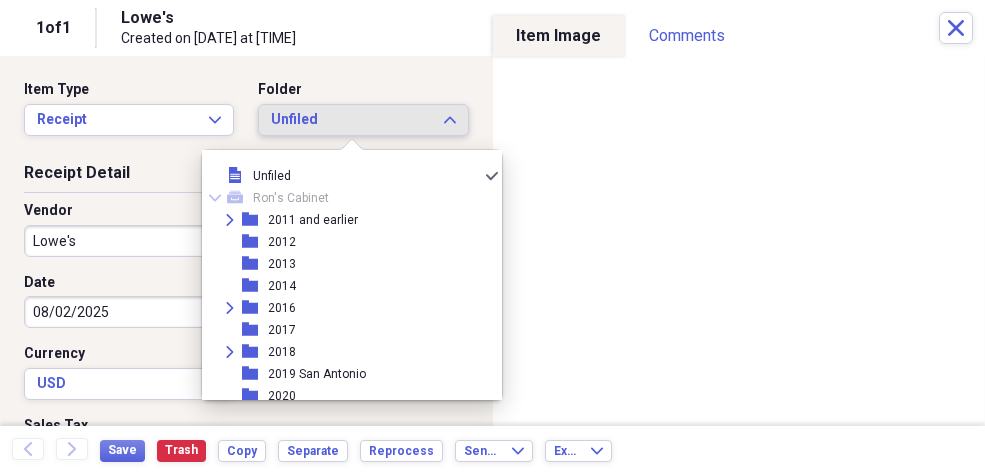 scroll, scrollTop: 234, scrollLeft: 0, axis: vertical 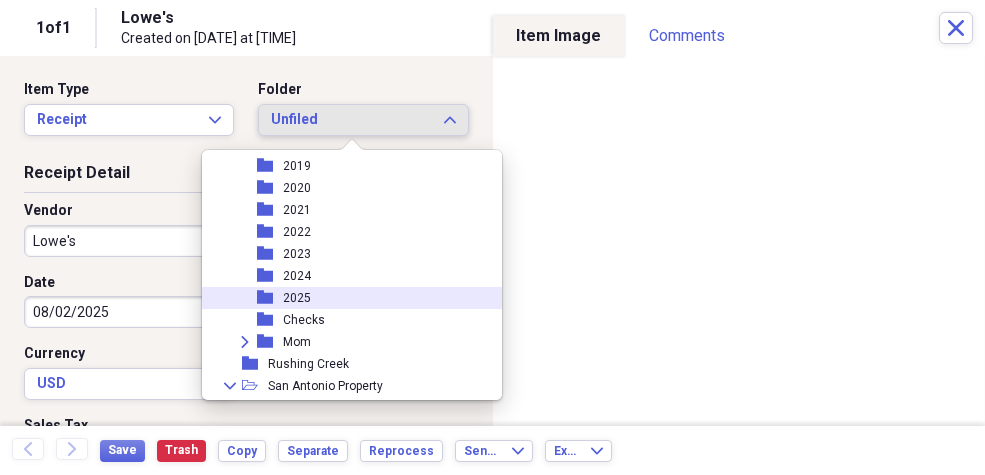 click on "2025" at bounding box center (297, 298) 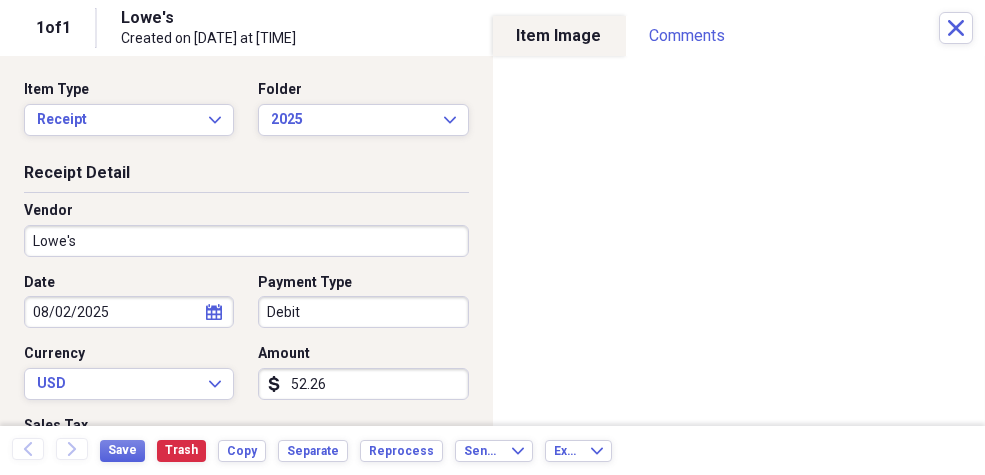 scroll, scrollTop: 341, scrollLeft: 0, axis: vertical 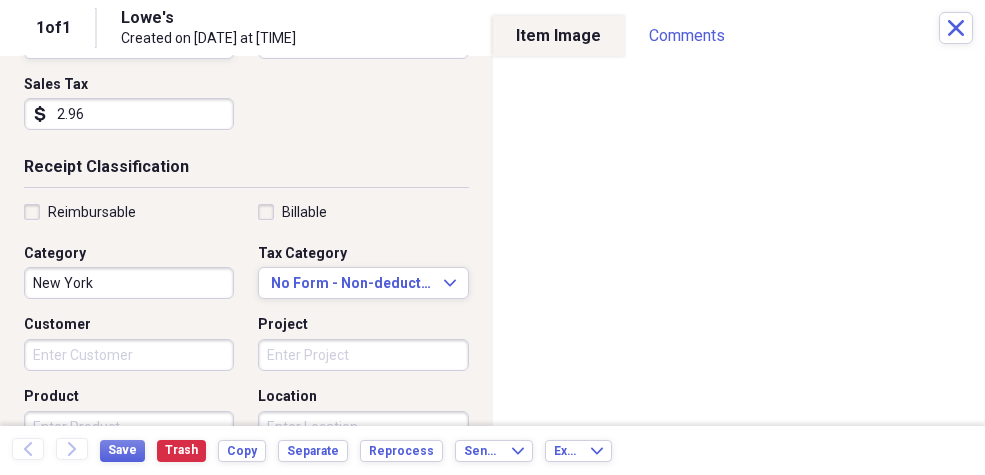 type on "52.26" 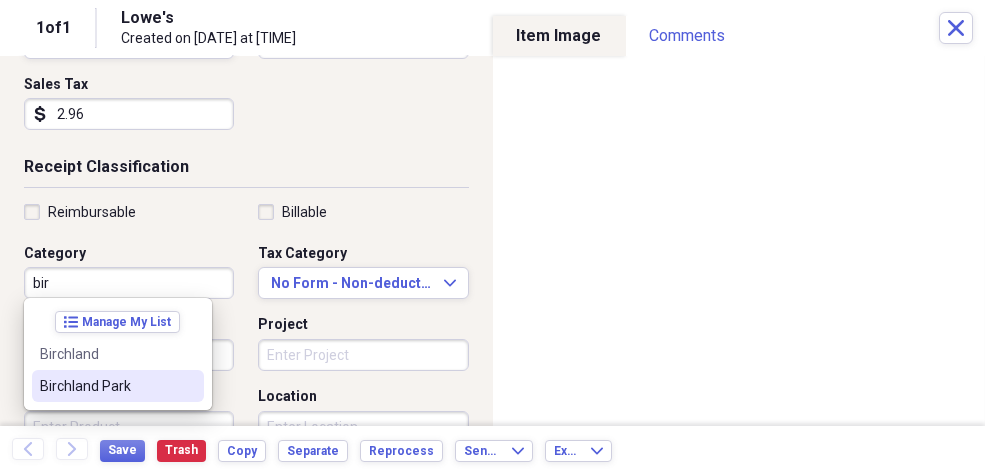 click on "Birchland Park" at bounding box center [106, 386] 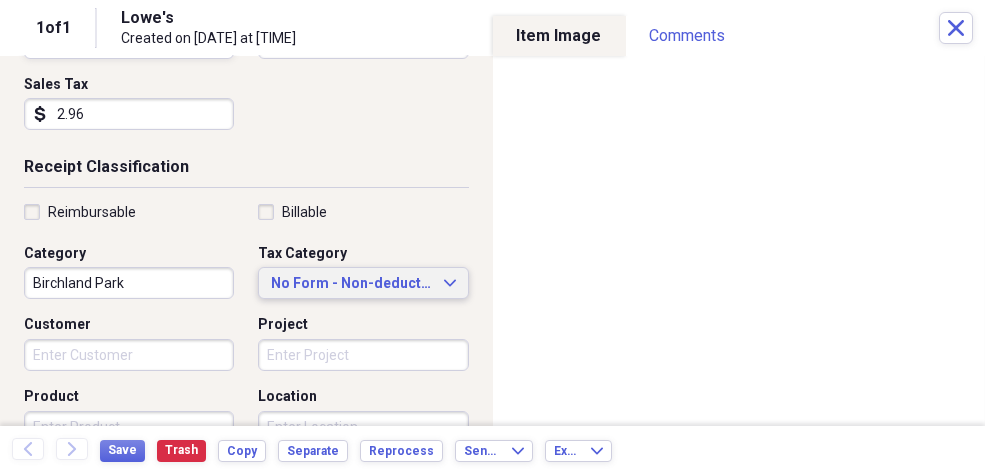 click on "Expand" 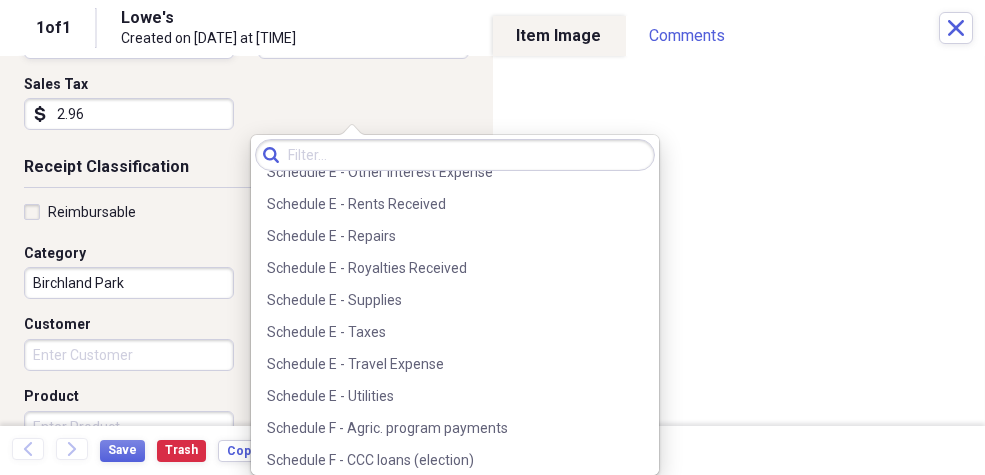 scroll, scrollTop: 4632, scrollLeft: 0, axis: vertical 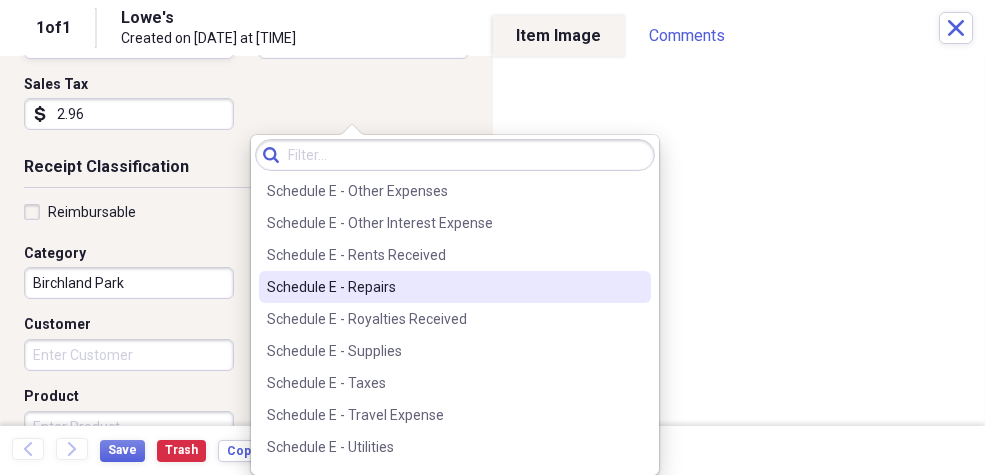 click on "Schedule E - Repairs" at bounding box center [443, 287] 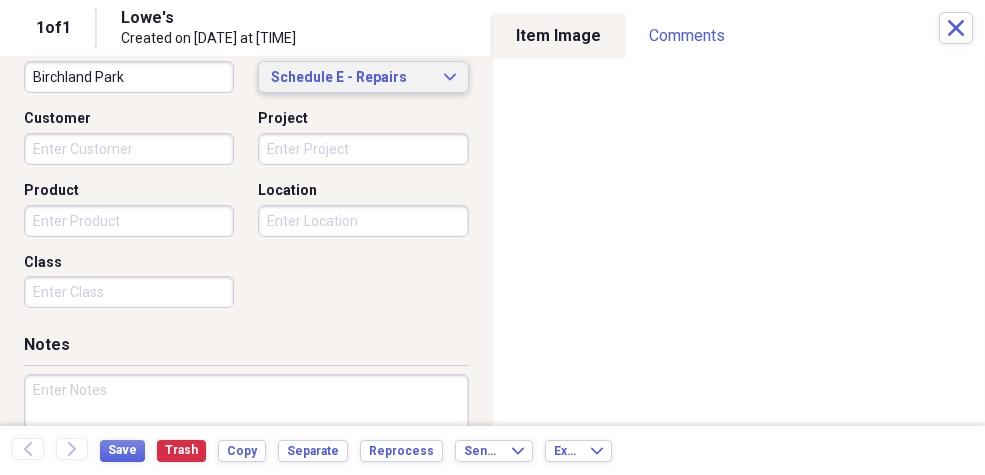 scroll, scrollTop: 647, scrollLeft: 0, axis: vertical 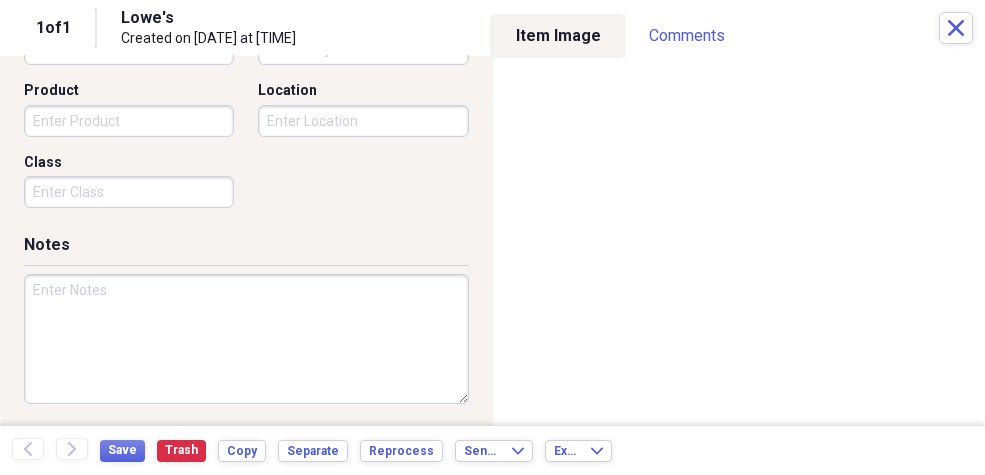 click at bounding box center (246, 339) 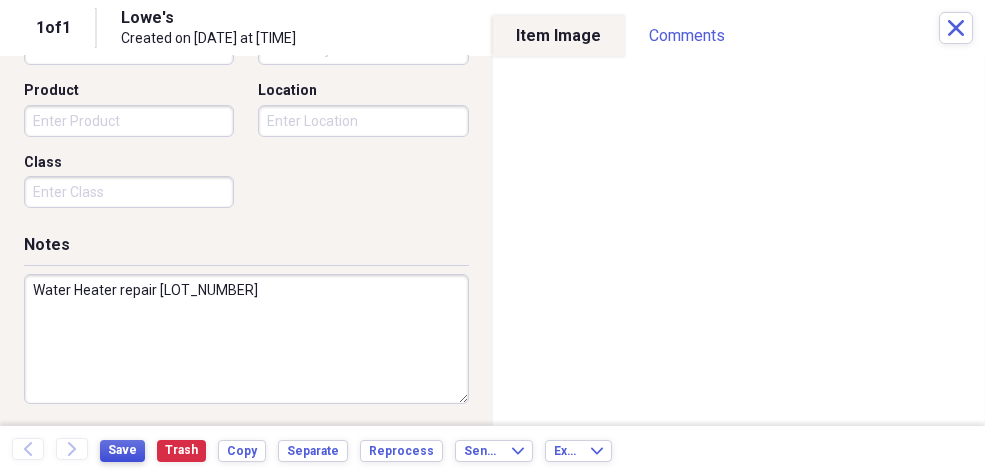 type on "Water Heater repair [LOT_NUMBER]" 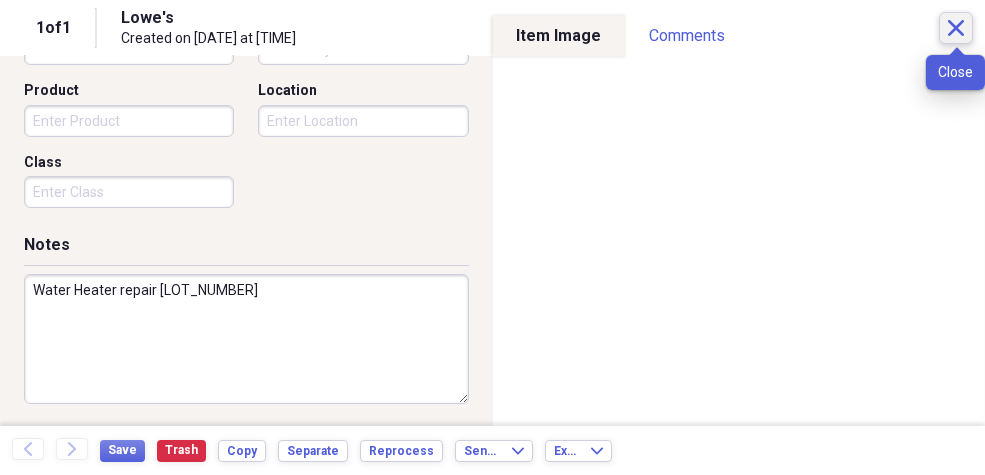 click on "Close" 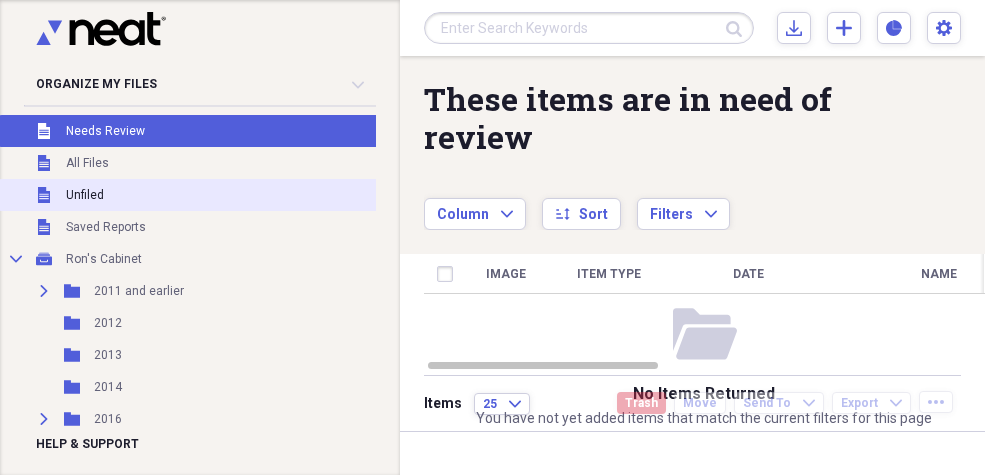 click on "Unfiled" at bounding box center [85, 195] 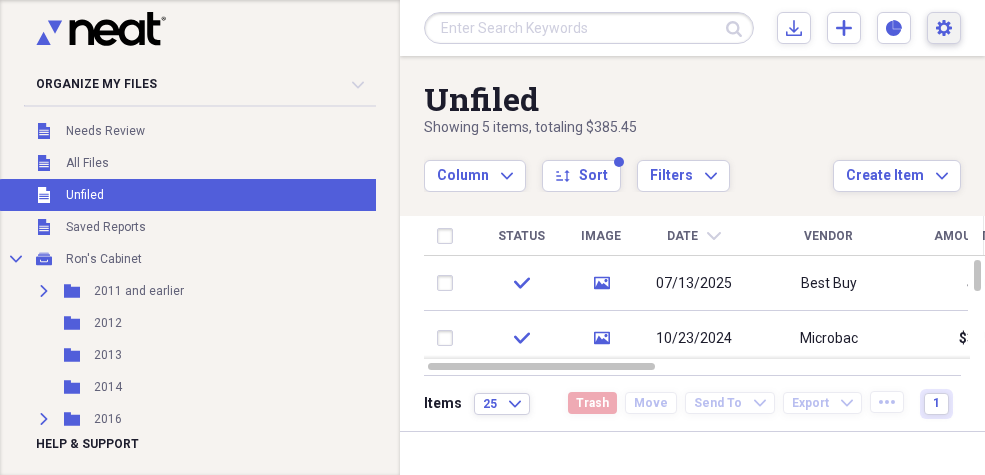 click on "Settings" 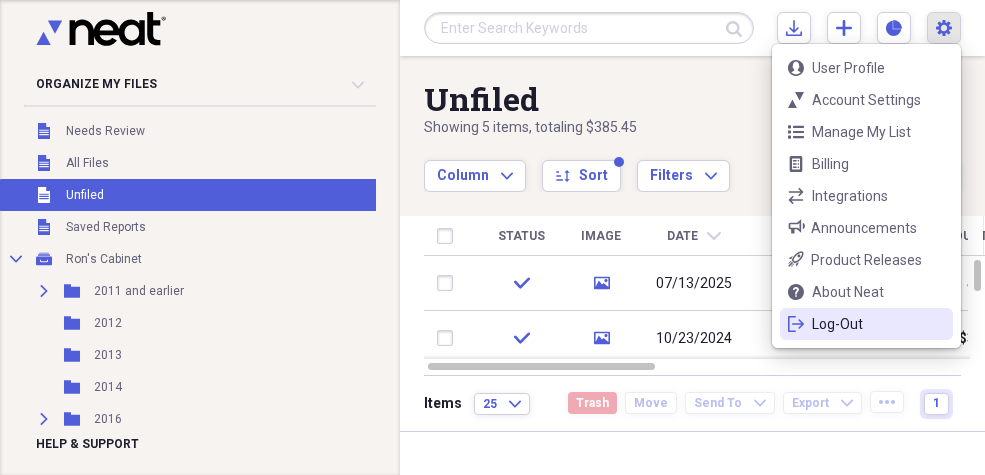 click on "Log-Out" at bounding box center (866, 324) 